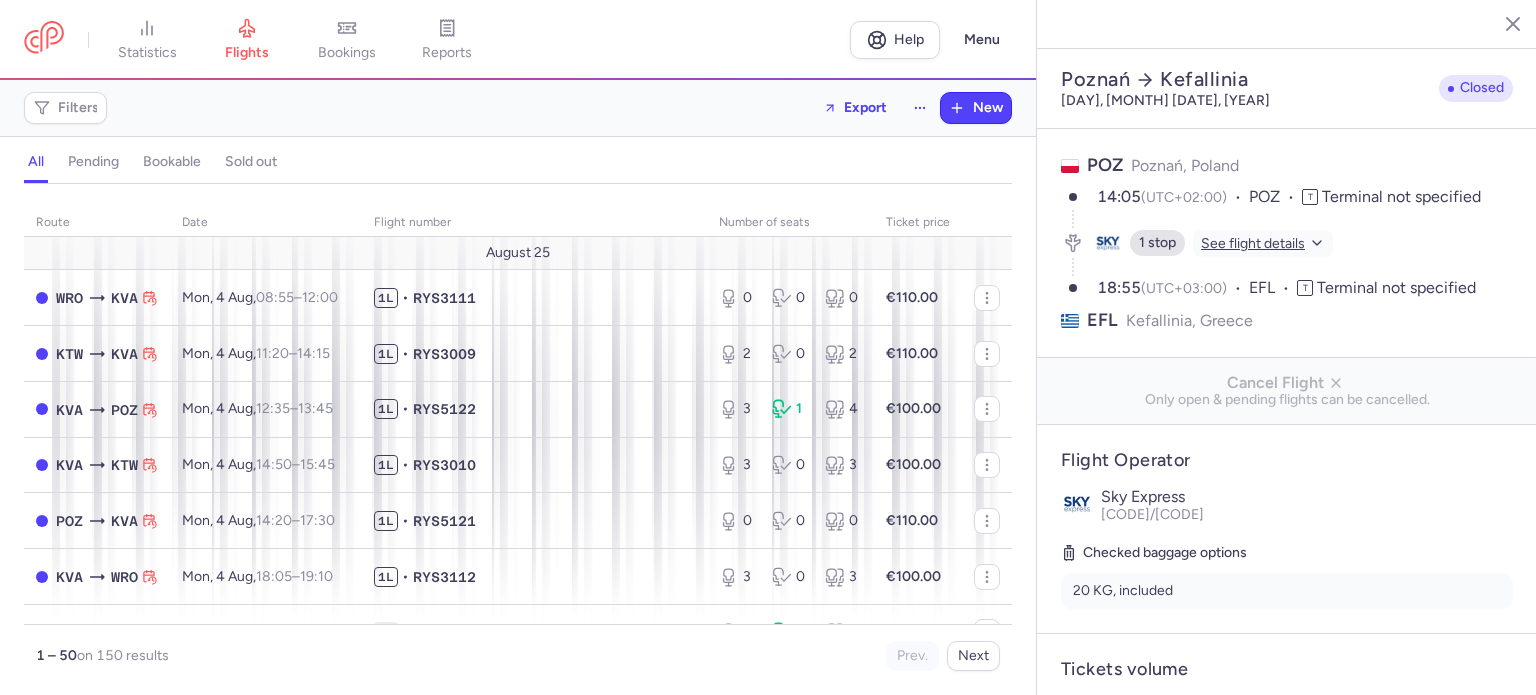select on "days" 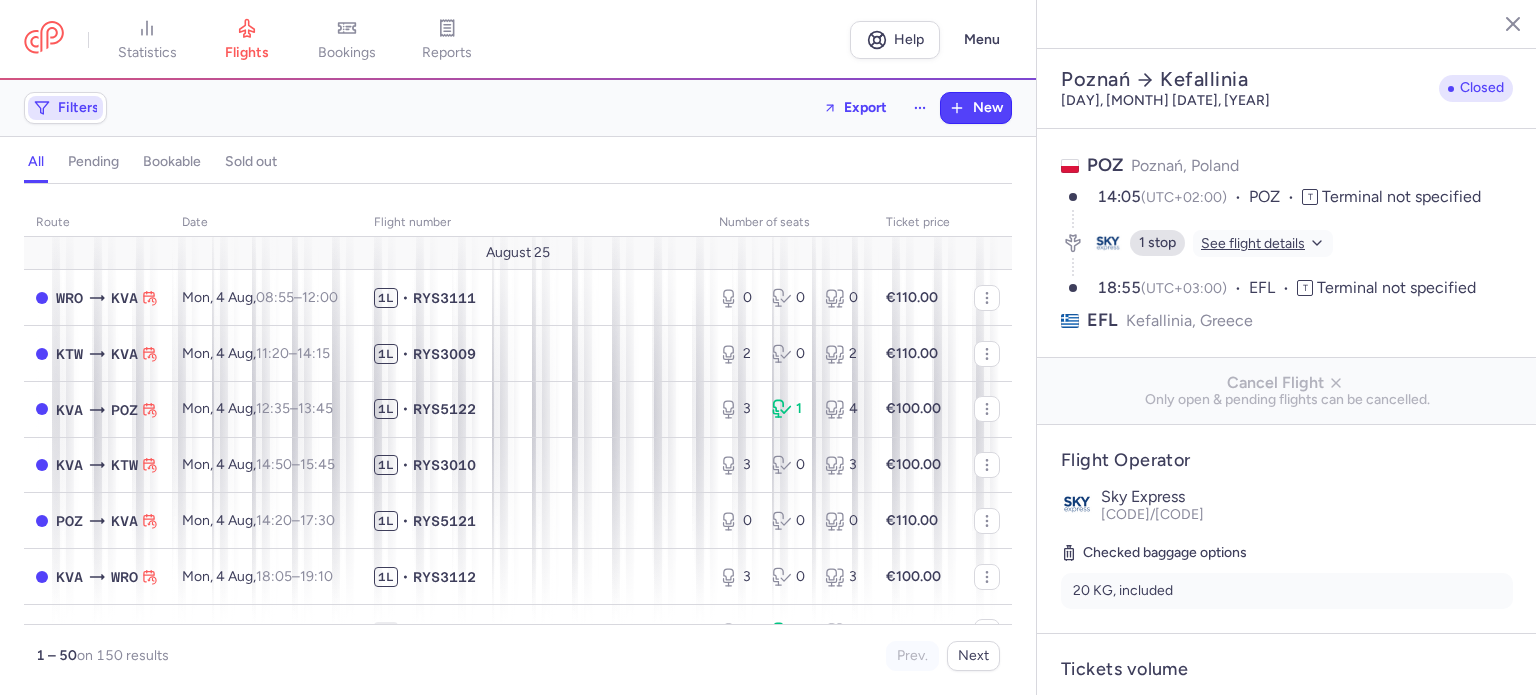 click on "Filters" at bounding box center [78, 108] 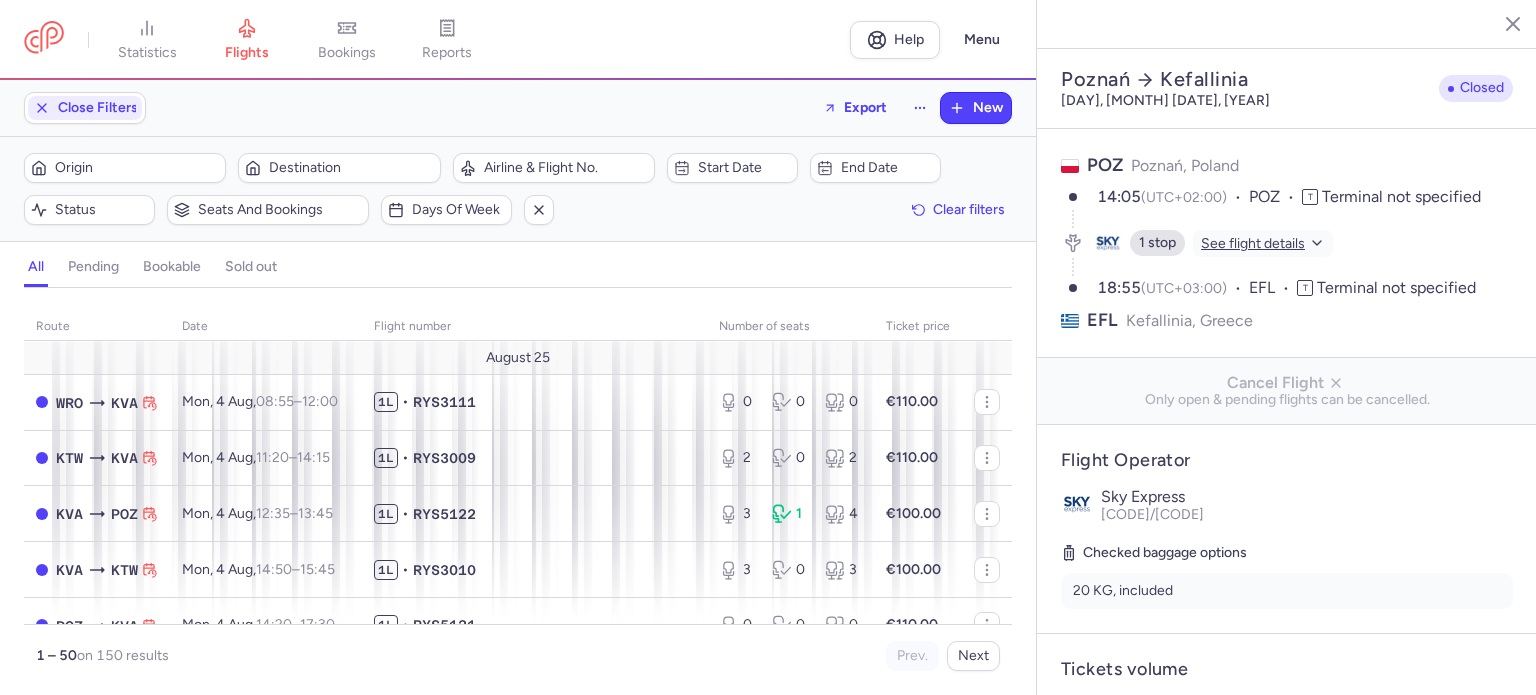 scroll, scrollTop: 0, scrollLeft: 0, axis: both 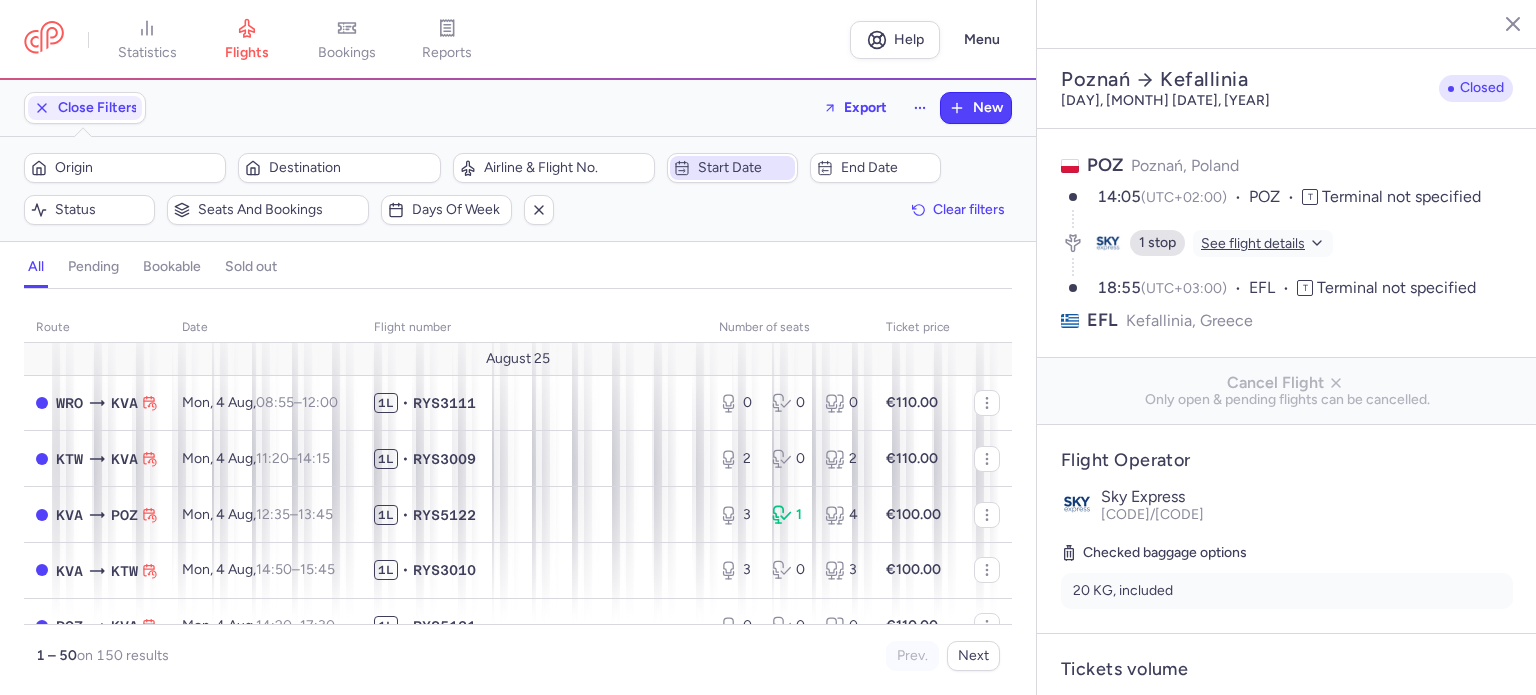 click on "Start date" at bounding box center (744, 168) 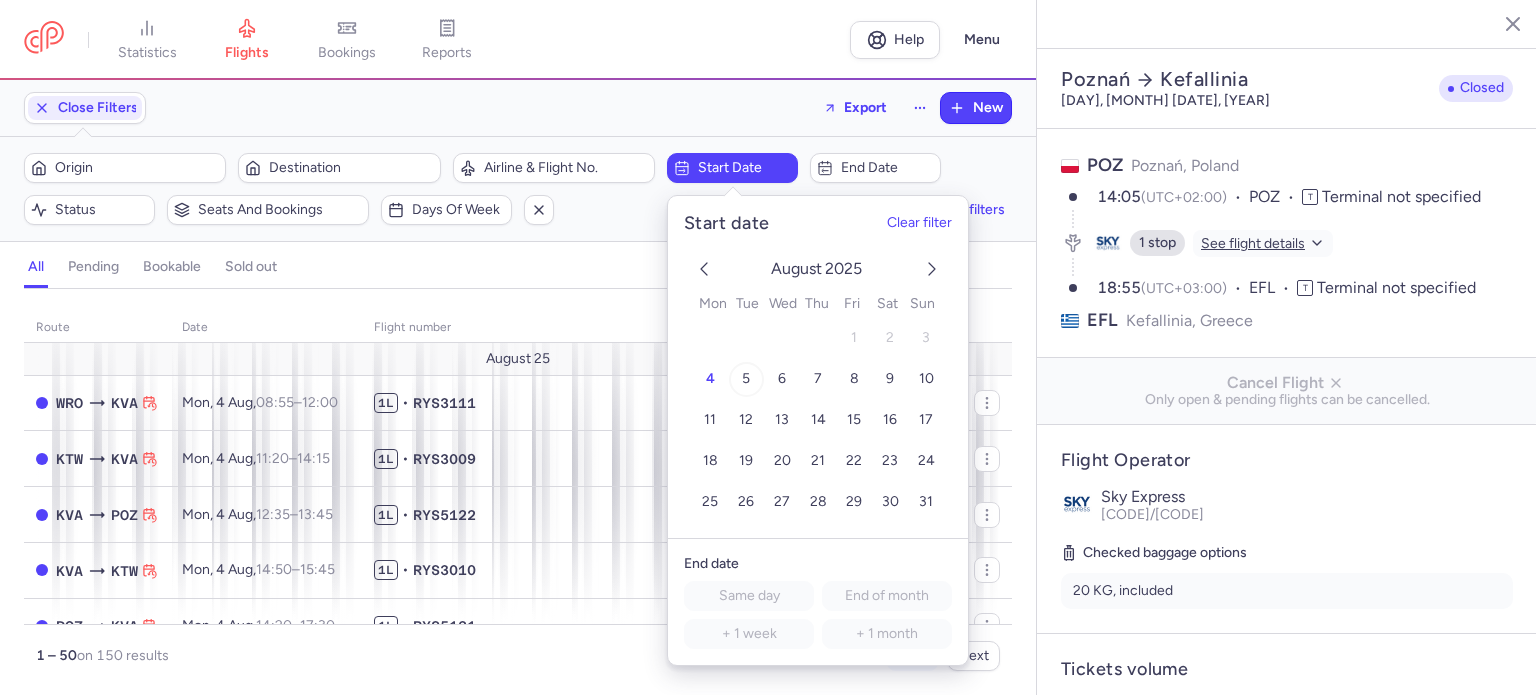 click on "5" at bounding box center [746, 378] 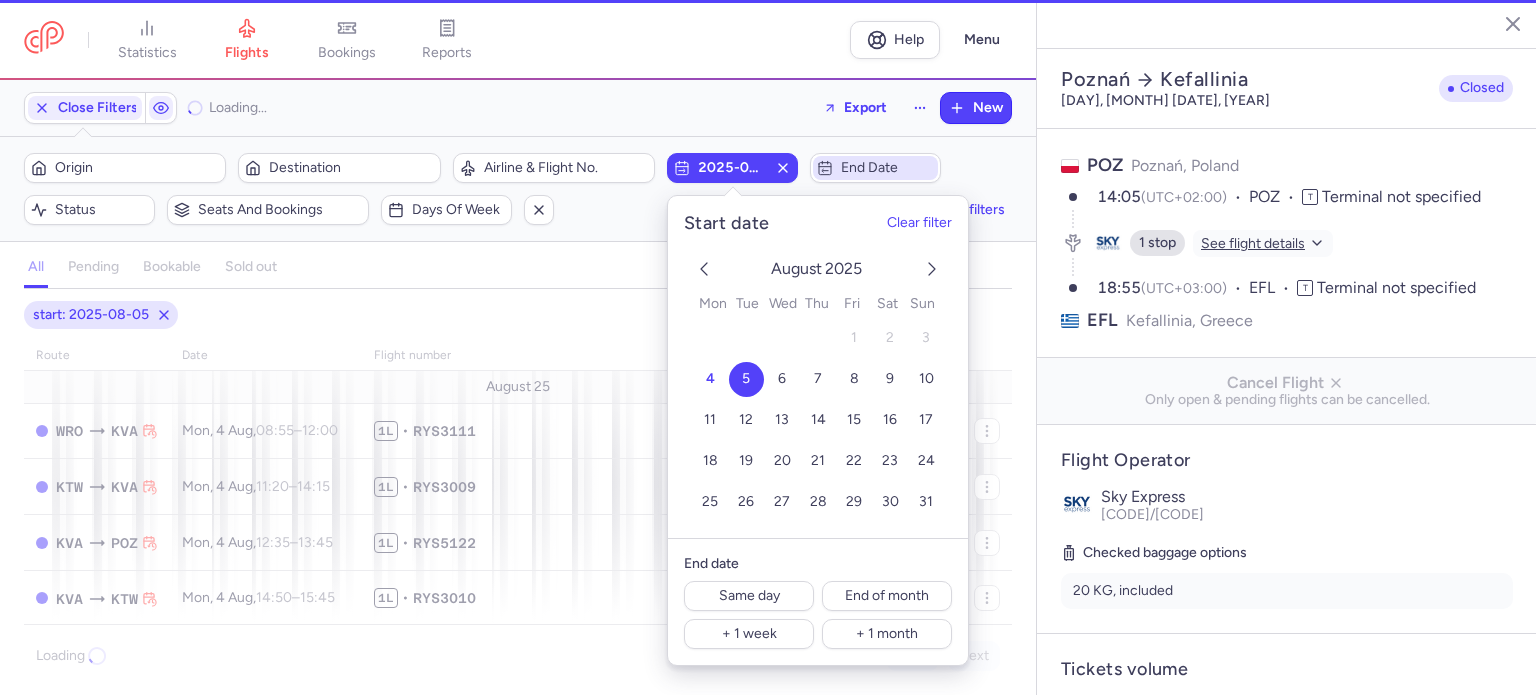 click on "End date" at bounding box center [887, 168] 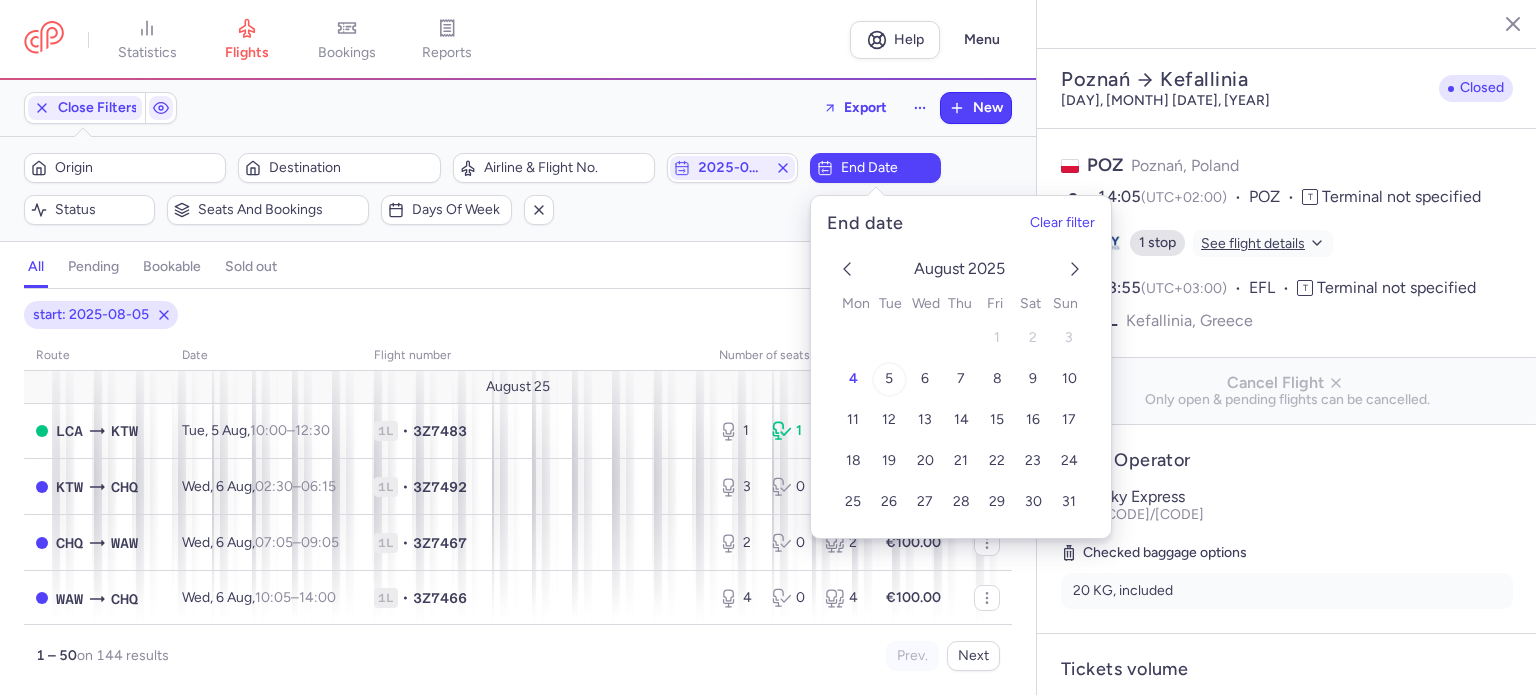 click on "5" at bounding box center (888, 379) 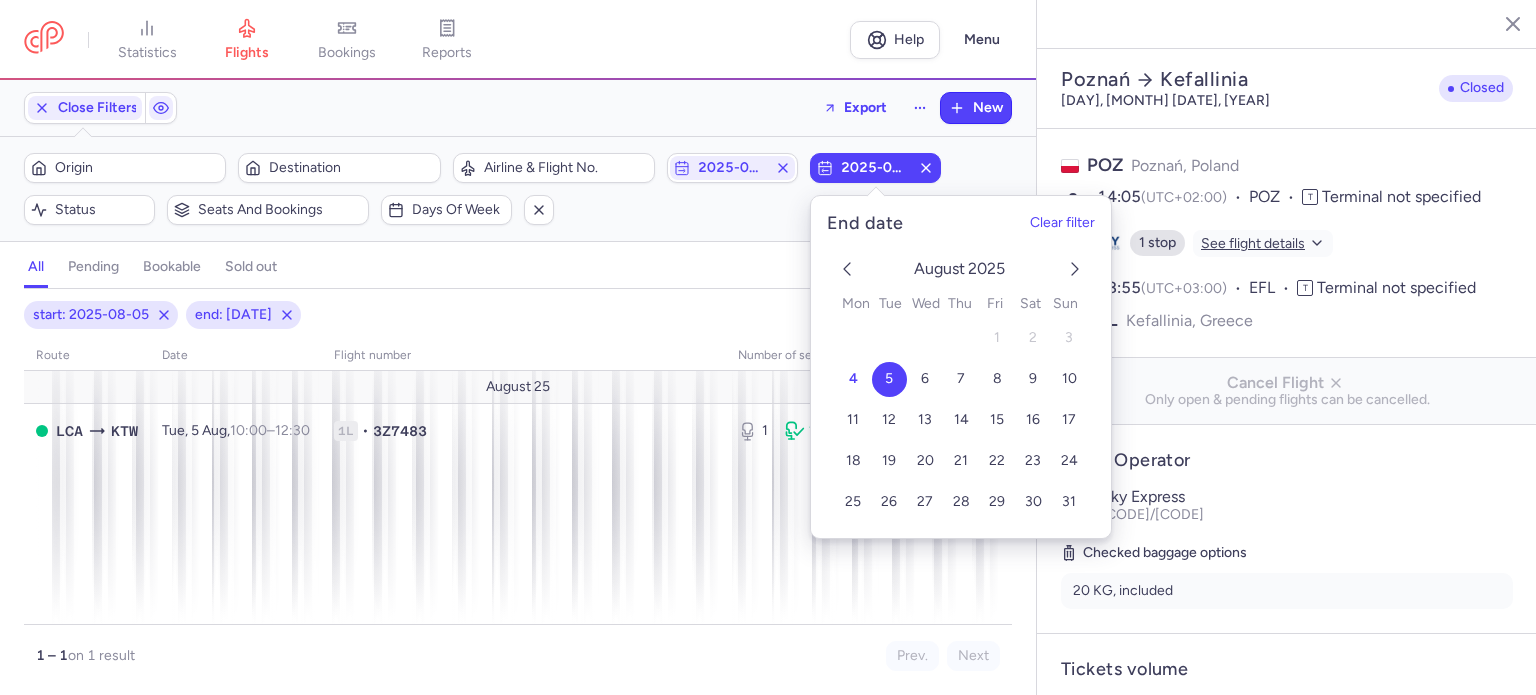 click on "Origin Destination Airline & Flight No. [DATE] [DATE] Status Seats and bookings Days of week Clear filters" 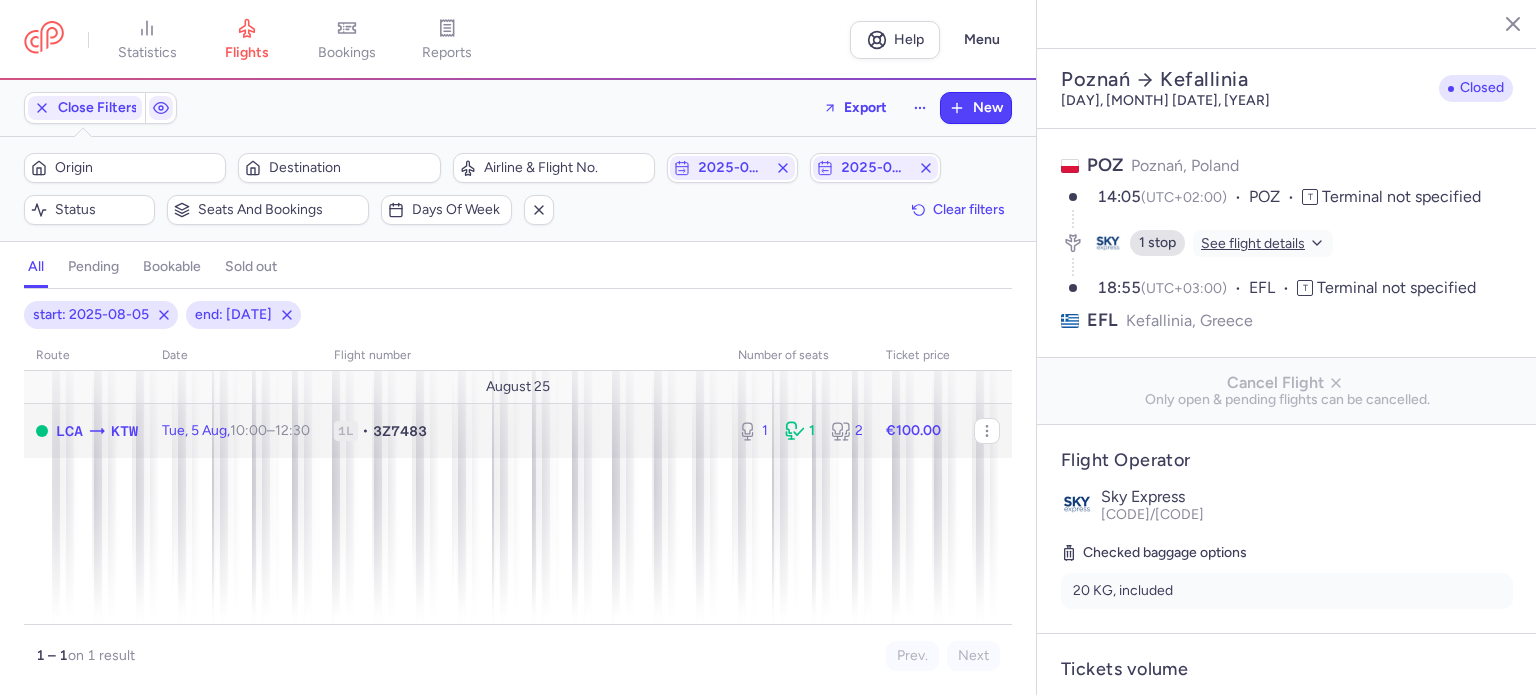click on "[CODE] • [CODE]" at bounding box center (524, 431) 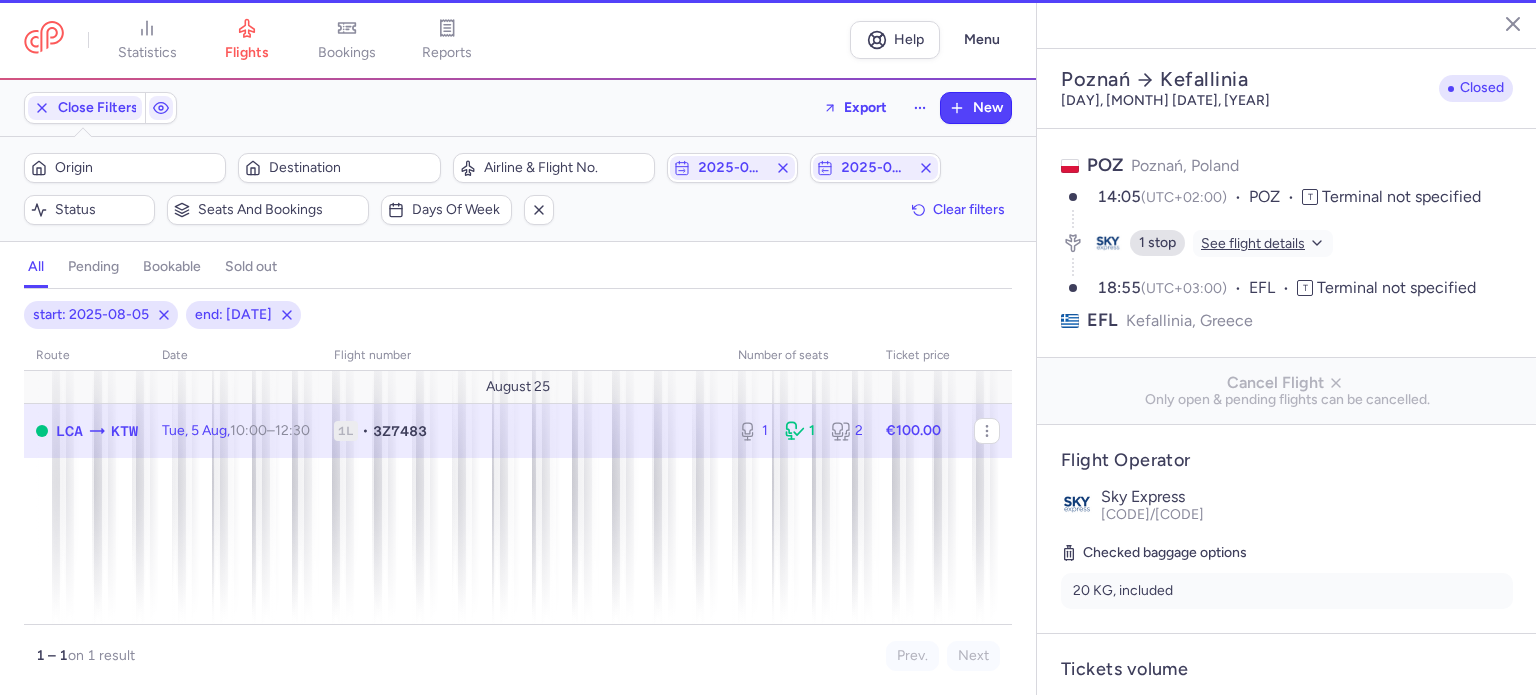 type on "1" 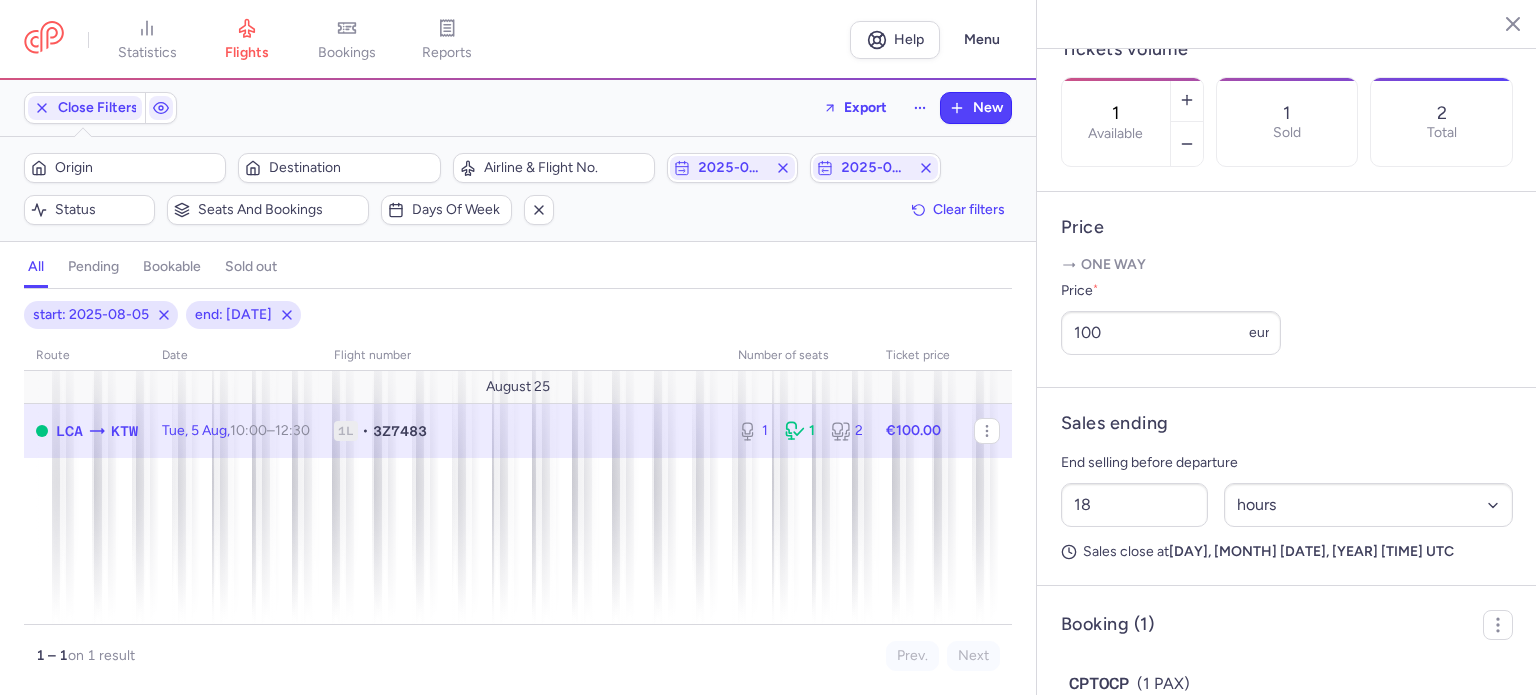 scroll, scrollTop: 735, scrollLeft: 0, axis: vertical 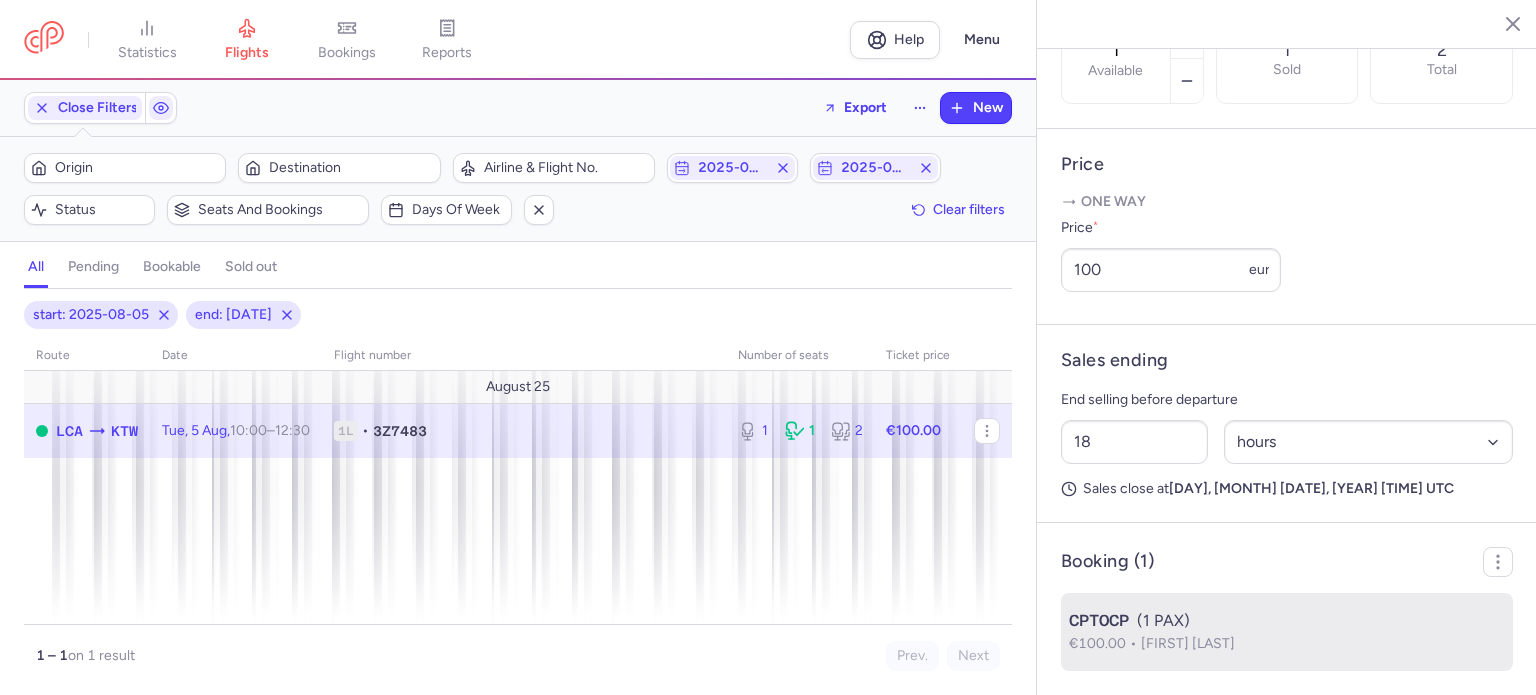 click on "€100.00 [FIRST] [LAST]" at bounding box center (1287, 644) 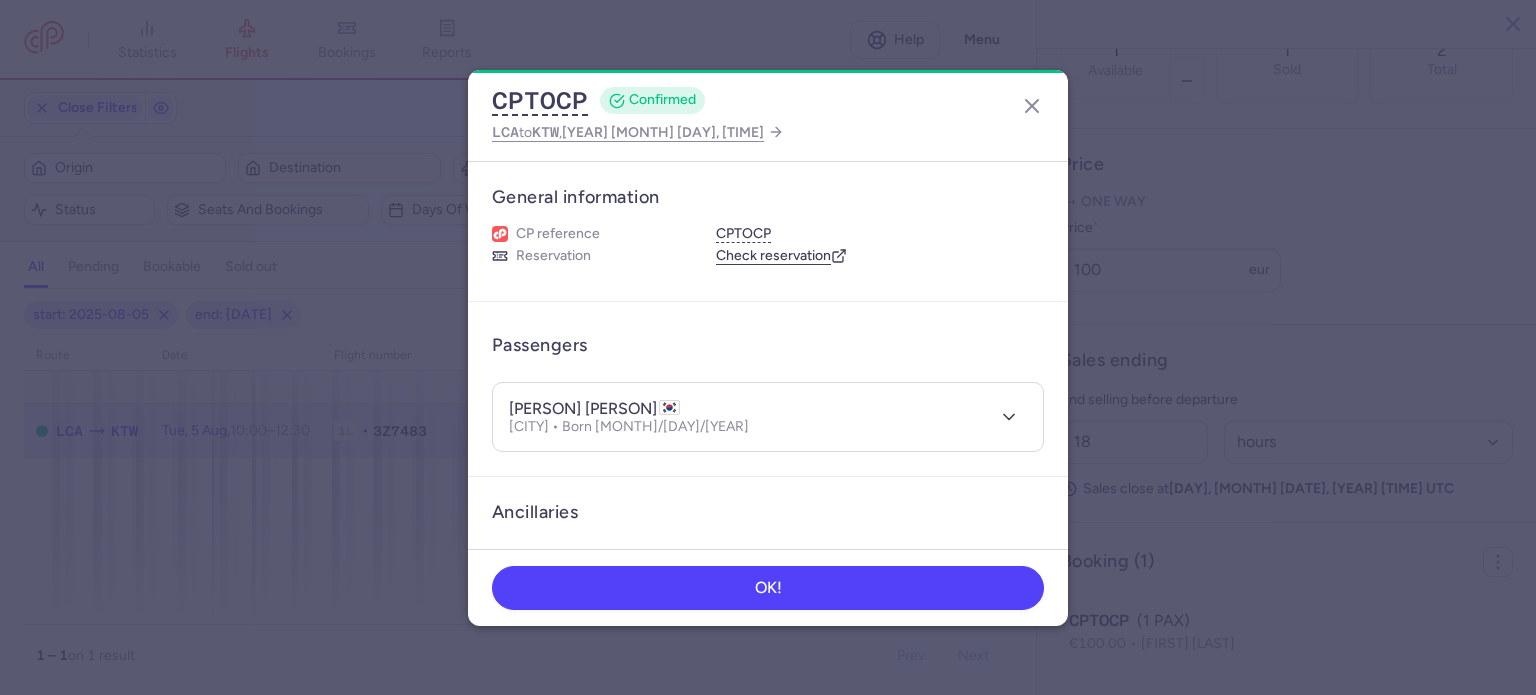 click on "[FIRST] [LAST] Male • Born [DATE]" at bounding box center [746, 417] 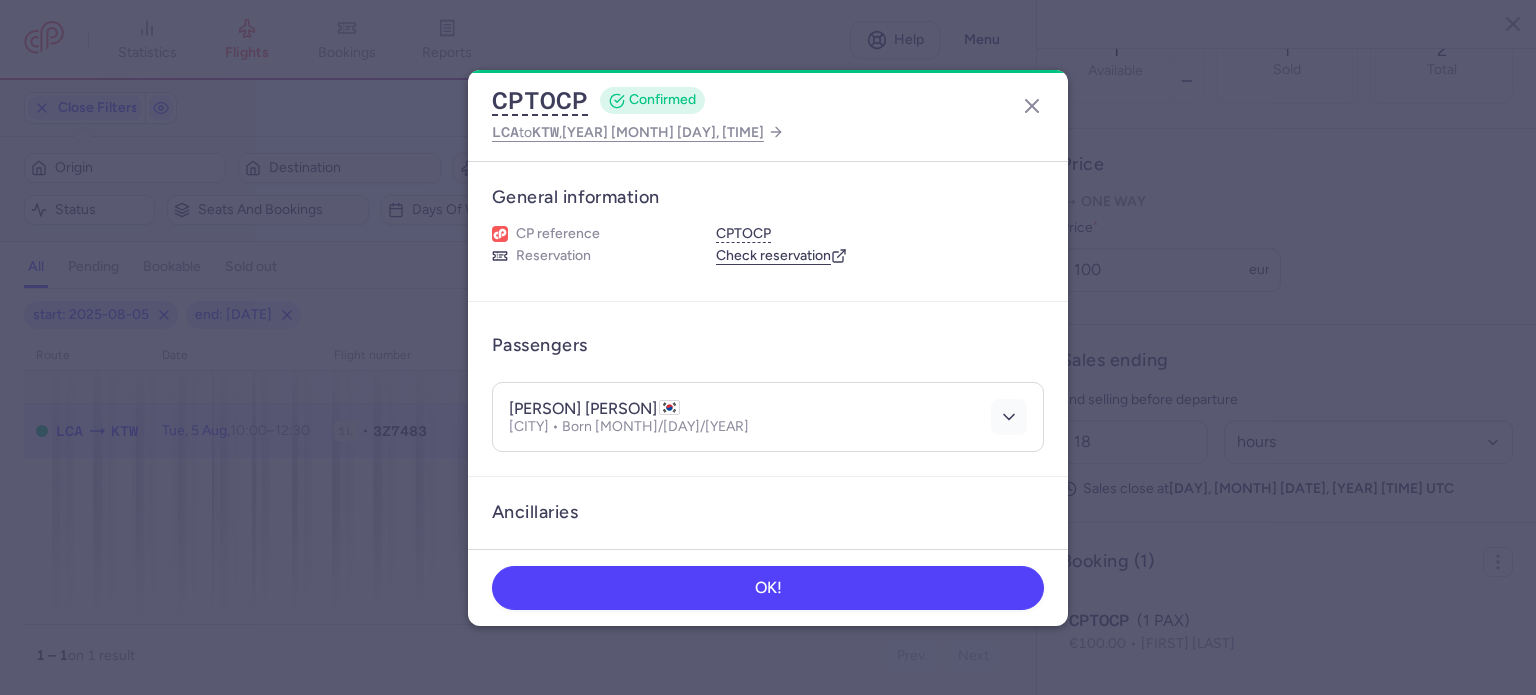 click 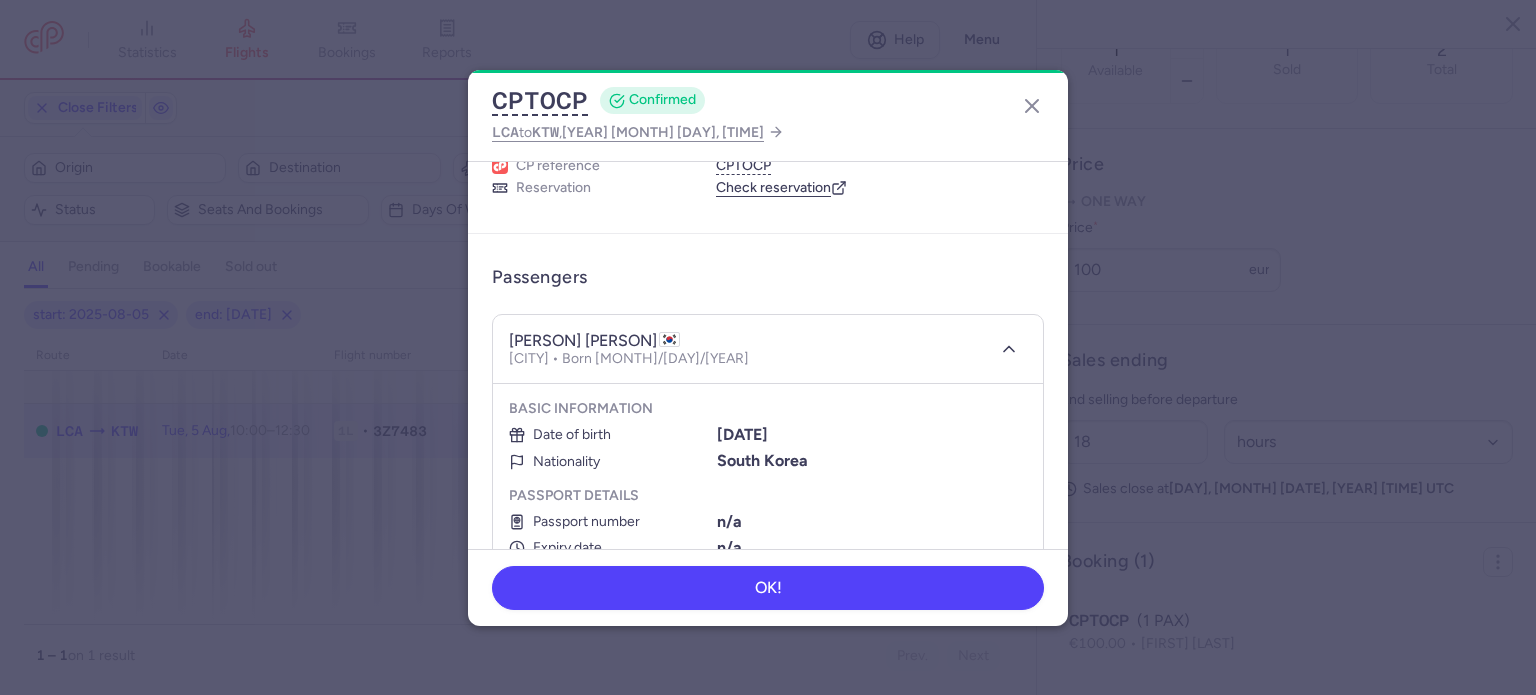 scroll, scrollTop: 200, scrollLeft: 0, axis: vertical 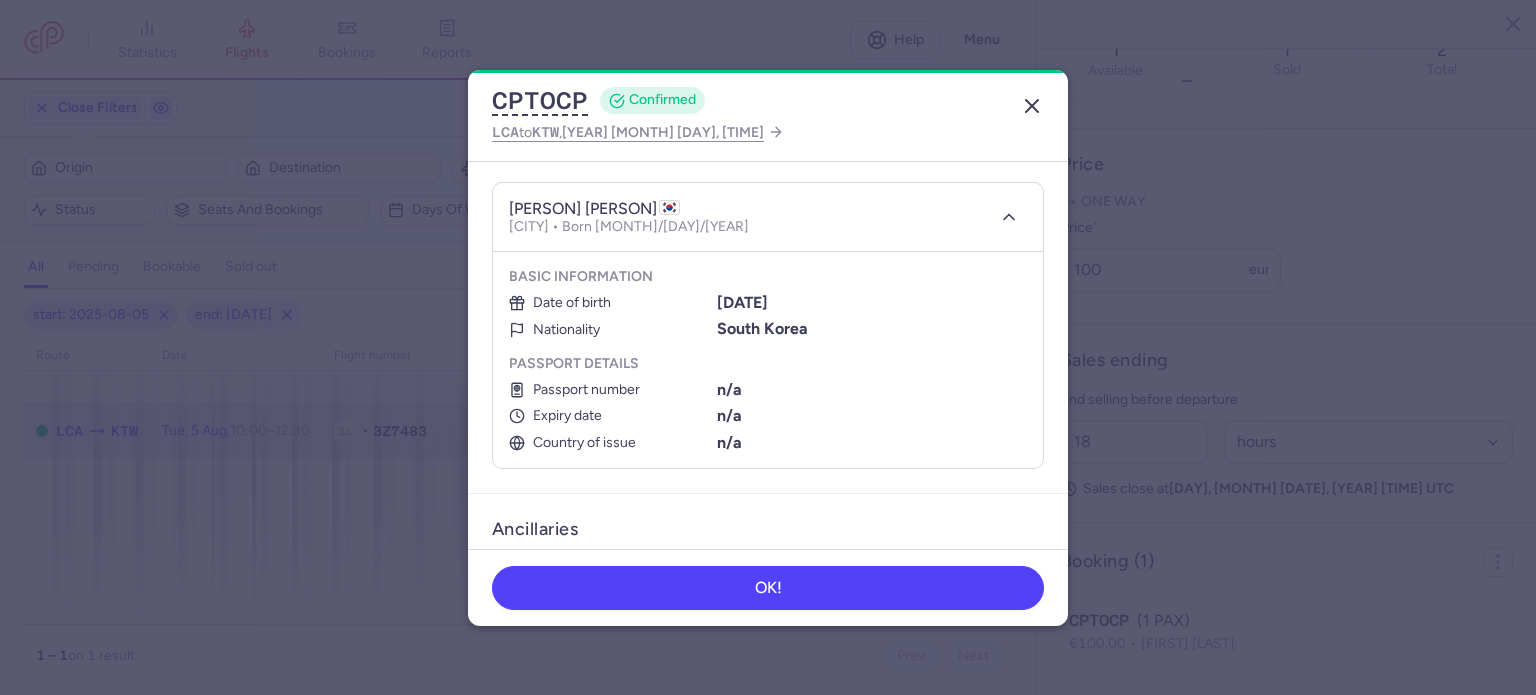 click 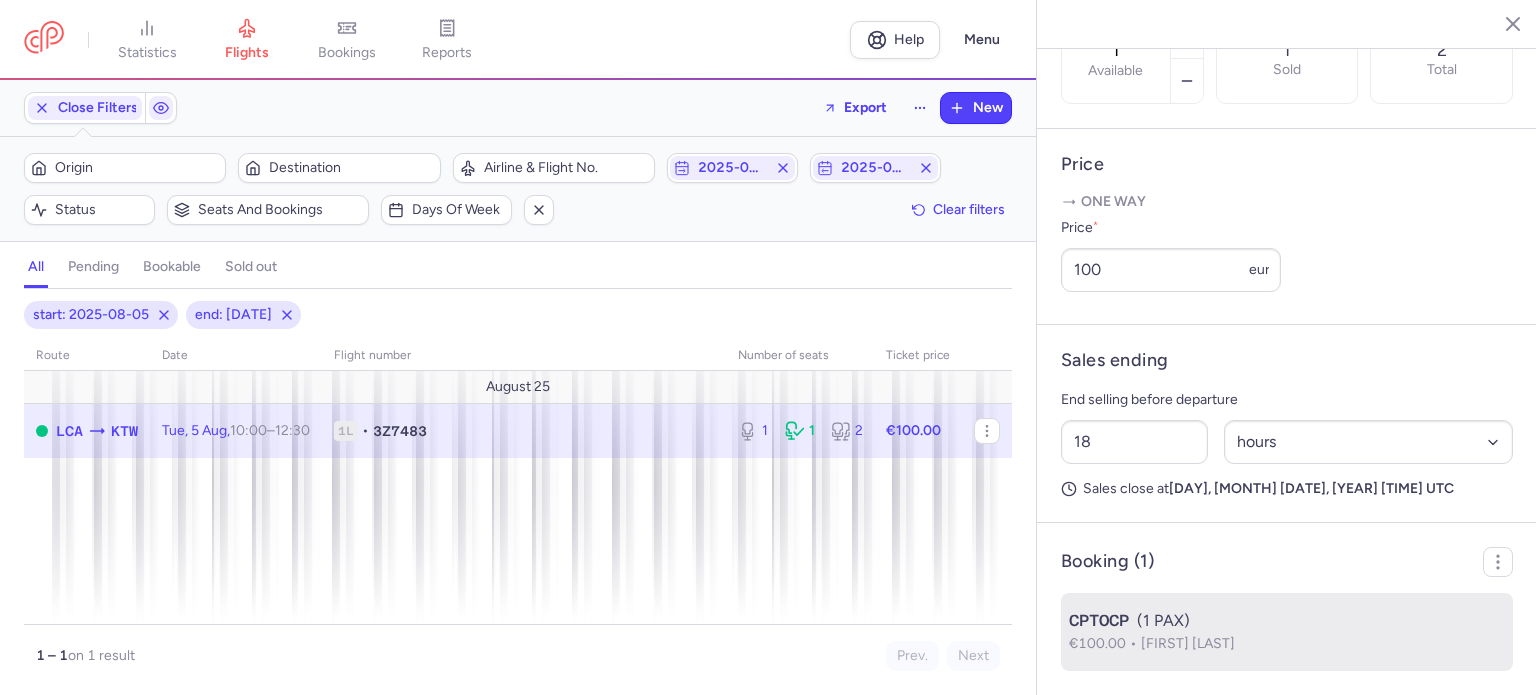click on "[FIRST] [LAST]" at bounding box center (1188, 643) 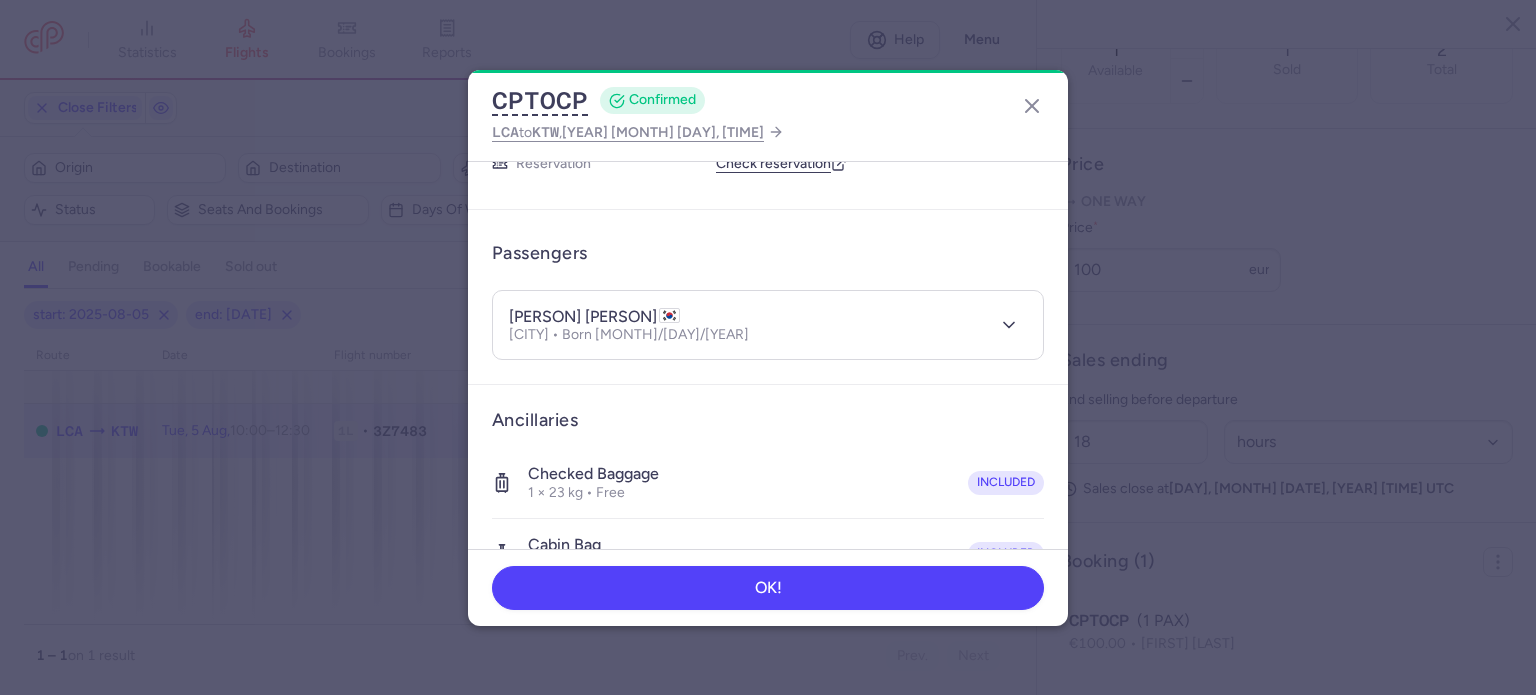scroll, scrollTop: 423, scrollLeft: 0, axis: vertical 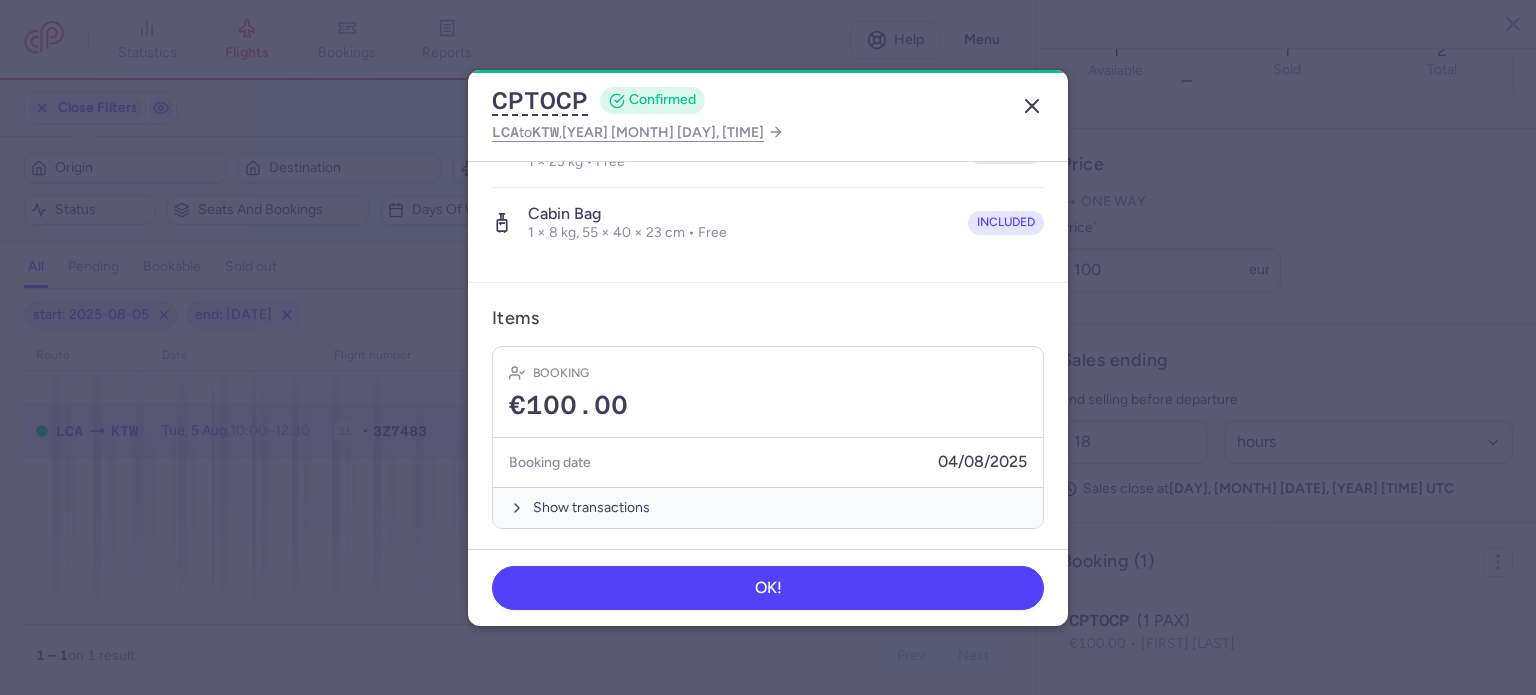 click 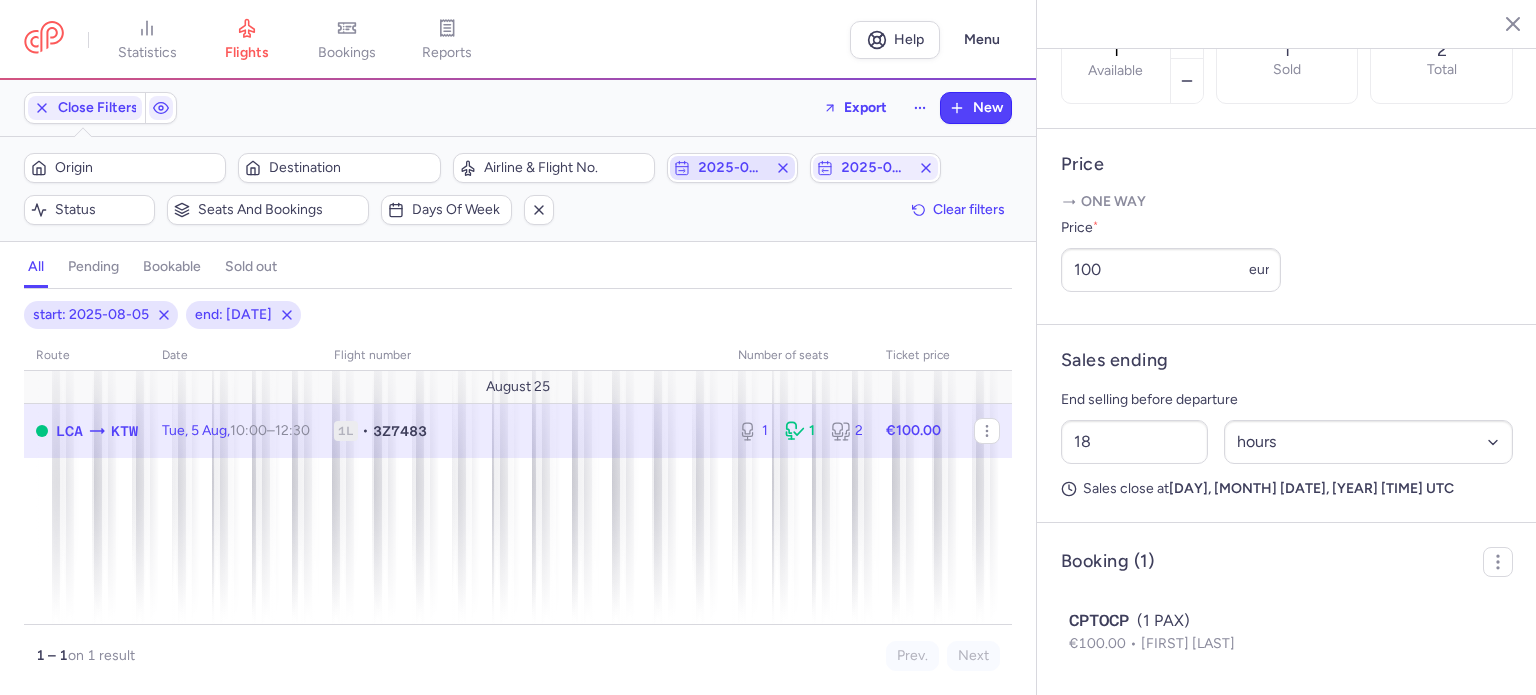 click on "2025-08-05" at bounding box center [732, 168] 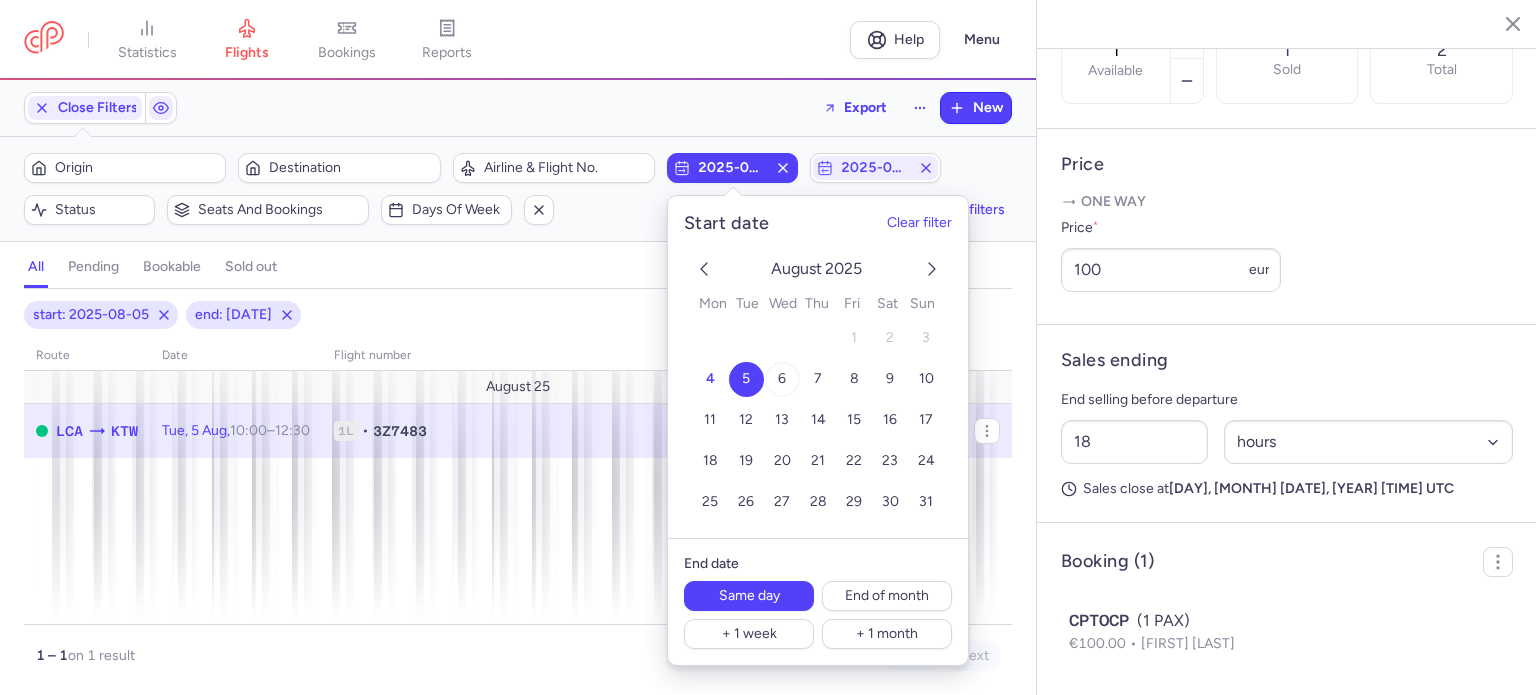 drag, startPoint x: 790, startPoint y: 372, endPoint x: 800, endPoint y: 318, distance: 54.91812 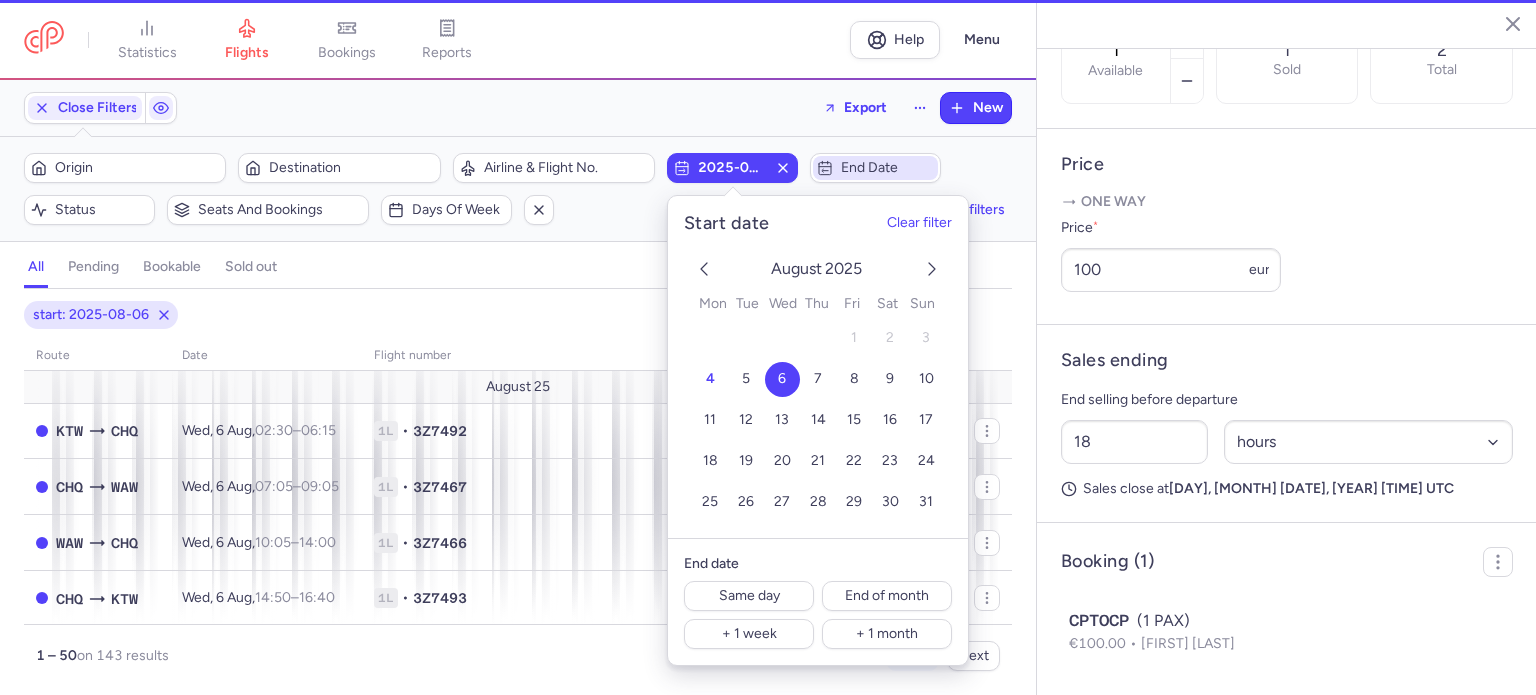 drag, startPoint x: 856, startPoint y: 164, endPoint x: 858, endPoint y: 175, distance: 11.18034 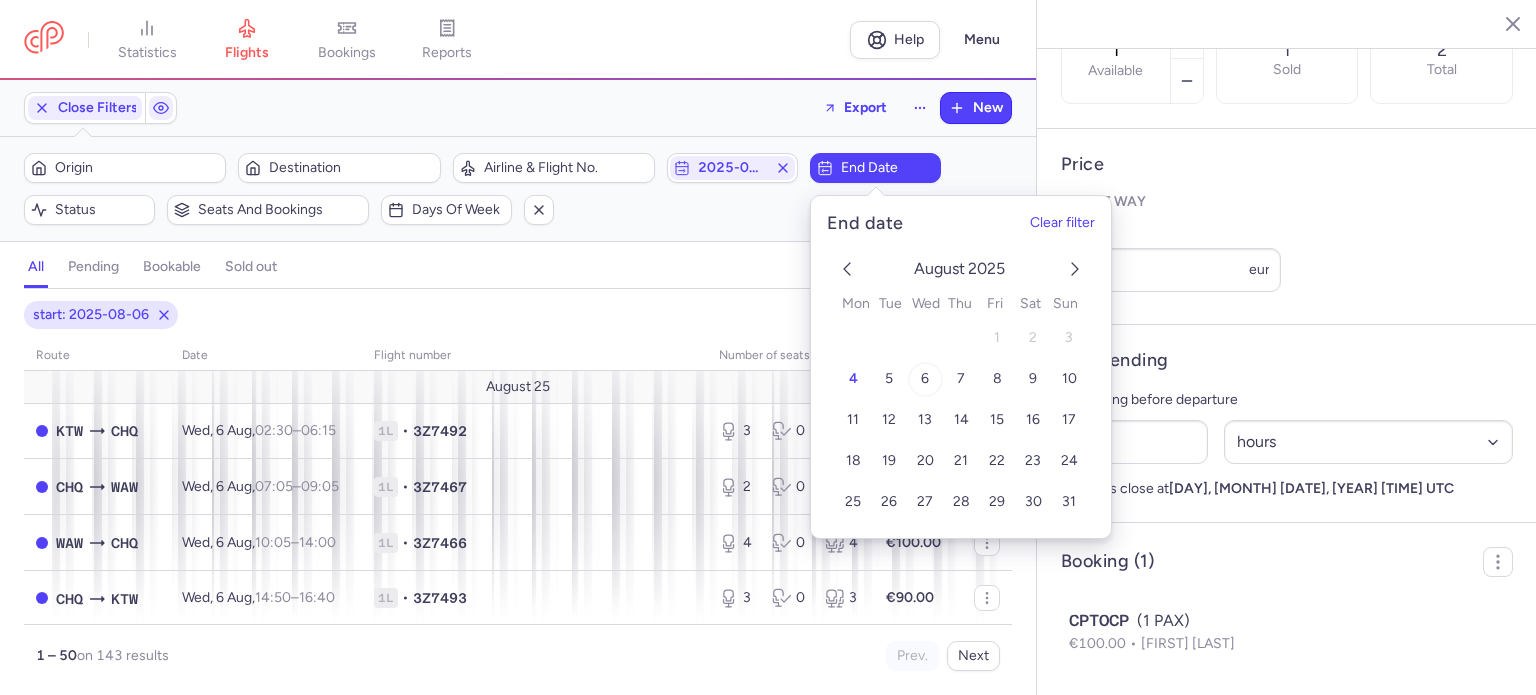 click on "6" at bounding box center (925, 378) 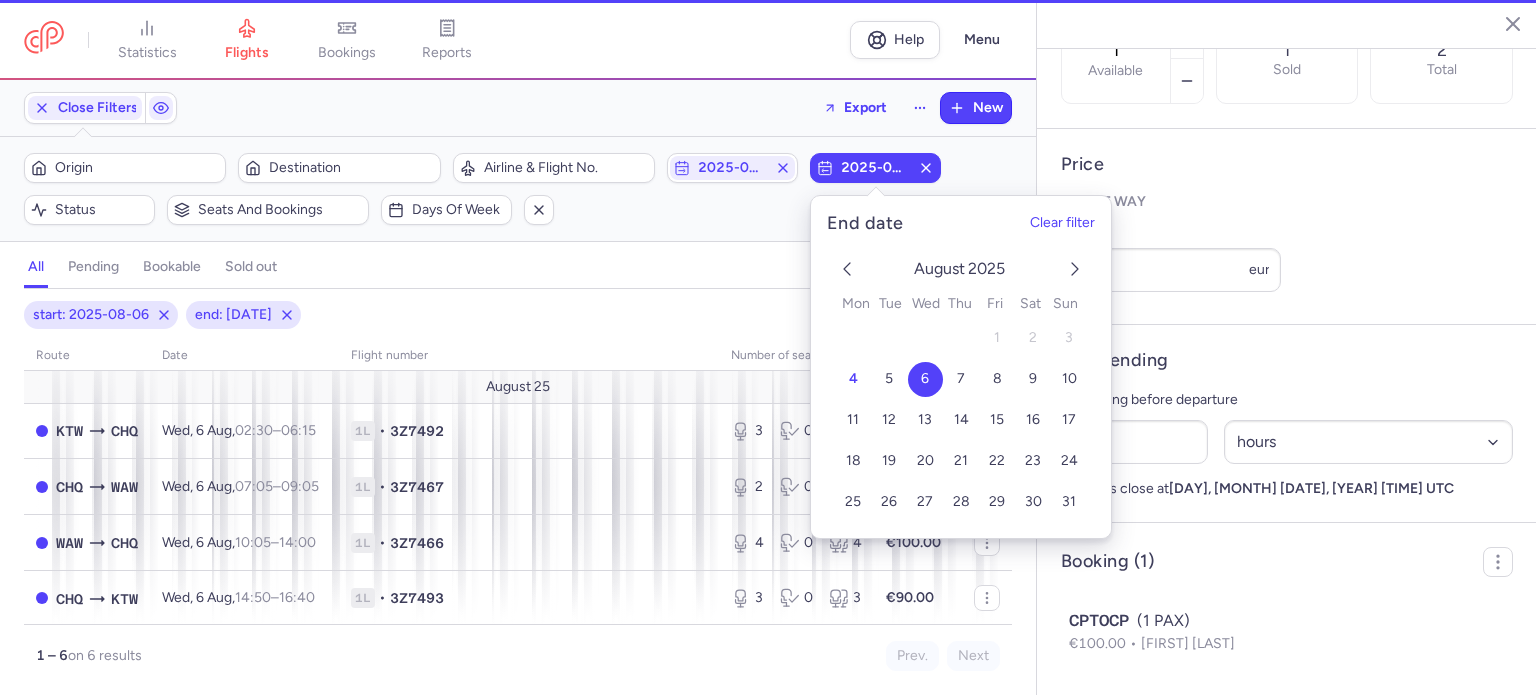 click on "Origin  Destination  Airline  & Flight No.  [YEAR]-[MONTH]-[DAY]  [YEAR]-[MONTH]-[DAY]  Status  Seats and bookings  Days of week  Clear filters" 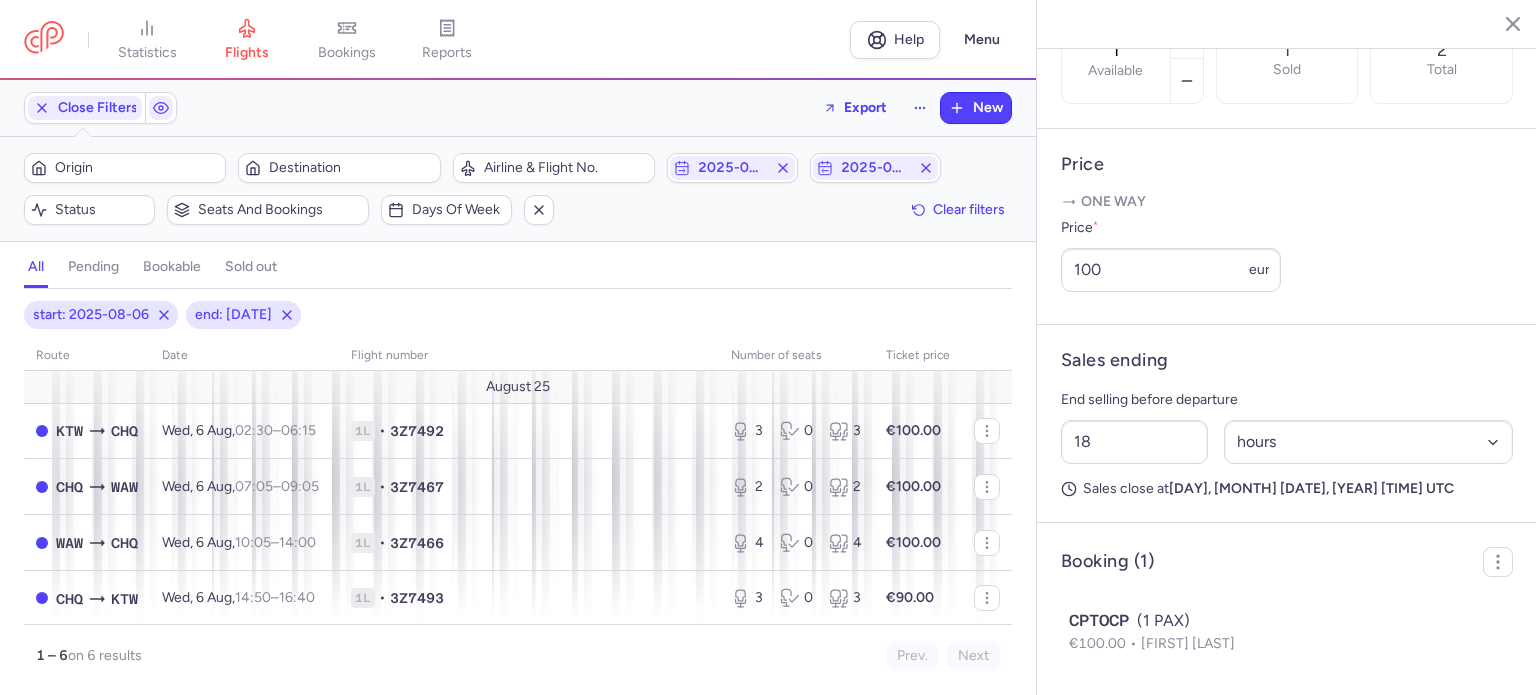 scroll, scrollTop: 0, scrollLeft: 0, axis: both 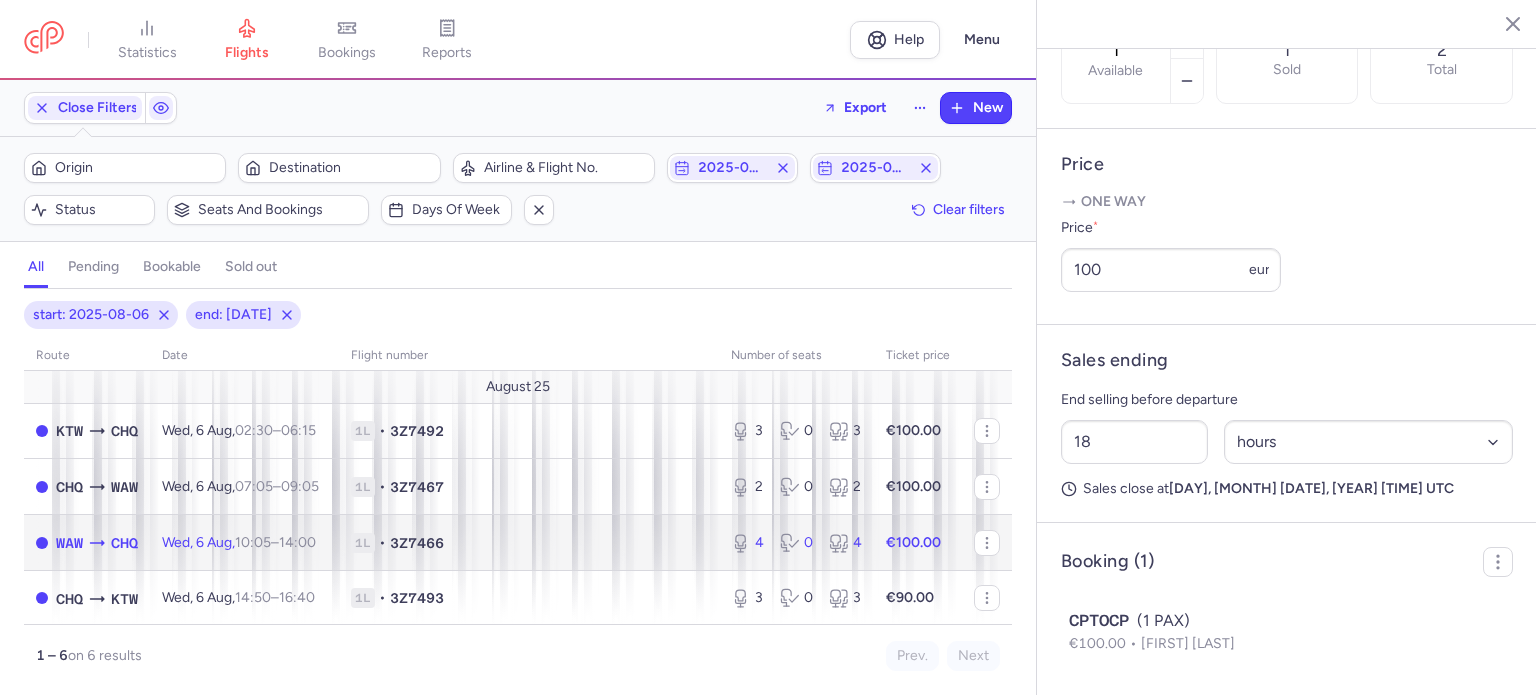 click on "[DAY], [DAY] [MONTH], [YEAR]	[TIME] – [TIME] +[NUMBER]" 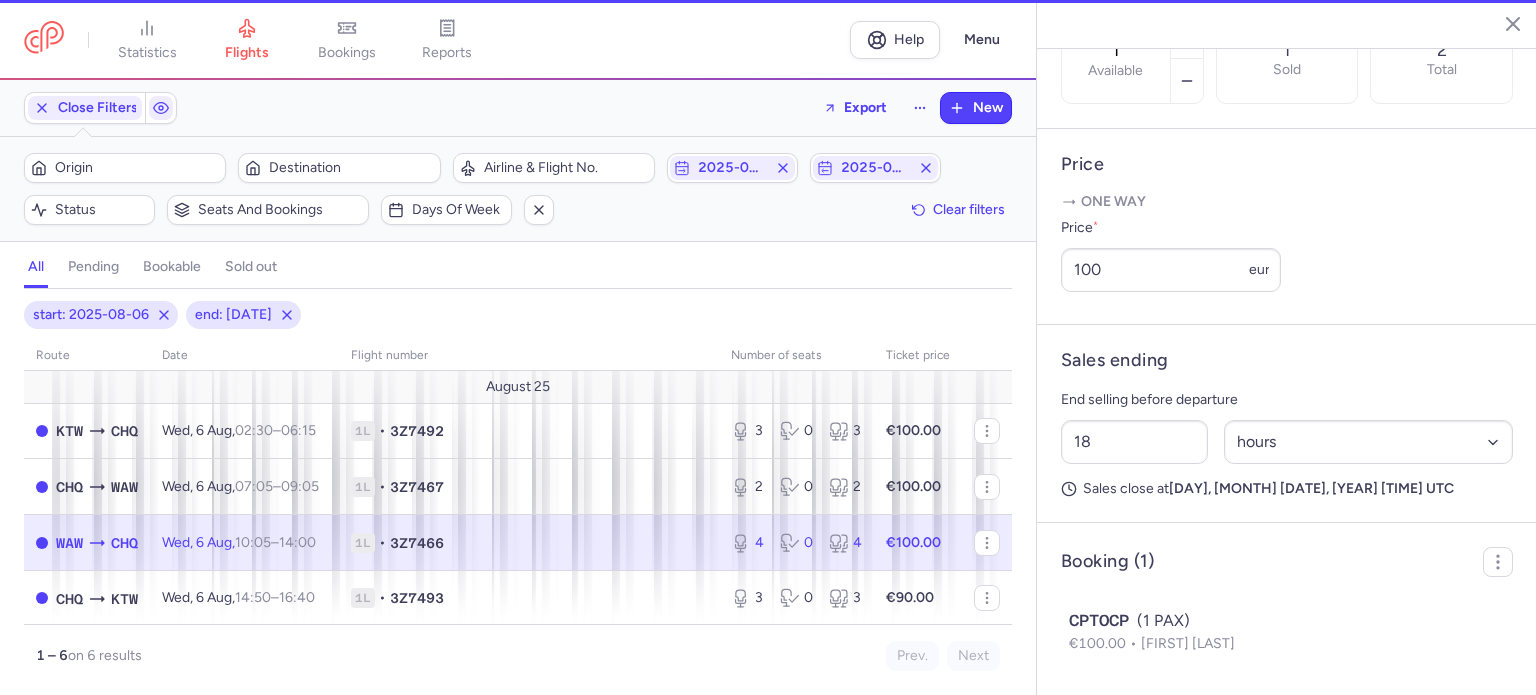 type on "4" 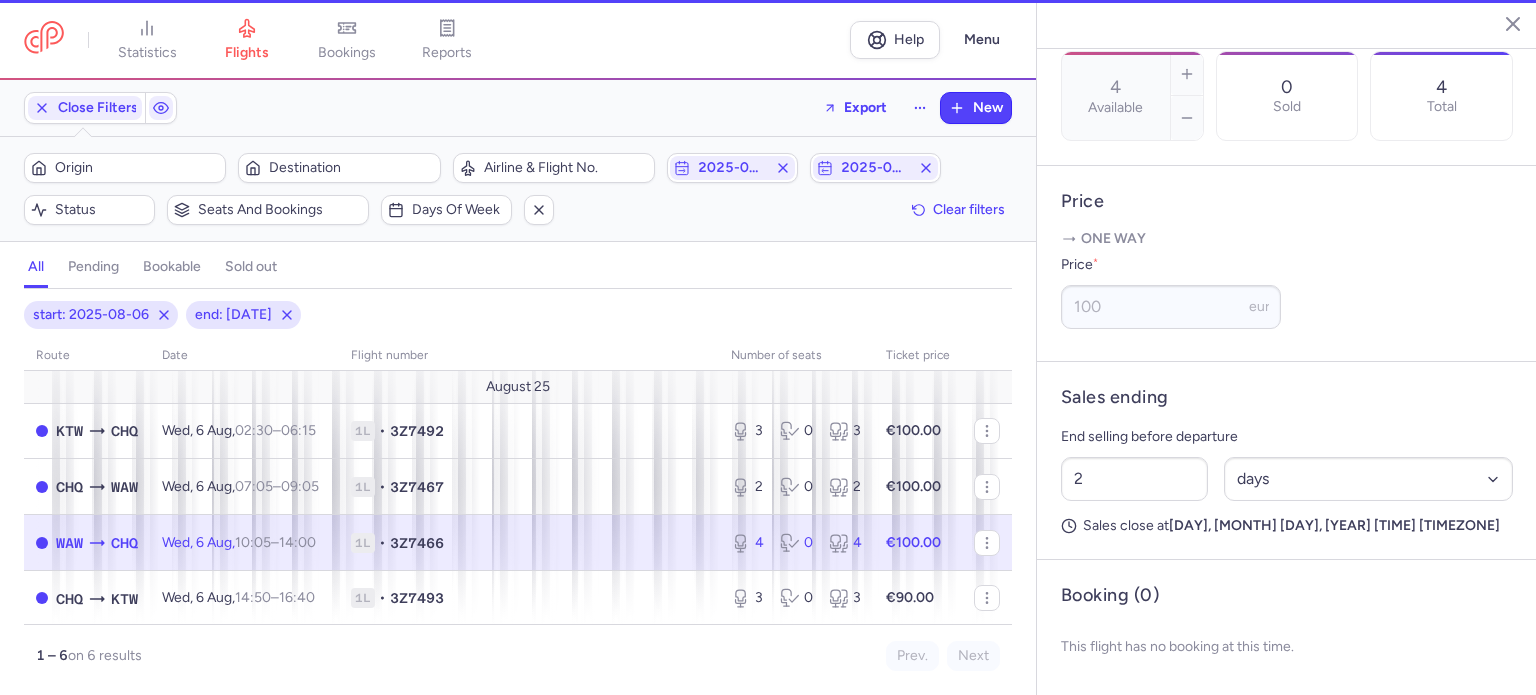 scroll, scrollTop: 699, scrollLeft: 0, axis: vertical 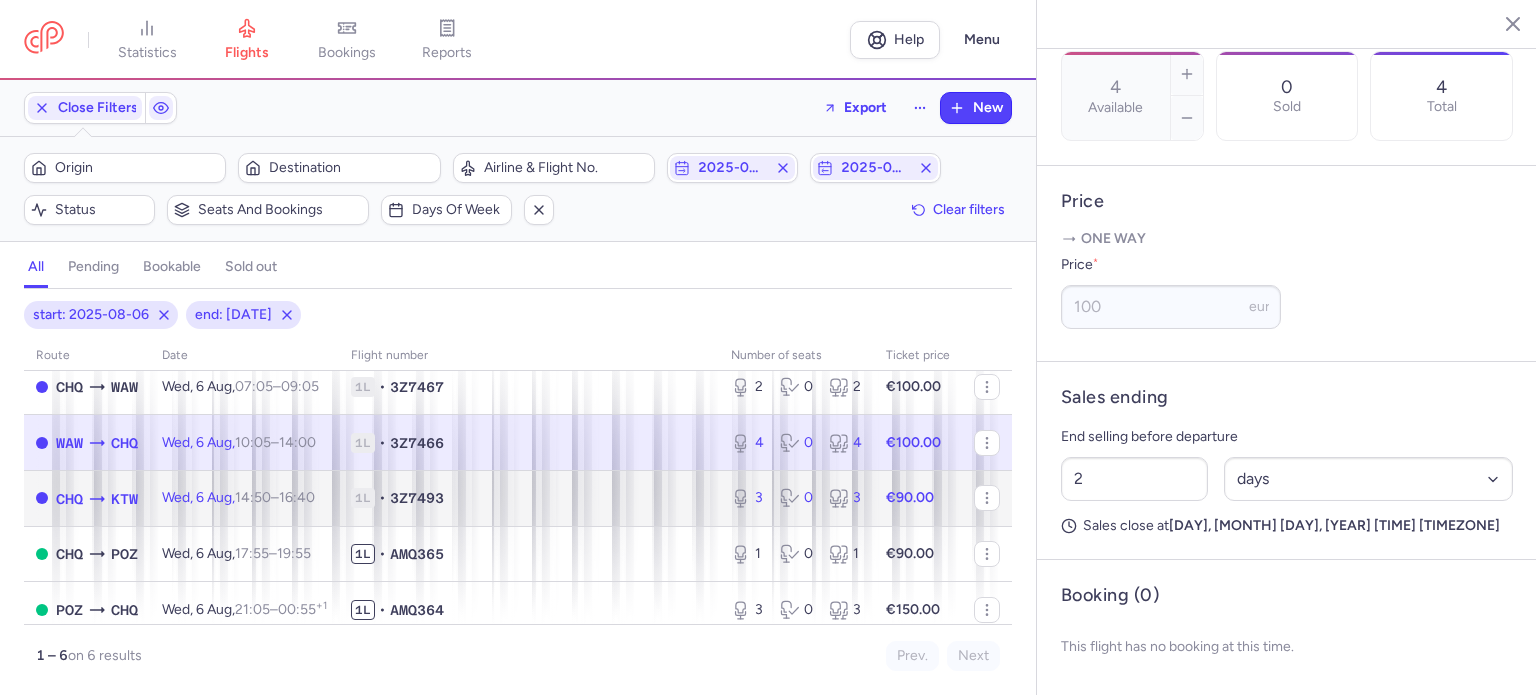 click on "[DAY], [DATE], [TIME] – [TIME] +0" 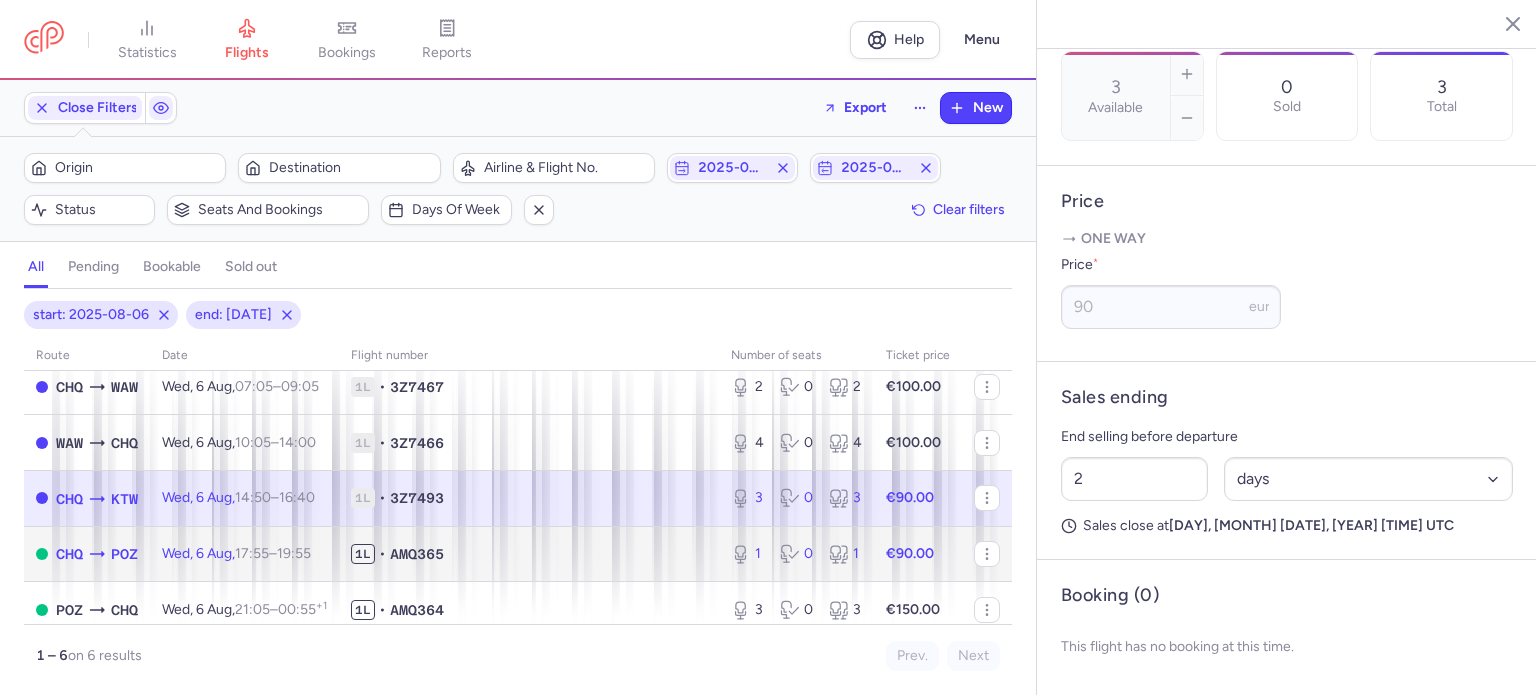 click on "[DAY], [DATE], [TIME] – [TIME] +1" 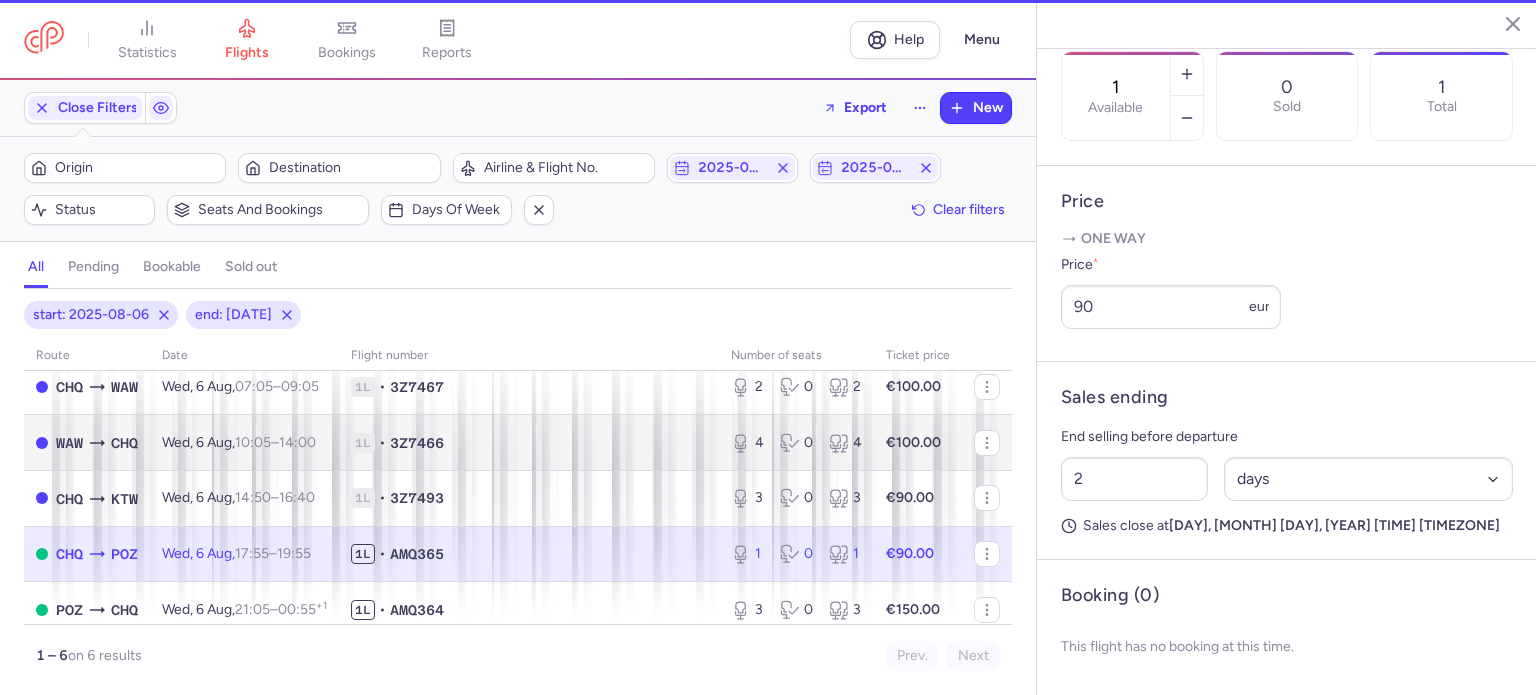 scroll, scrollTop: 683, scrollLeft: 0, axis: vertical 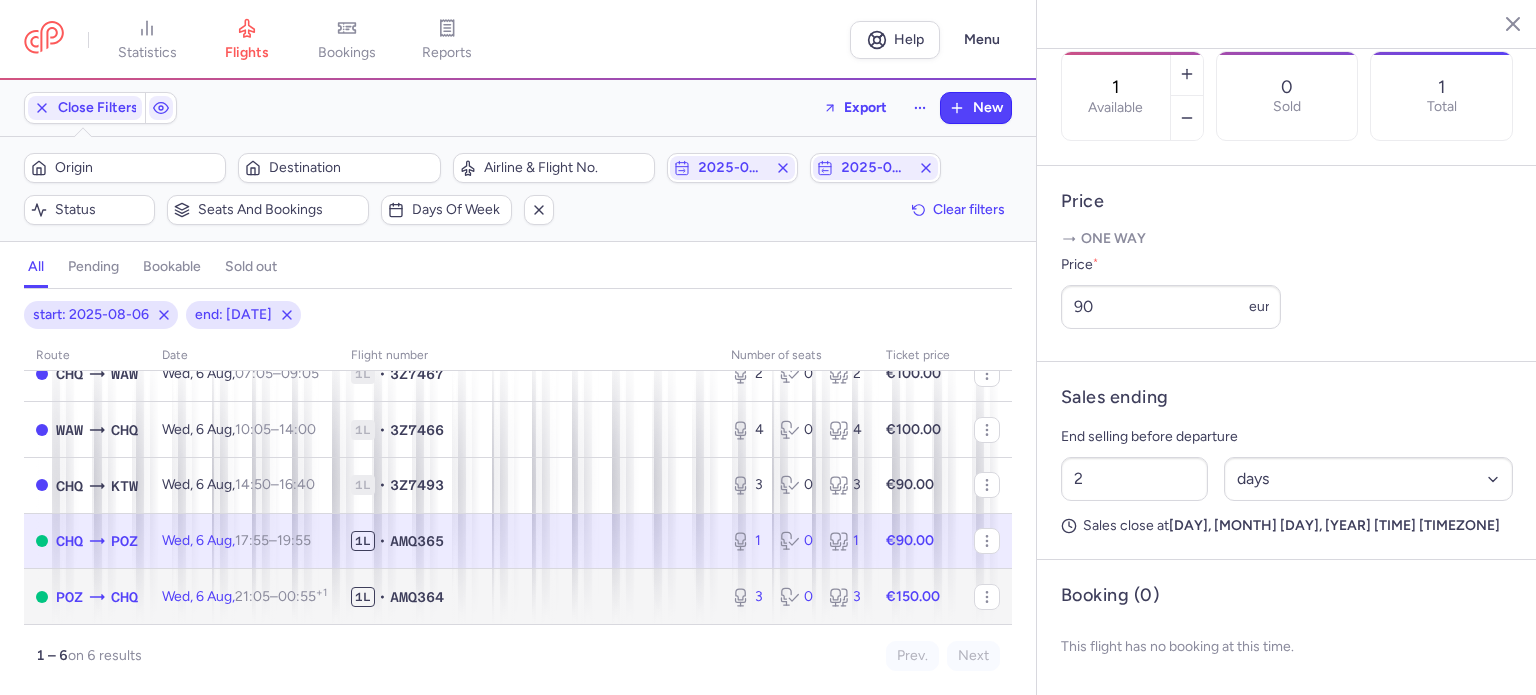 click on "[DAY], [DATE], [TIME] – [TIME] +1" 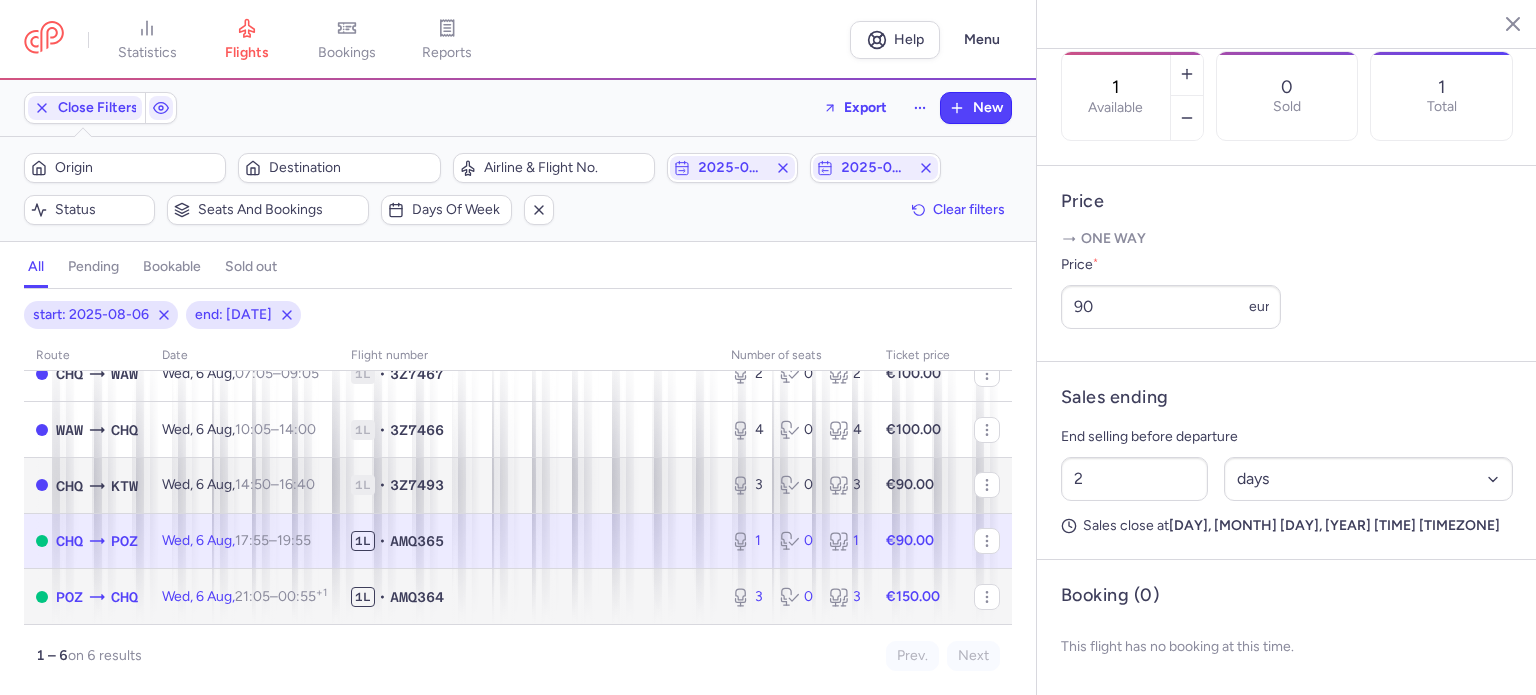 type on "3" 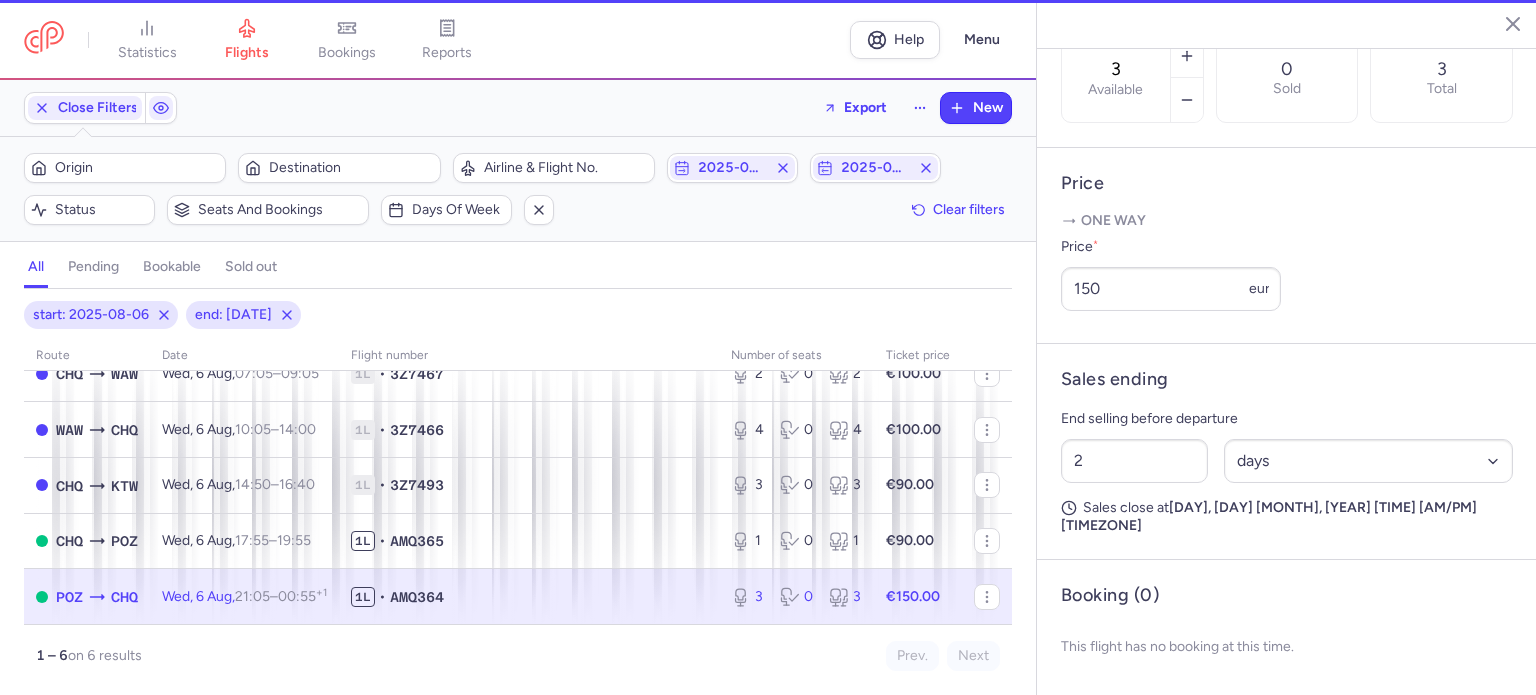 scroll, scrollTop: 704, scrollLeft: 0, axis: vertical 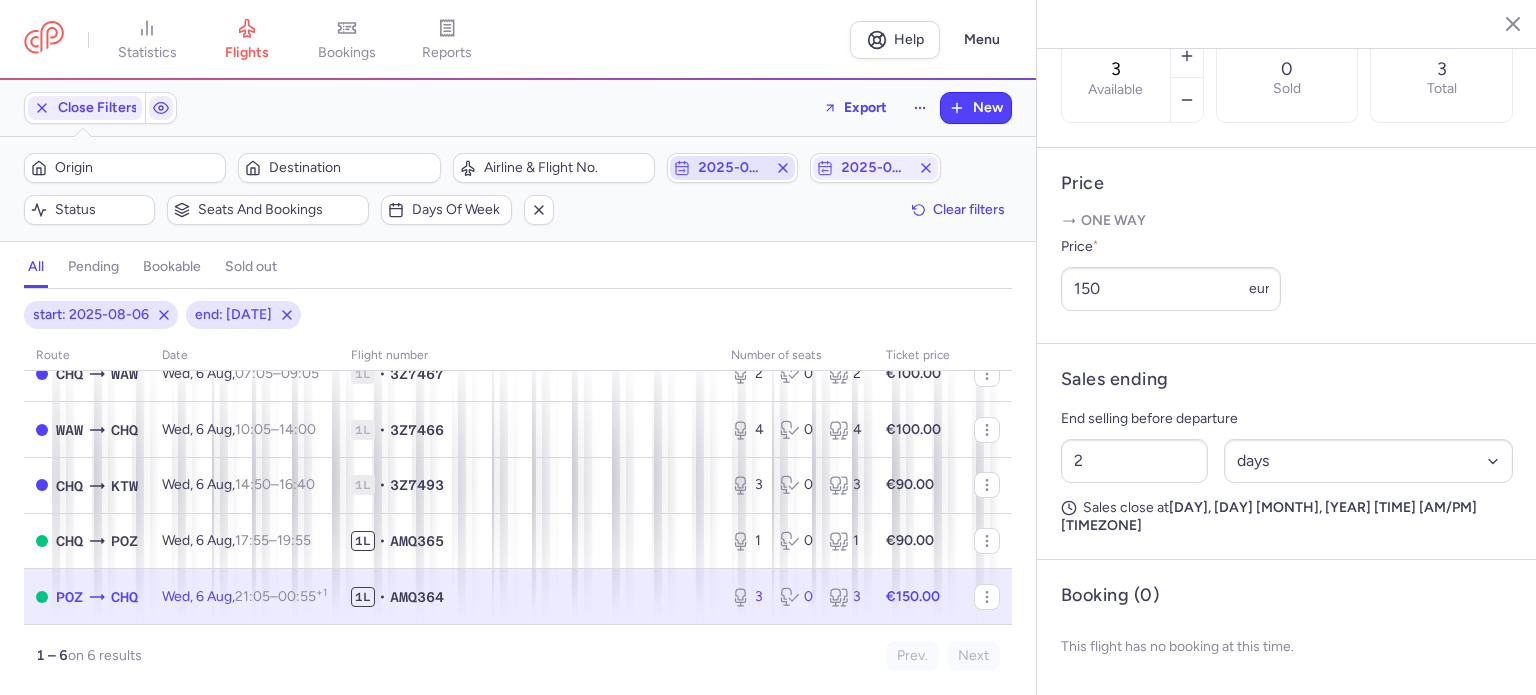 click on "2025-08-06" at bounding box center [732, 168] 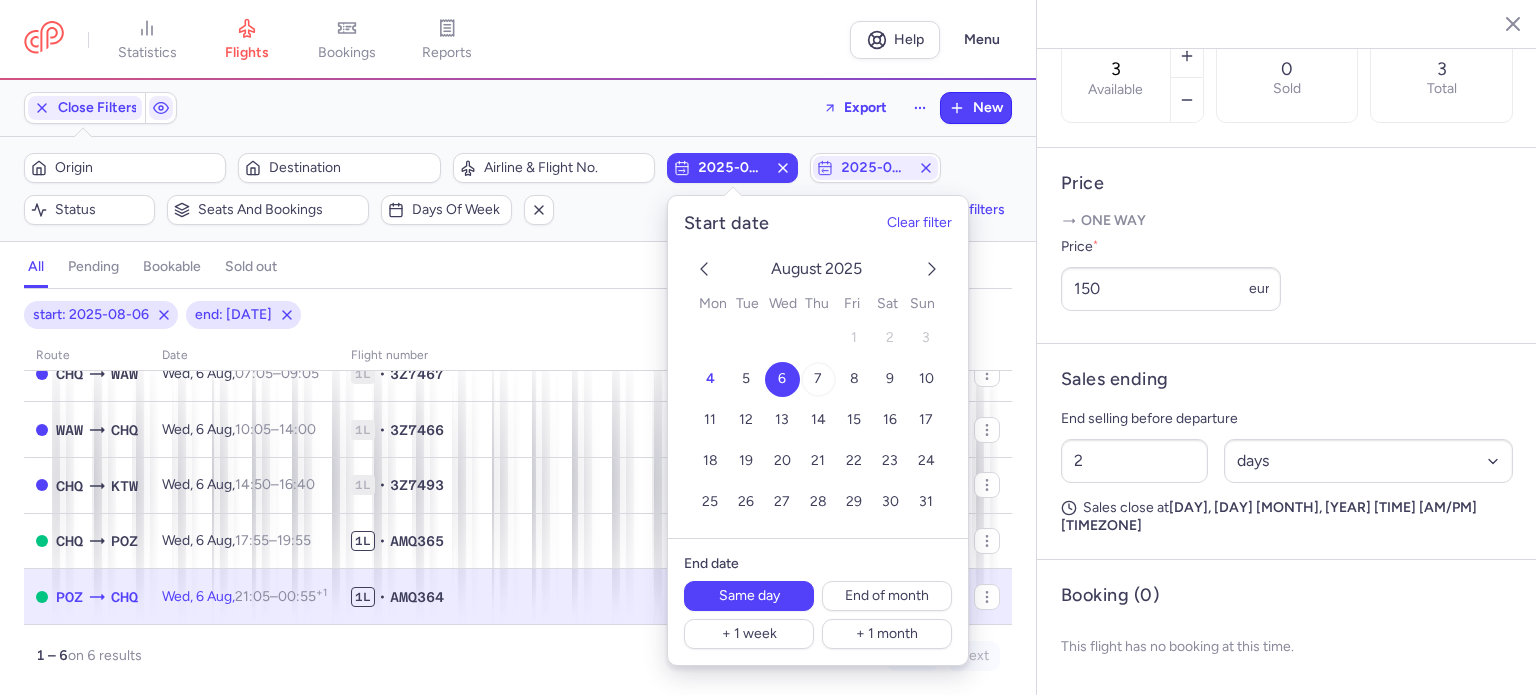 click on "7" at bounding box center (817, 379) 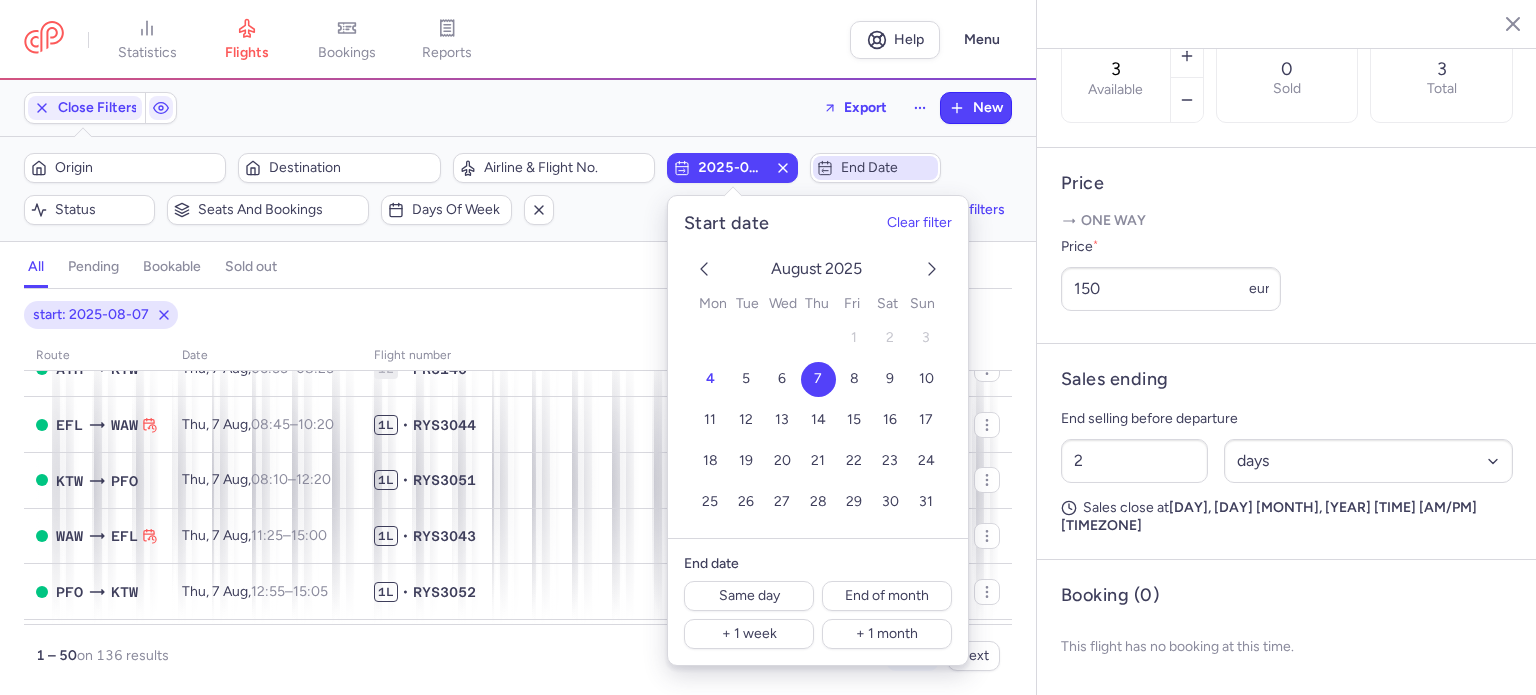 click on "End date" at bounding box center (887, 168) 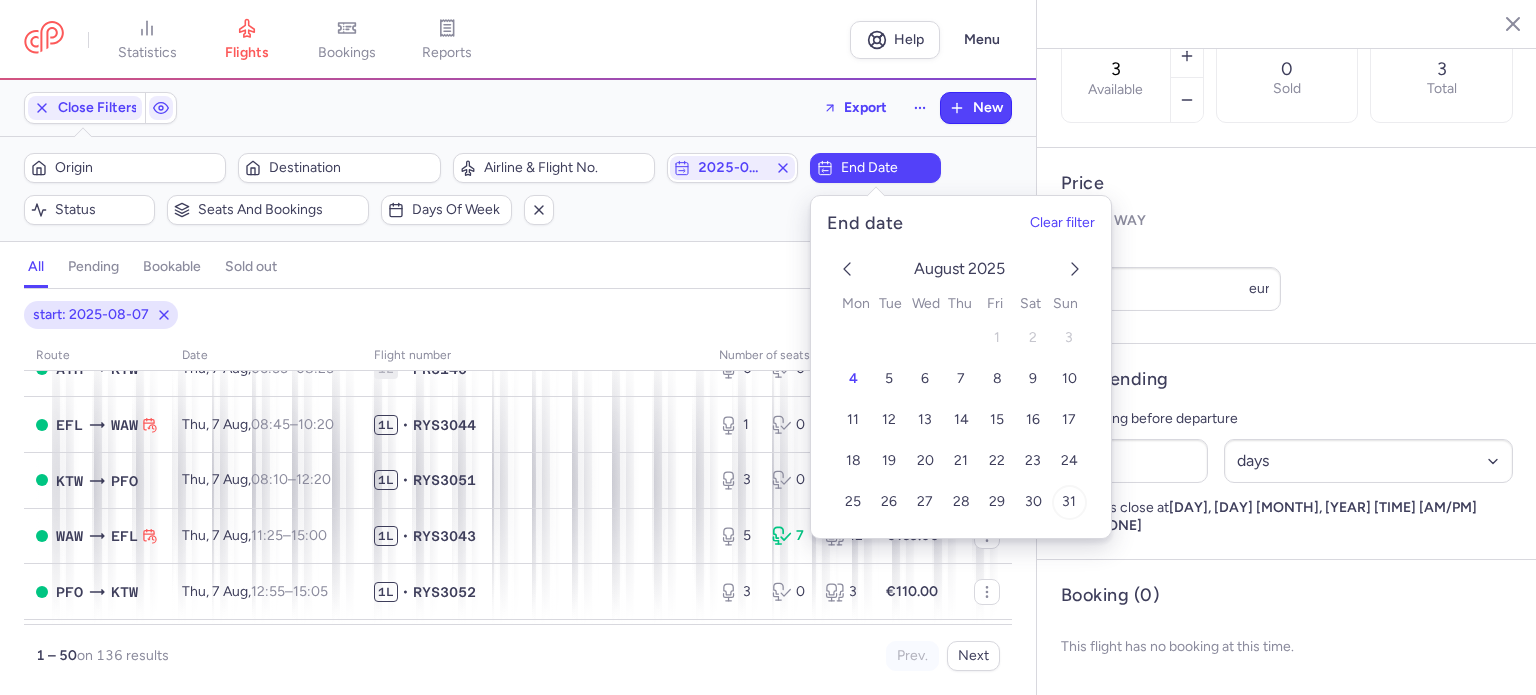 click on "31" at bounding box center (1068, 502) 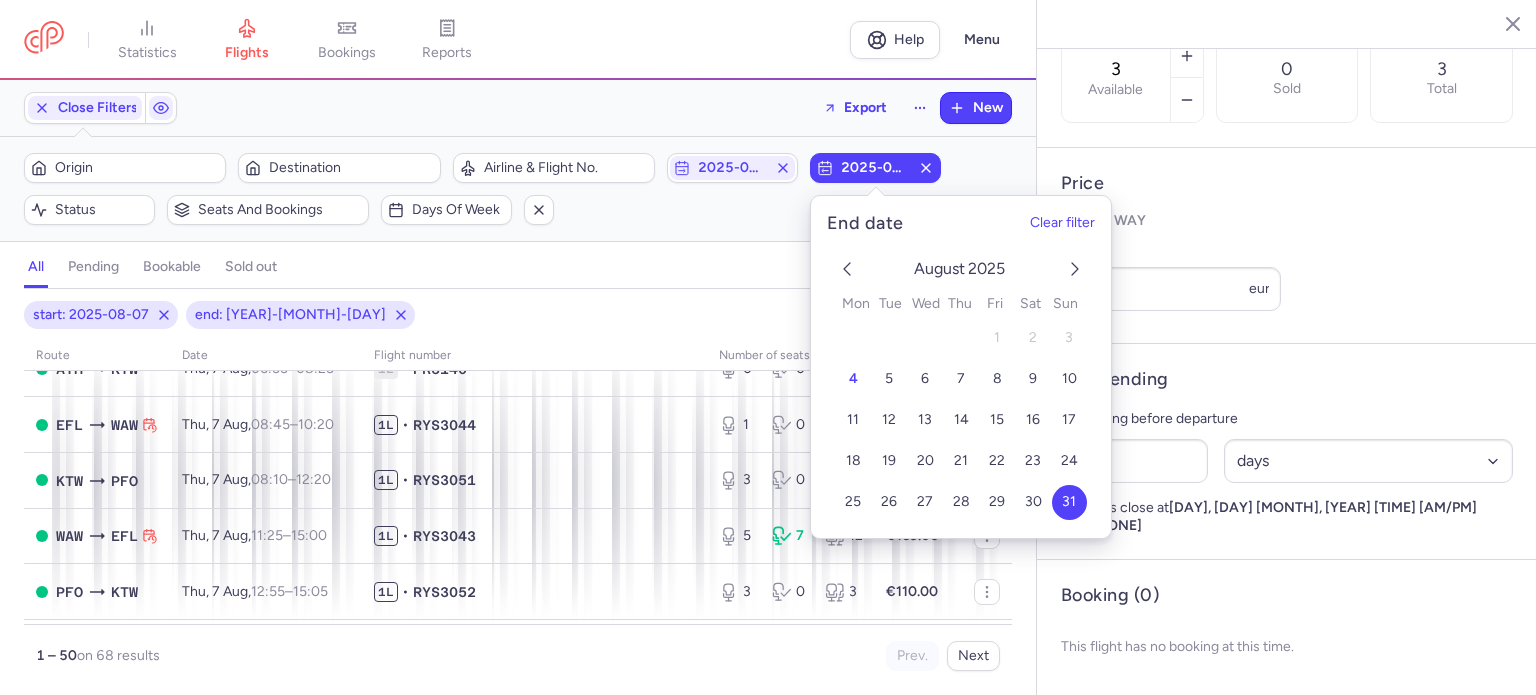 click on "Close Filters Export New Filters ([NUMBER]) – [NUMBER] results Origin Destination Airline & Flight No. [YEAR]-[MONTH]-[DAY] [YEAR]-[MONTH]-[DAY] Status Seats and bookings Days of week Clear filters all pending bookable sold out [NUMBER] start: [YEAR]-[MONTH]-[DAY] end: [YEAR]-[MONTH]-[DAY] route date Flight number number of seats Ticket price [MONTH] [DAY] [POSTAL_CODE] [POSTAL_CODE] [DAY], [DAY] [MONTH], [TIME] – [TIME] +[HOUR] [ALPHANUMERIC] [NUMBER] [NUMBER] [NUMBER] €[PRICE] [POSTAL_CODE] [POSTAL_CODE] [DAY], [DAY] [MONTH], [TIME] – [TIME] +[HOUR] [ALPHANUMERIC] [NUMBER] [NUMBER] [NUMBER] €[PRICE] [POSTAL_CODE] [POSTAL_CODE] [DAY], [DAY] [MONTH], [TIME] – [TIME] +[HOUR] [ALPHANUMERIC] [NUMBER] [NUMBER] [NUMBER] €[PRICE] [POSTAL_CODE] [POSTAL_CODE] [DAY], [DAY] [MONTH], [TIME] – [TIME] +[HOUR] [ALPHANUMERIC] [NUMBER] [NUMBER] [NUMBER] €[PRICE] [POSTAL_CODE] [POSTAL_CODE] [DAY], [DAY] [MONTH], [TIME] – [TIME] +[HOUR] [ALPHANUMERIC] [NUMBER] [NUMBER] [NUMBER] €[PRICE] [POSTAL_CODE] [POSTAL_CODE] [DAY], [DAY] [MONTH], [TIME] – [TIME] +[HOUR] [ALPHANUMERIC] [NUMBER] [NUMBER] [NUMBER] €[PRICE] [POSTAL_CODE] [POSTAL_CODE] [DAY], [DAY] [MONTH], [TIME] – [TIME] +[HOUR] [ALPHANUMERIC] [NUMBER] [NUMBER] [NUMBER] €[PRICE]" at bounding box center (518, 387) 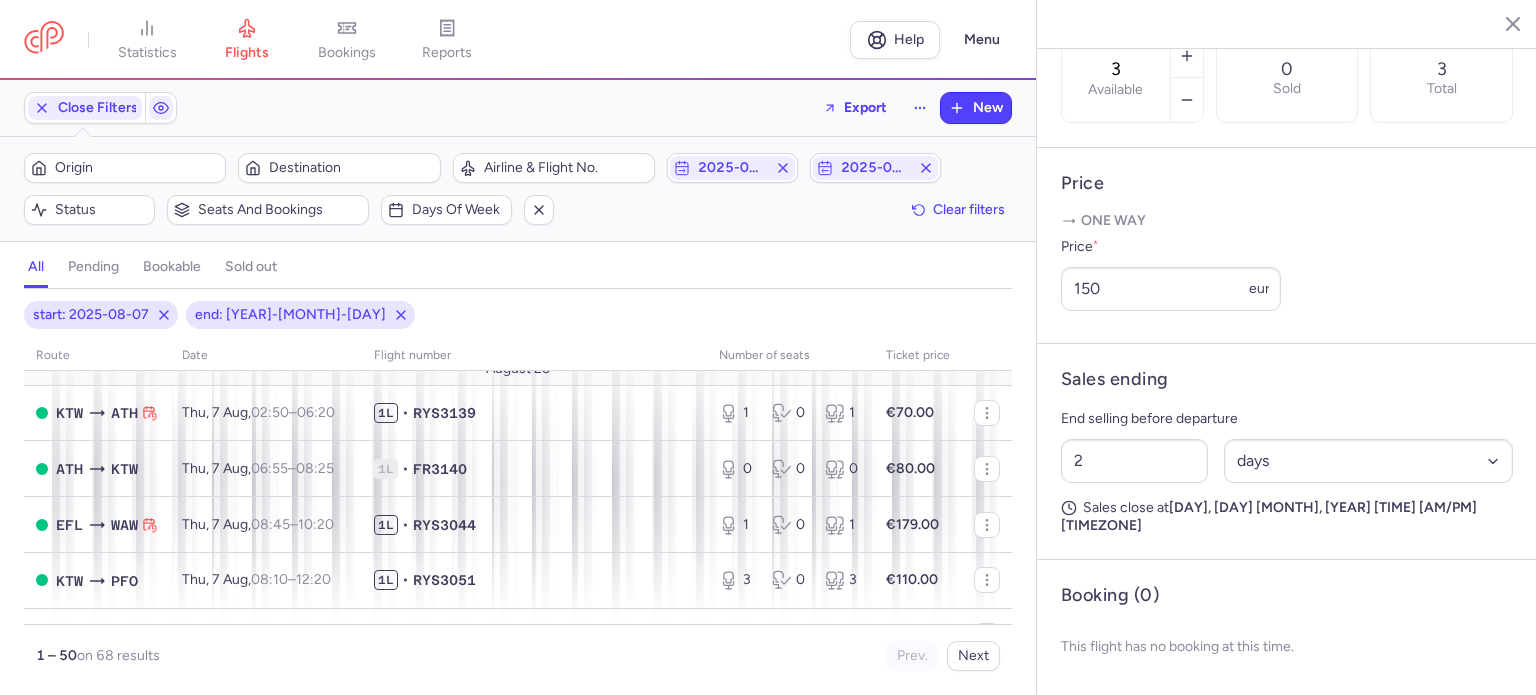 scroll, scrollTop: 0, scrollLeft: 0, axis: both 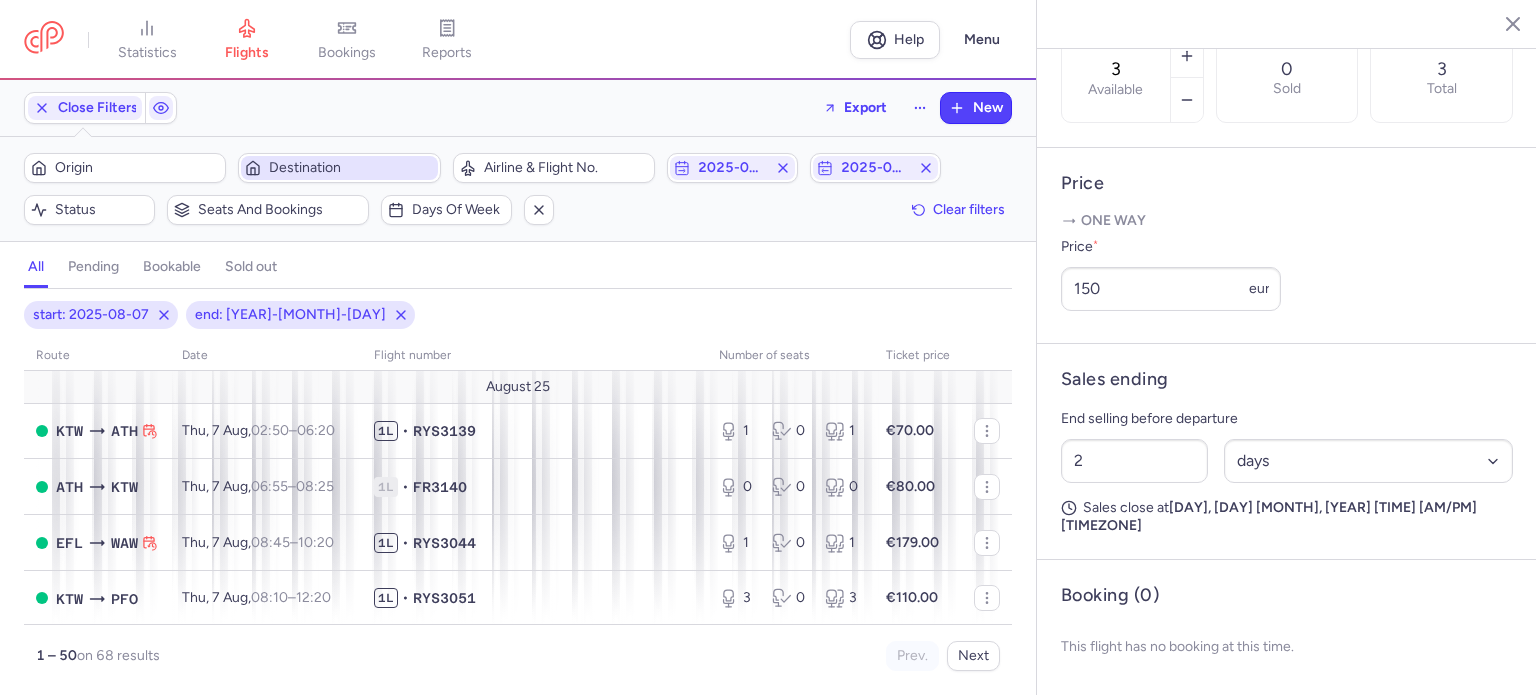 click on "Destination" at bounding box center [351, 168] 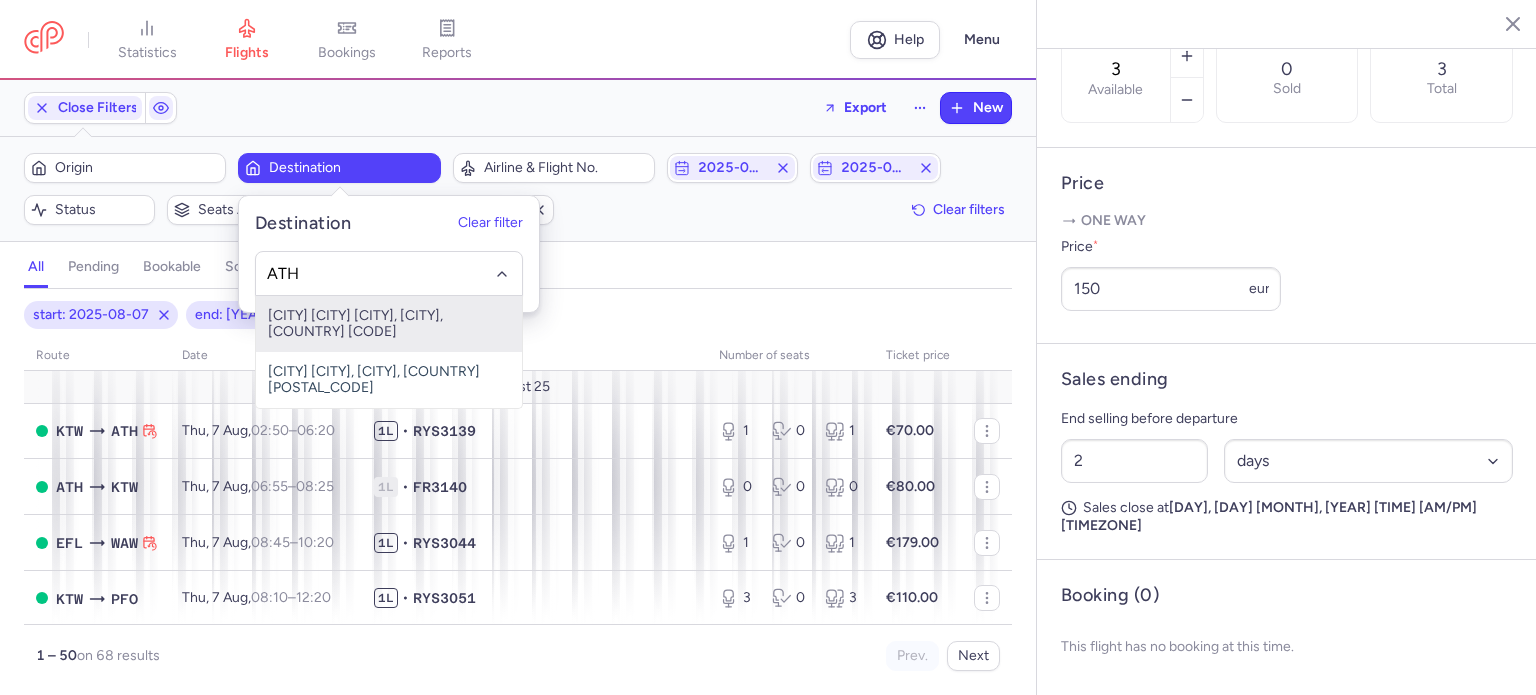click on "[CITY] [CITY] [CITY], [CITY], [COUNTRY] [CODE]" at bounding box center (389, 324) 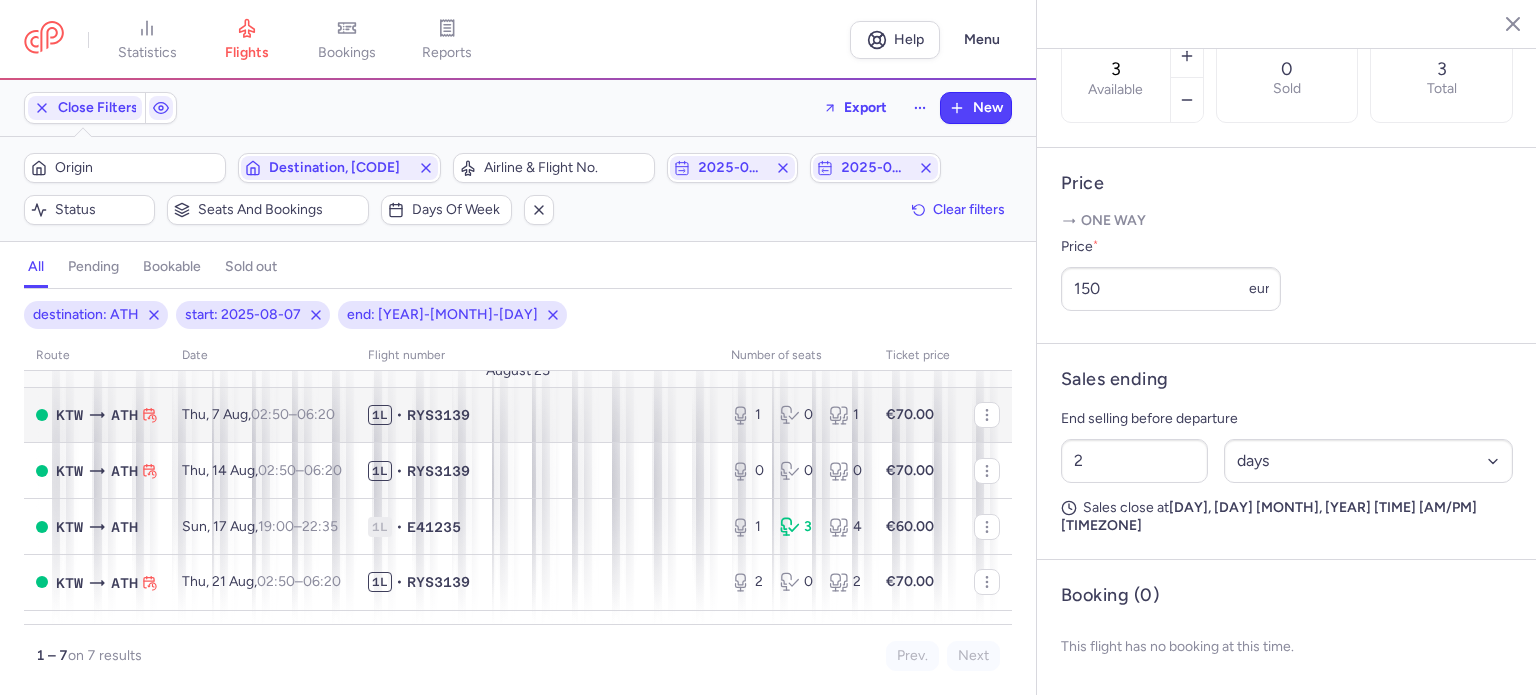 scroll, scrollTop: 0, scrollLeft: 0, axis: both 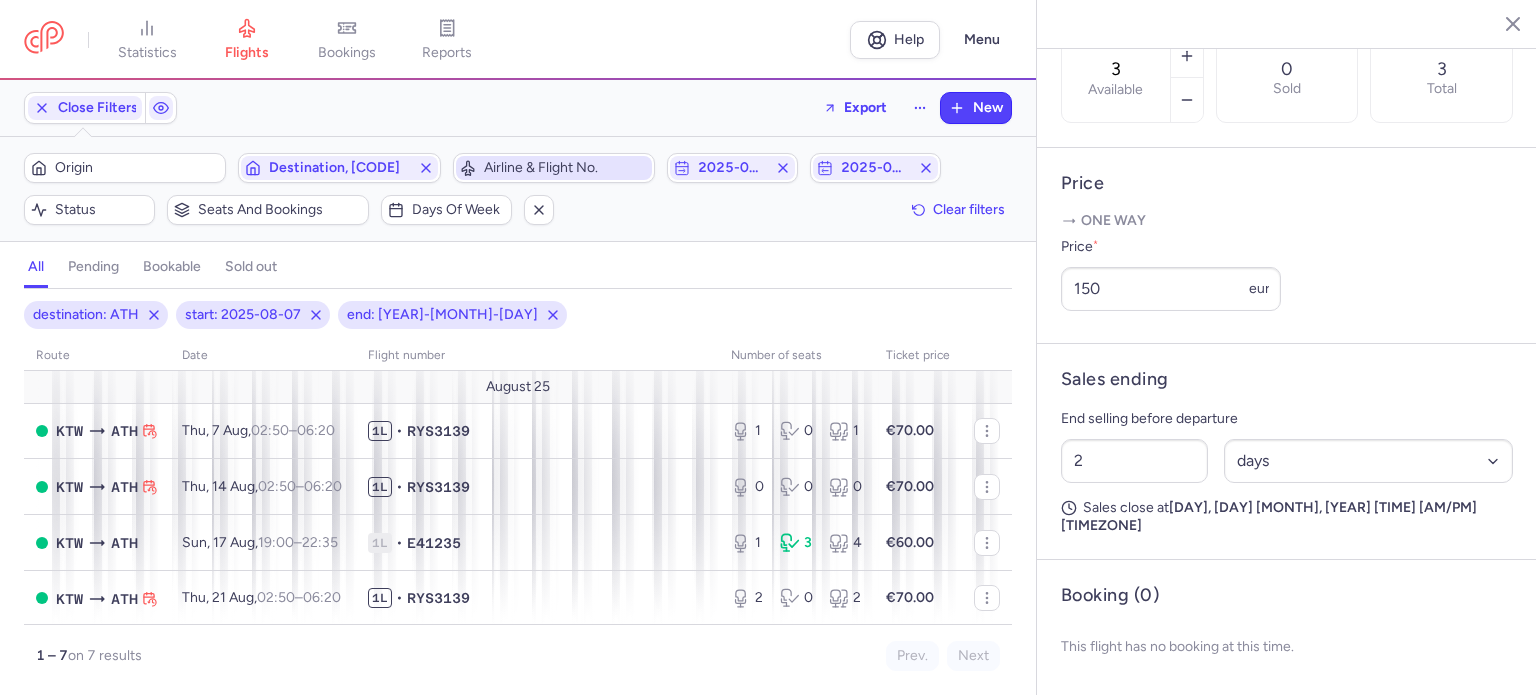 click on "Airline & Flight No." at bounding box center [566, 168] 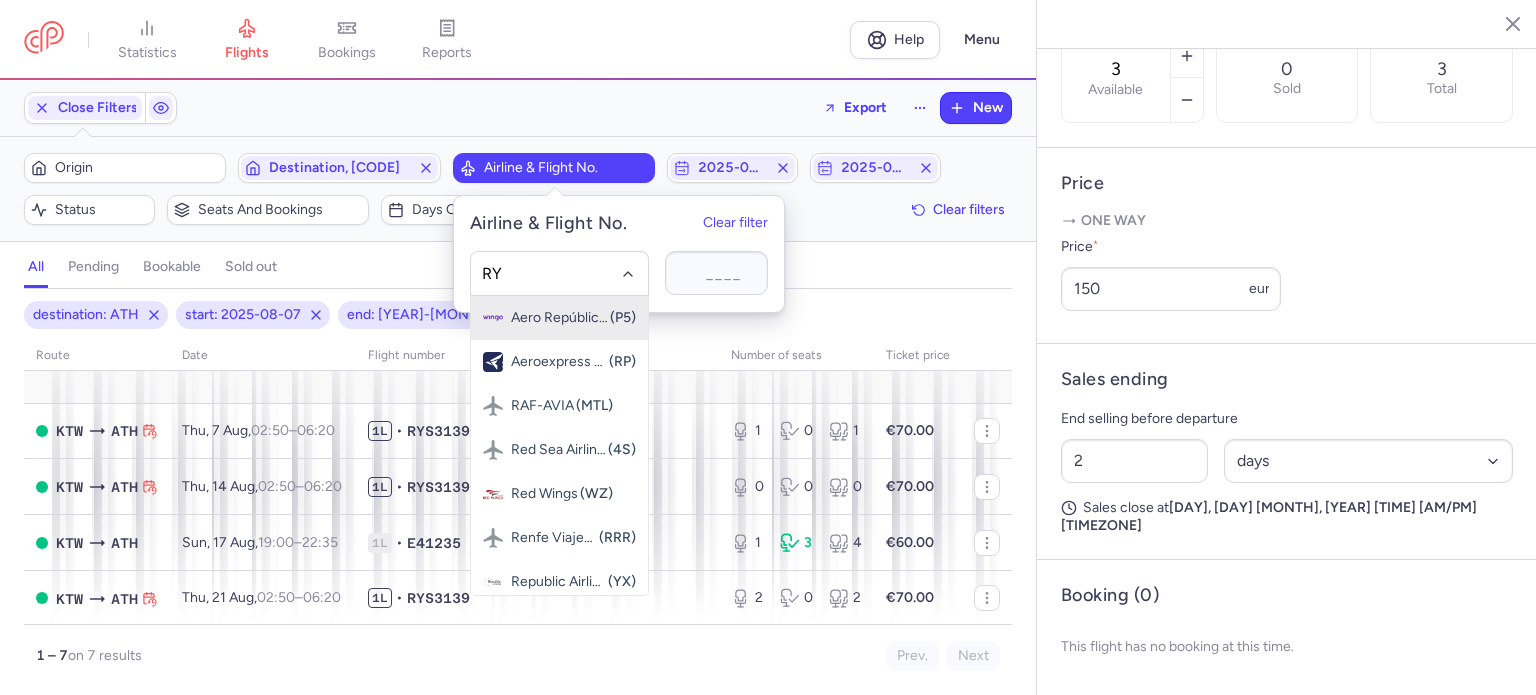 type on "RYS" 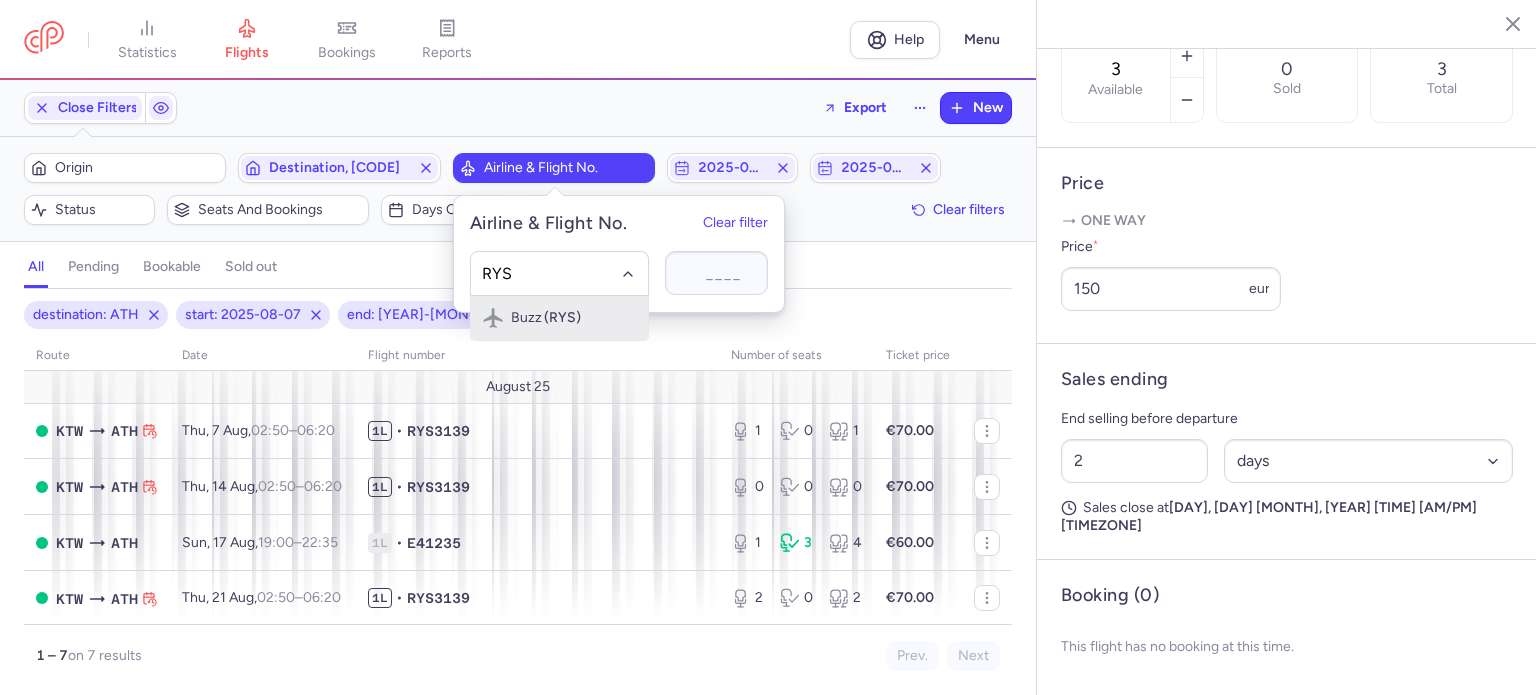 click on "(RYS)" at bounding box center [562, 318] 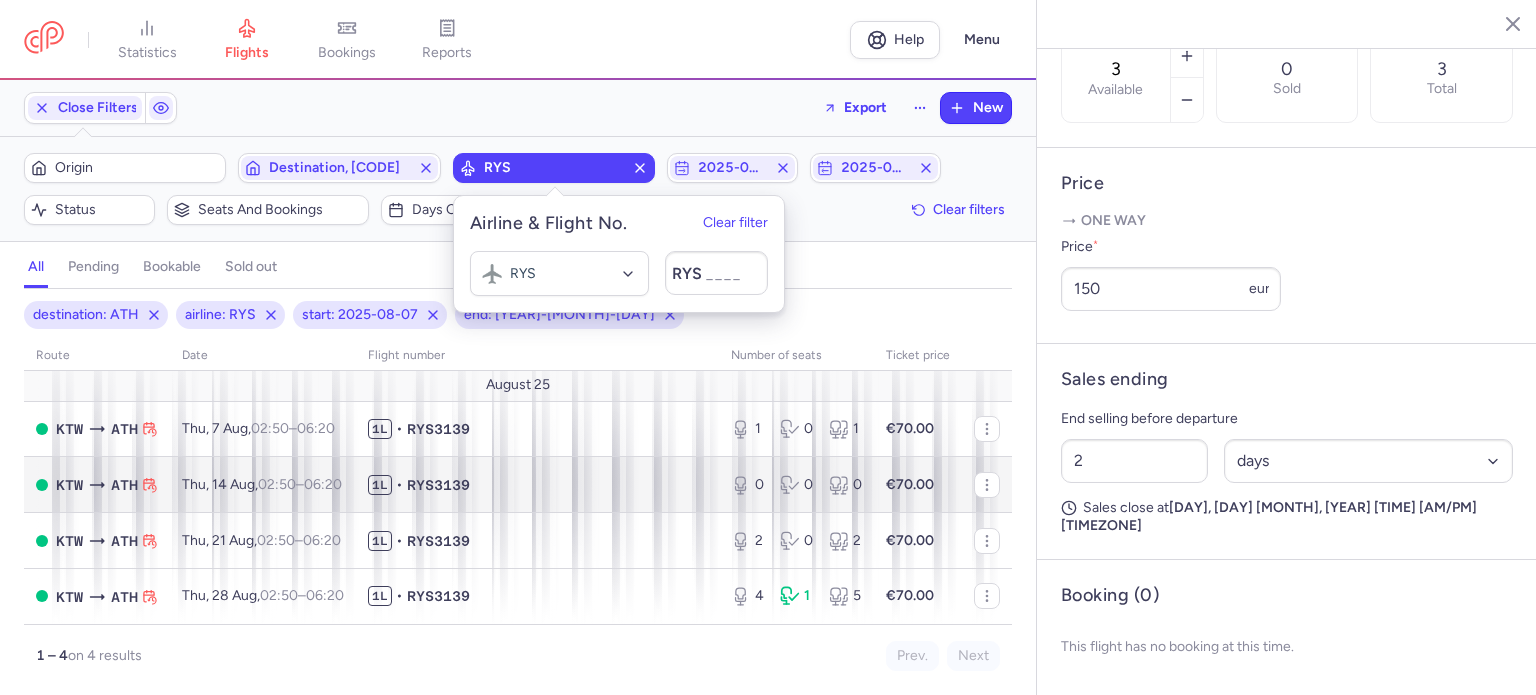 scroll, scrollTop: 4, scrollLeft: 0, axis: vertical 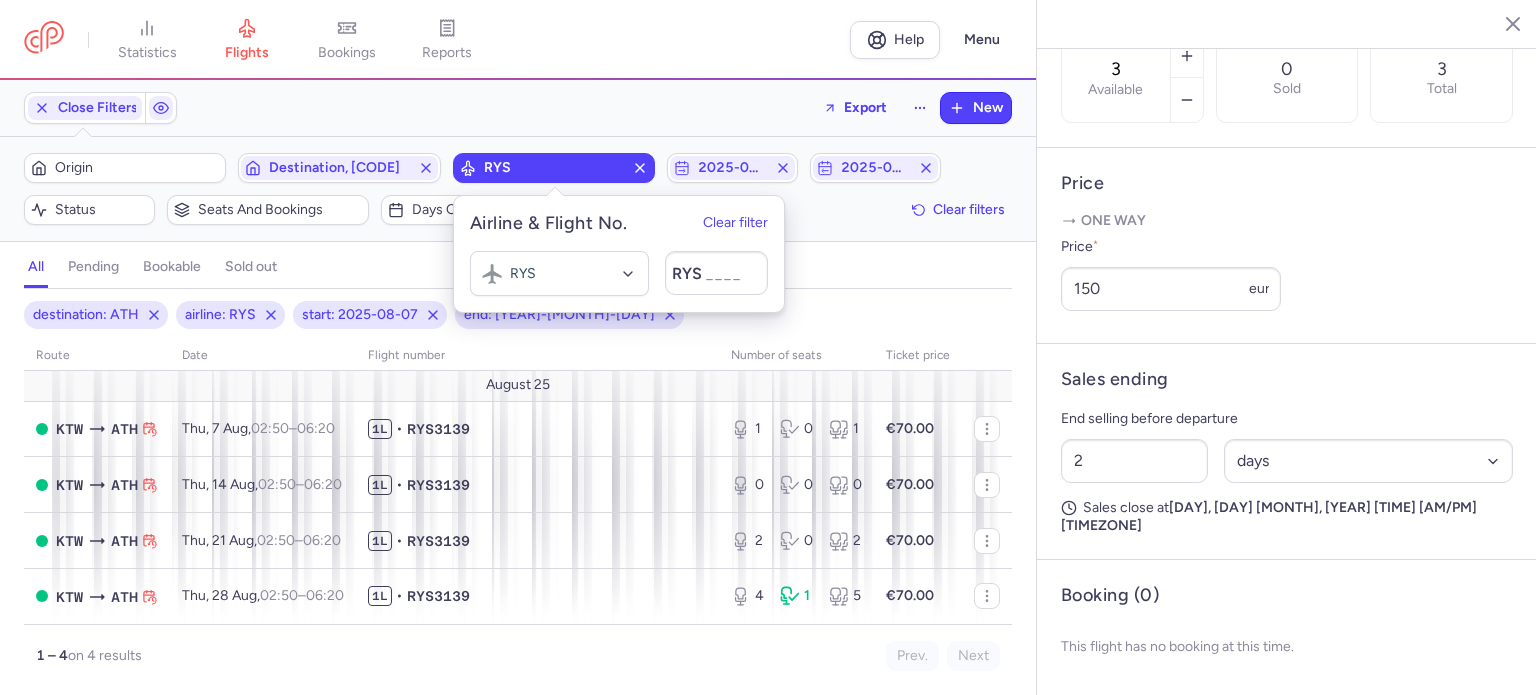 click on "all pending bookable sold out" at bounding box center (518, 271) 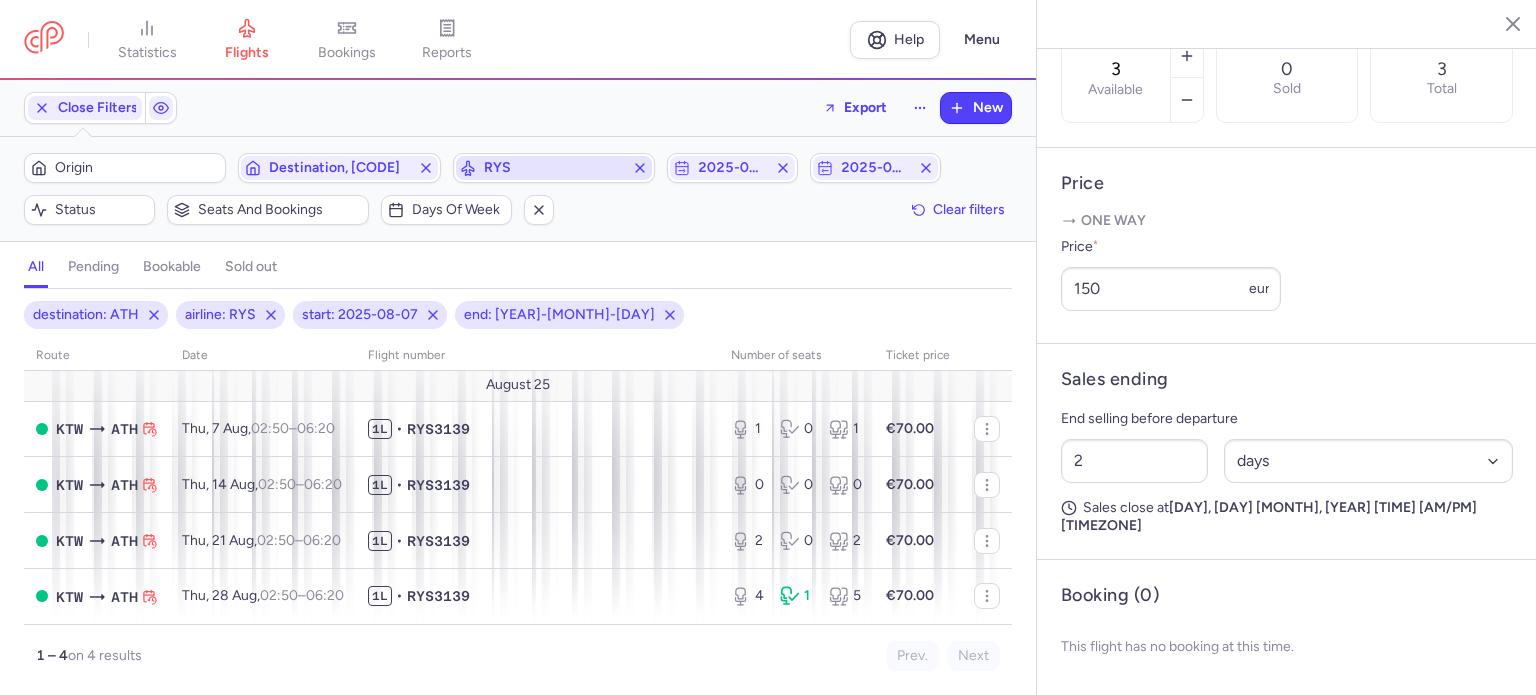 click 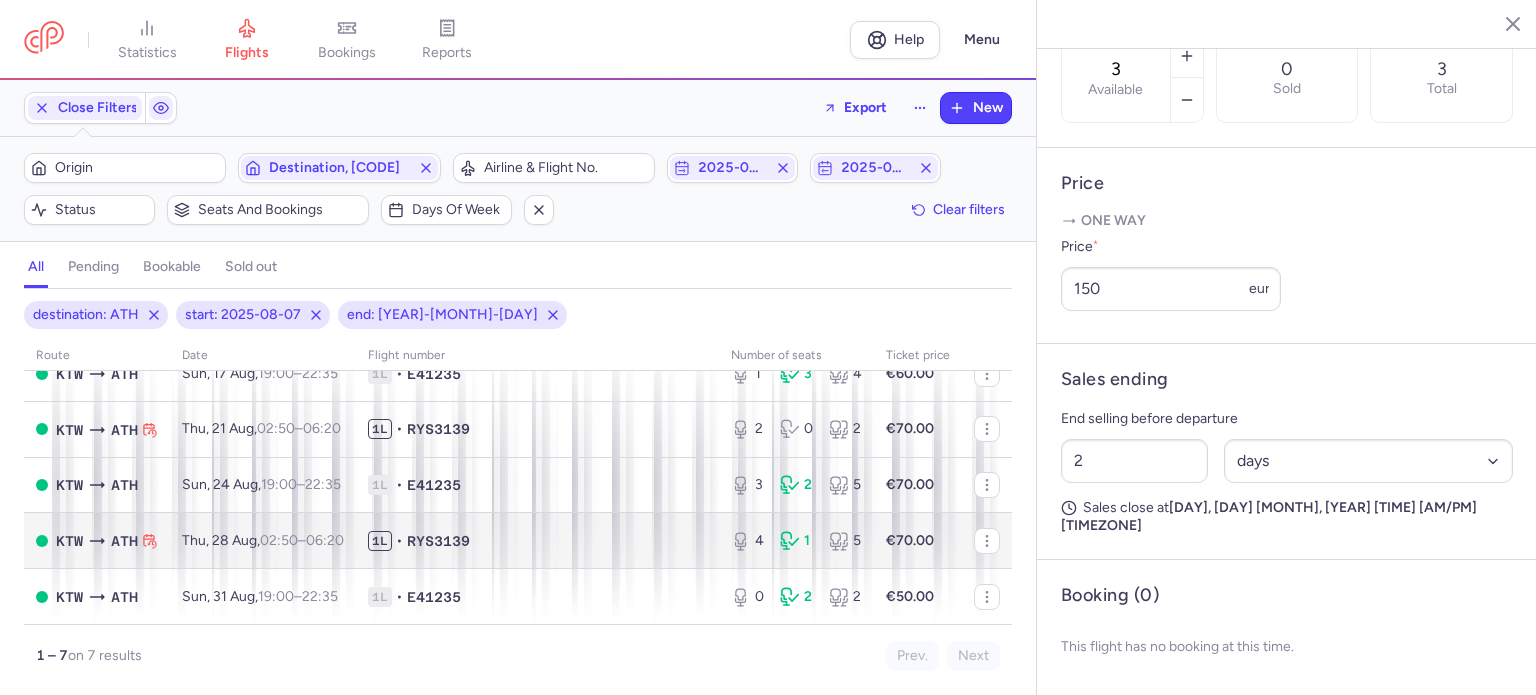 scroll, scrollTop: 176, scrollLeft: 0, axis: vertical 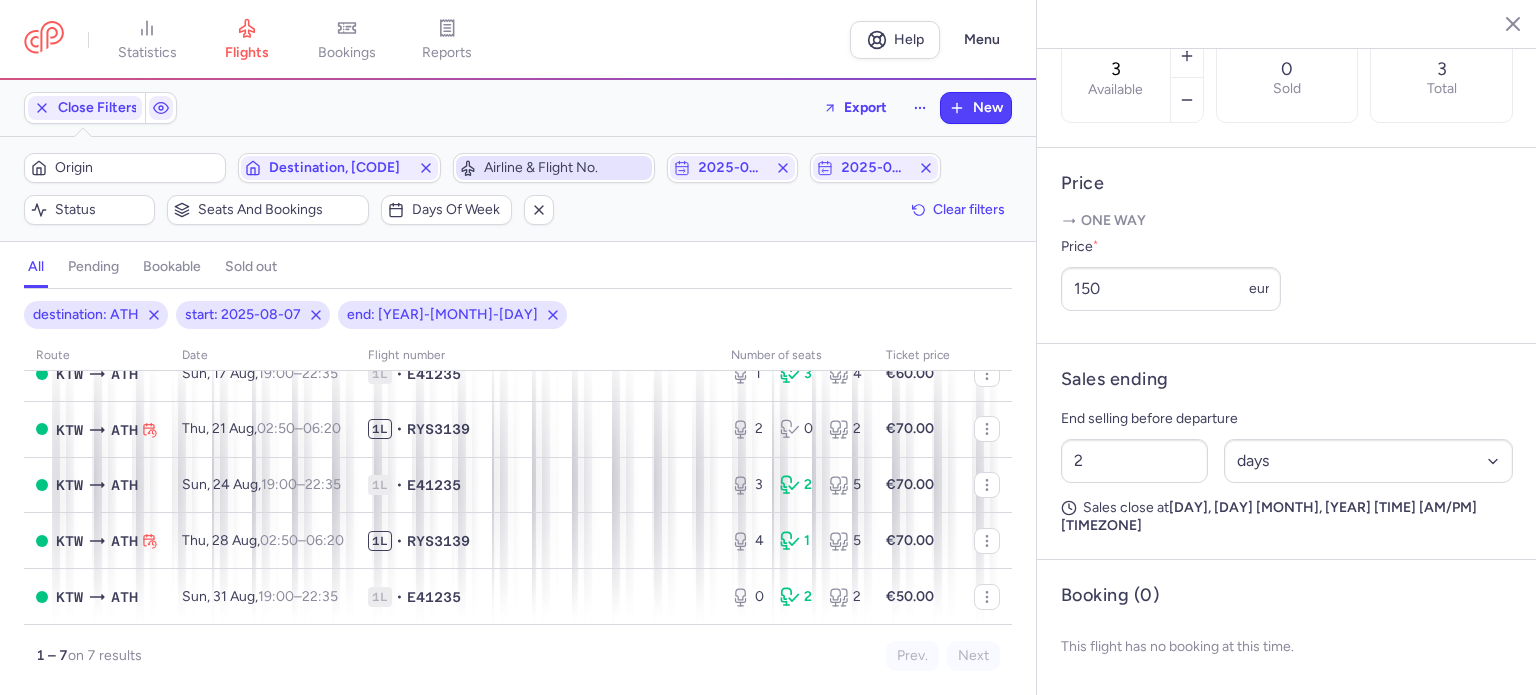 click on "Airline & Flight No." at bounding box center [566, 168] 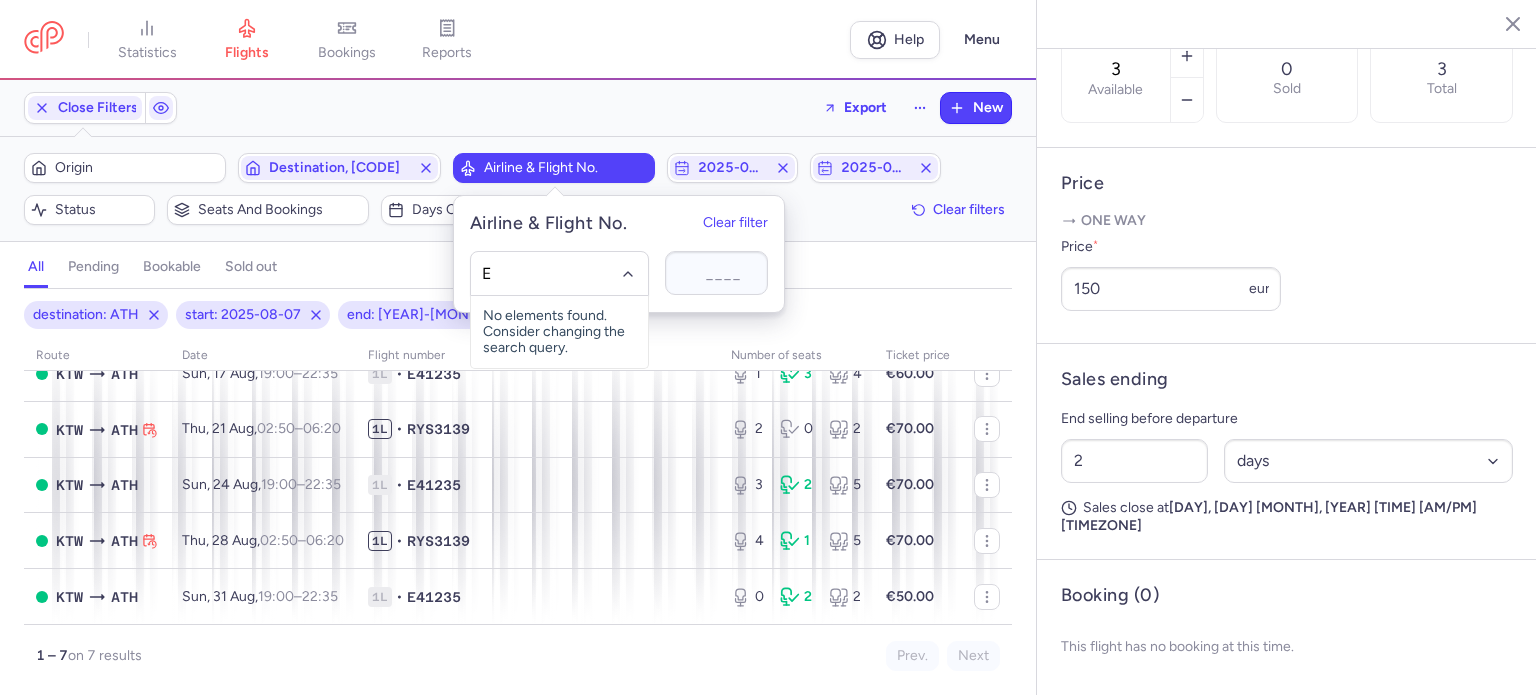 type on "E4" 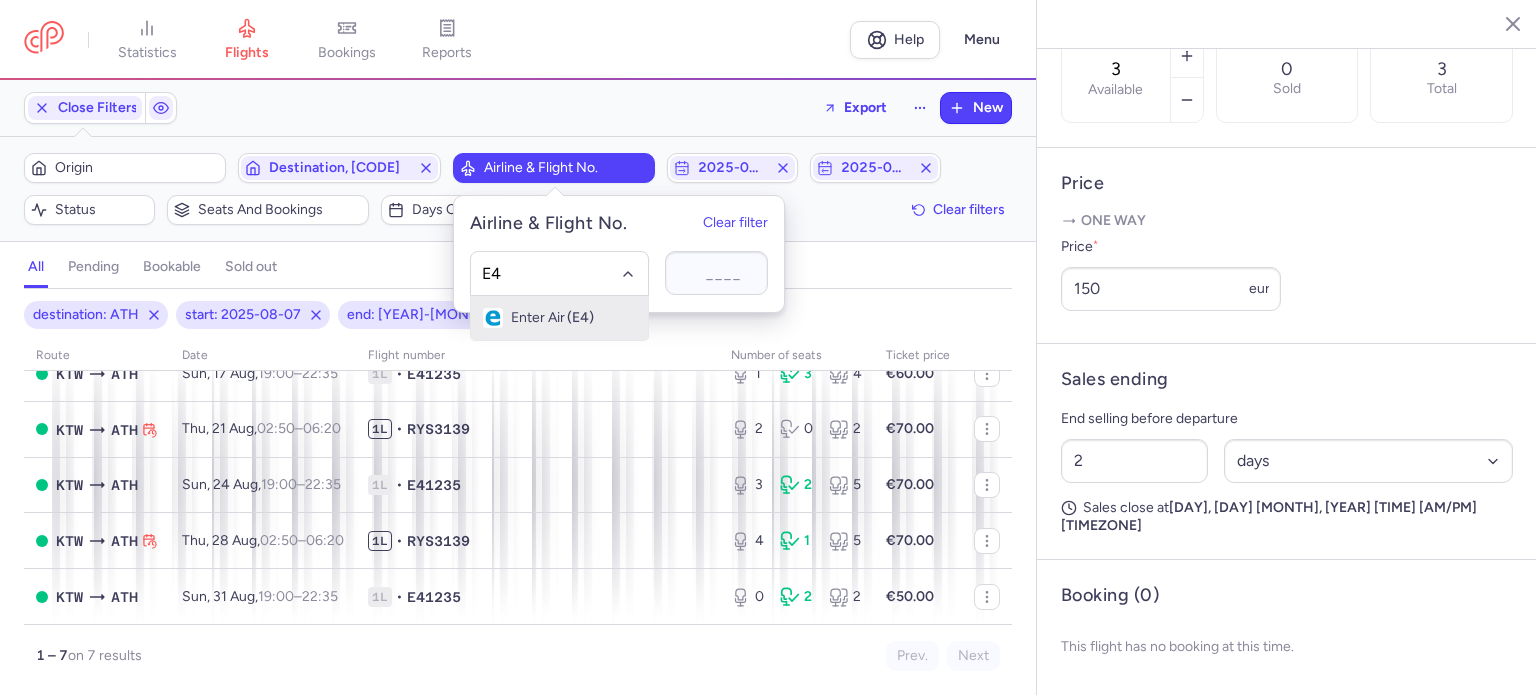 click on "Enter Air" at bounding box center [538, 318] 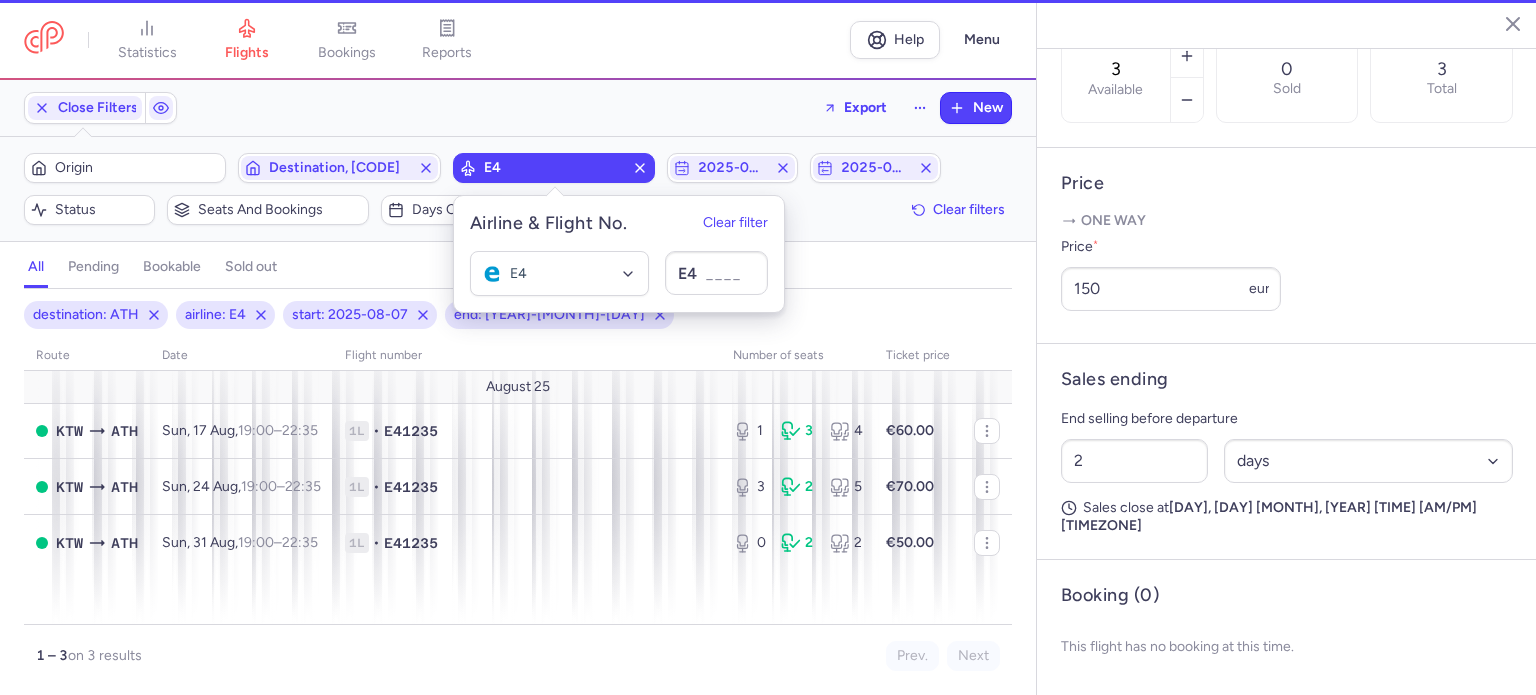 scroll, scrollTop: 0, scrollLeft: 0, axis: both 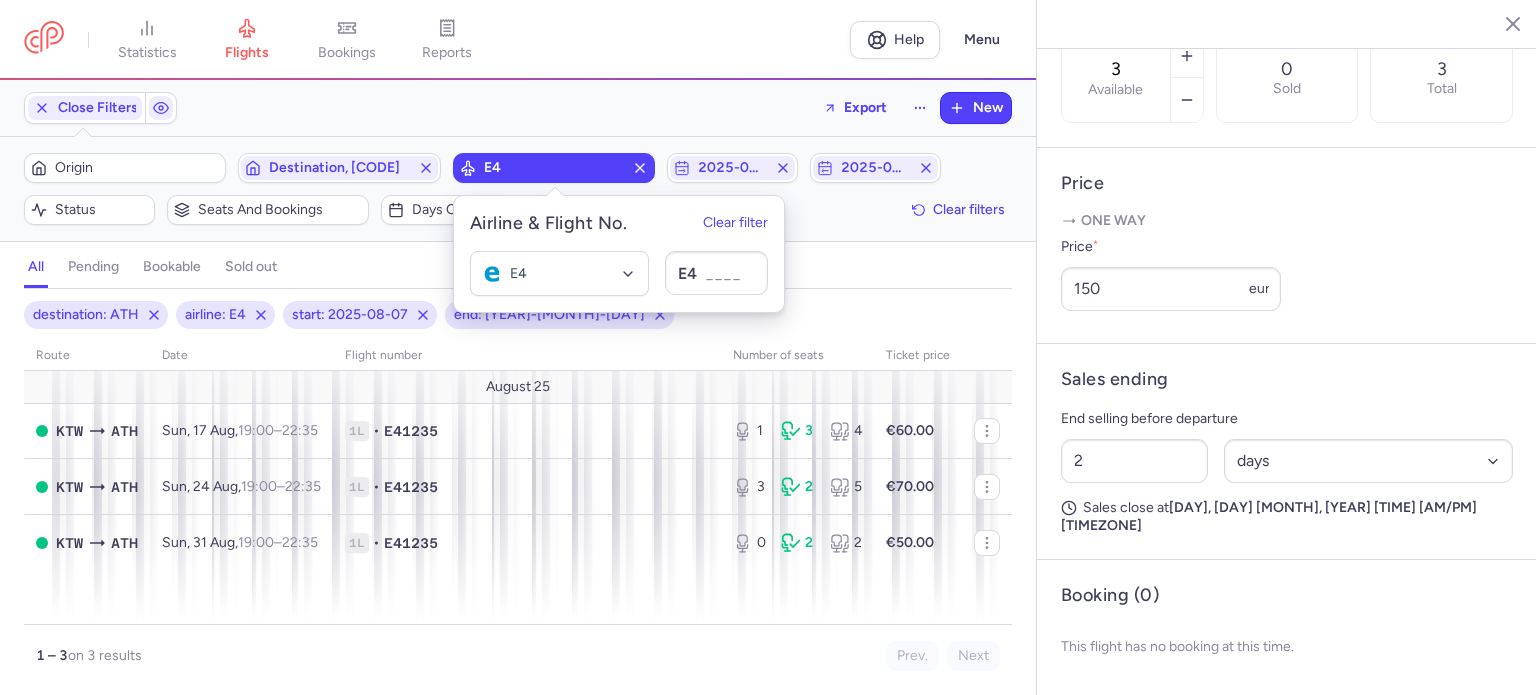 click 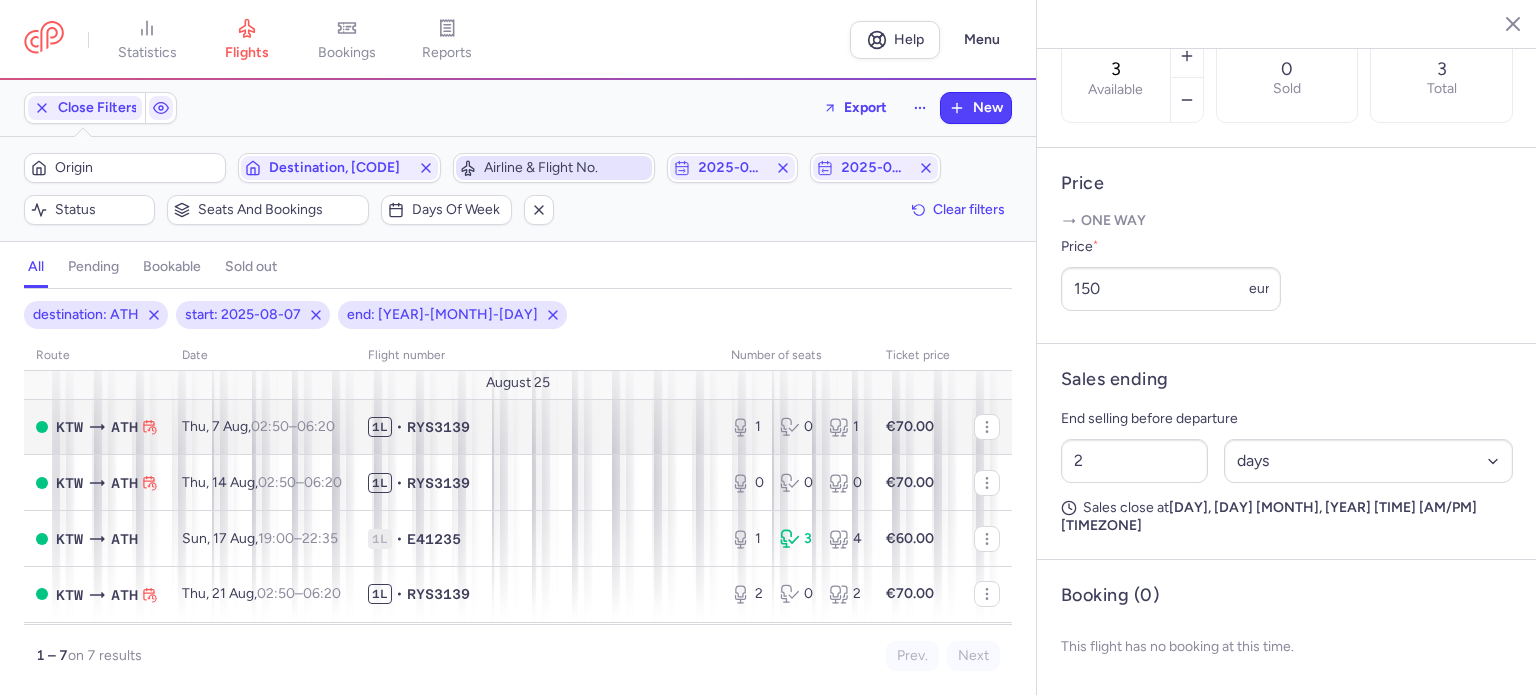 scroll, scrollTop: 0, scrollLeft: 0, axis: both 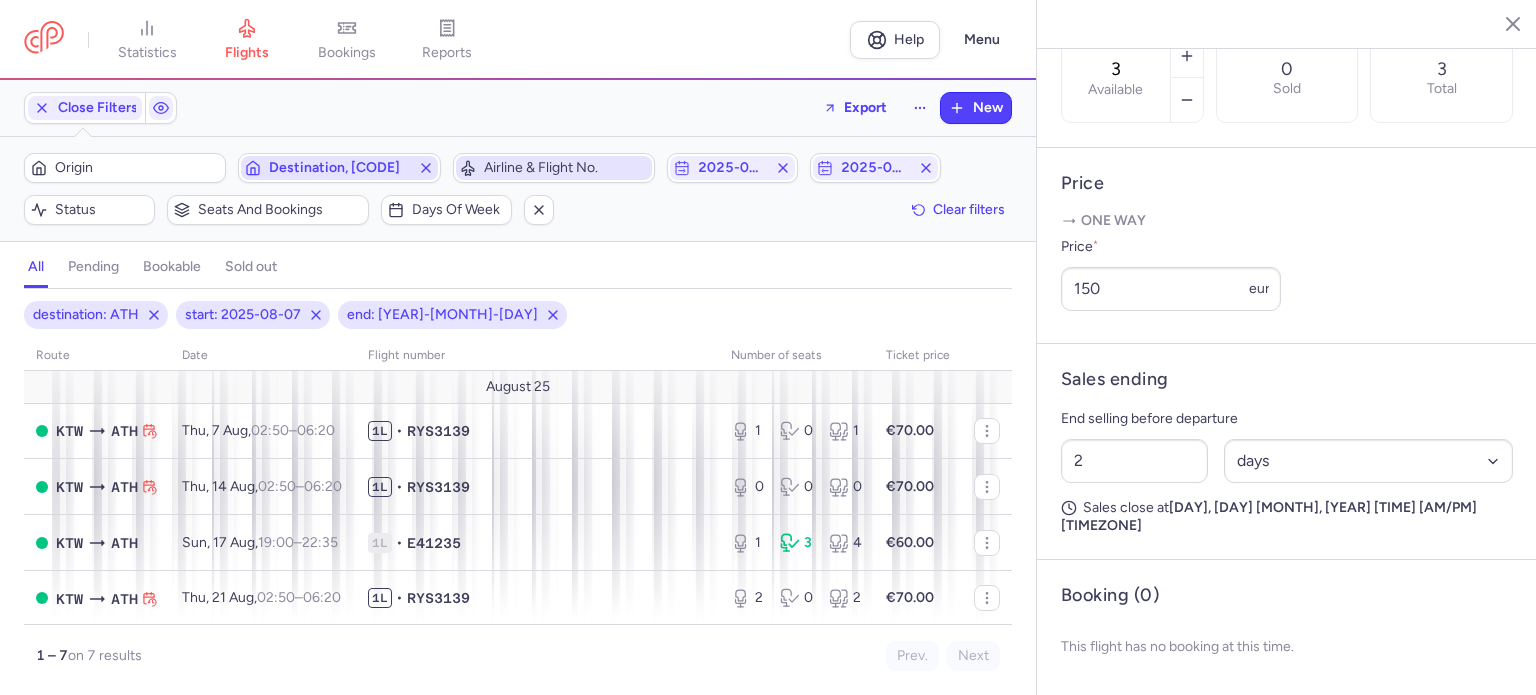click 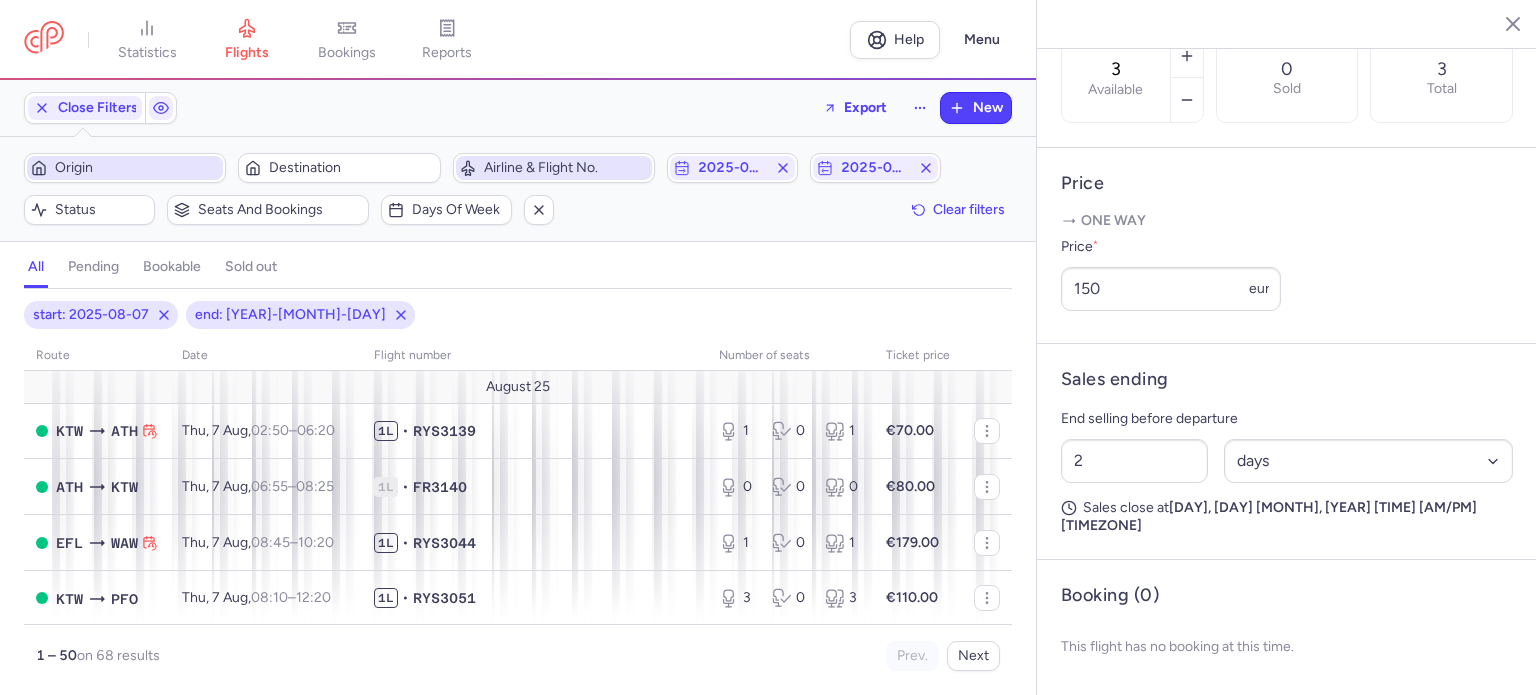 click on "Origin" at bounding box center (137, 168) 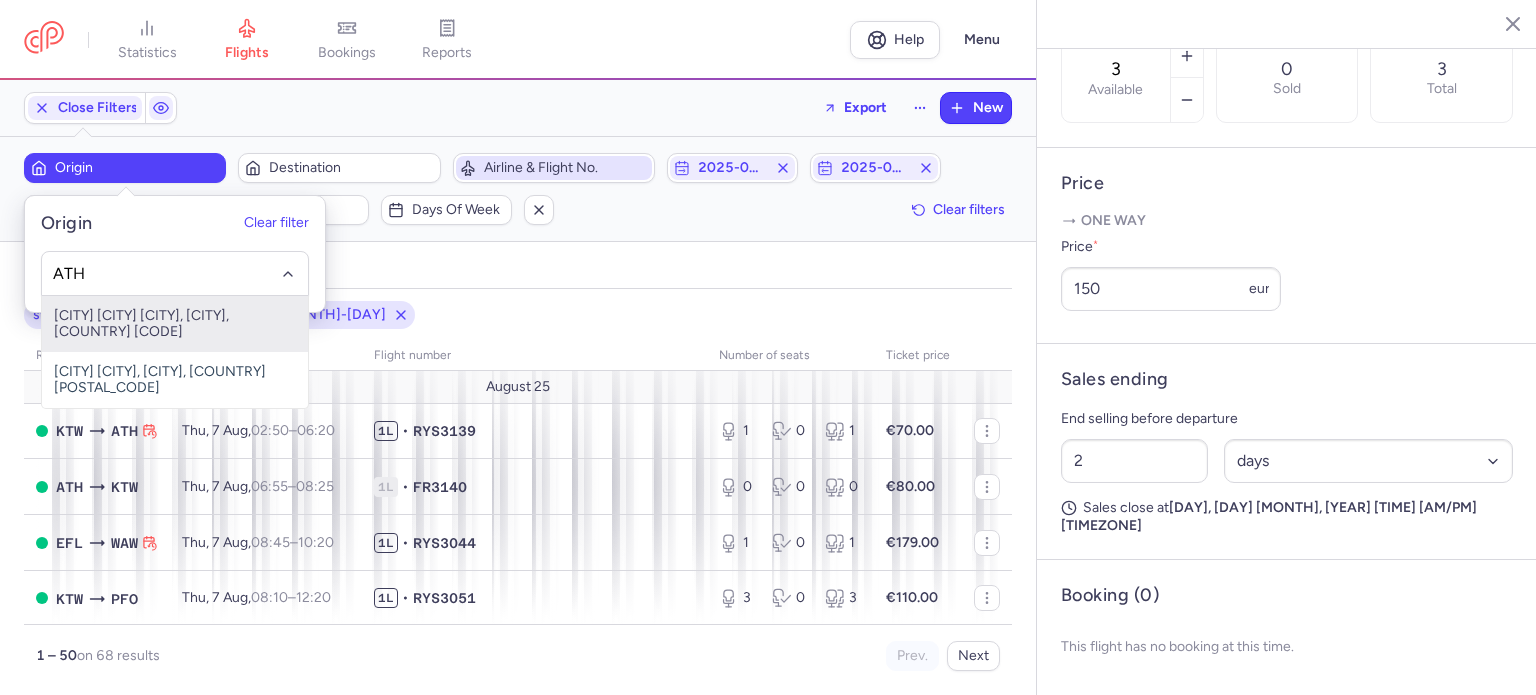 click on "[CITY] [CITY] [CITY], [CITY], [COUNTRY] [CODE]" at bounding box center [175, 324] 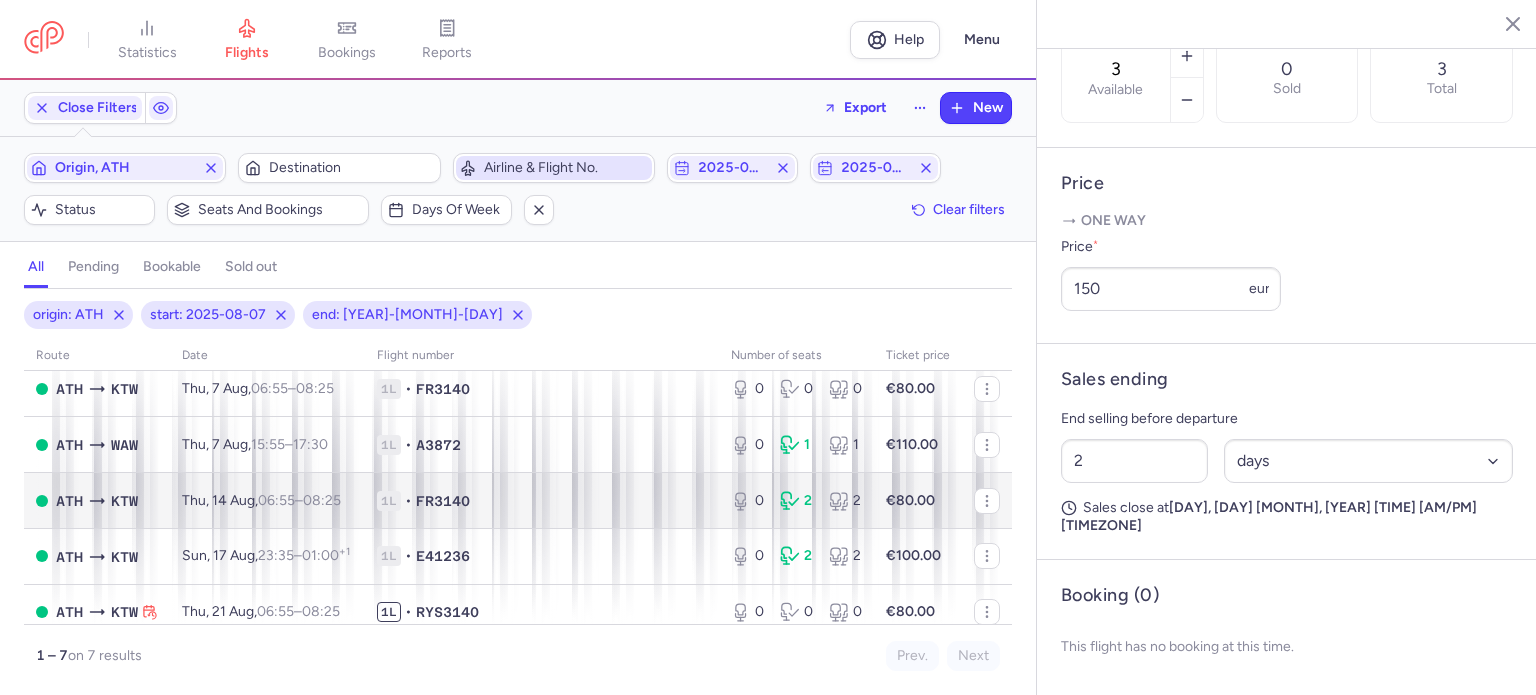 scroll, scrollTop: 0, scrollLeft: 0, axis: both 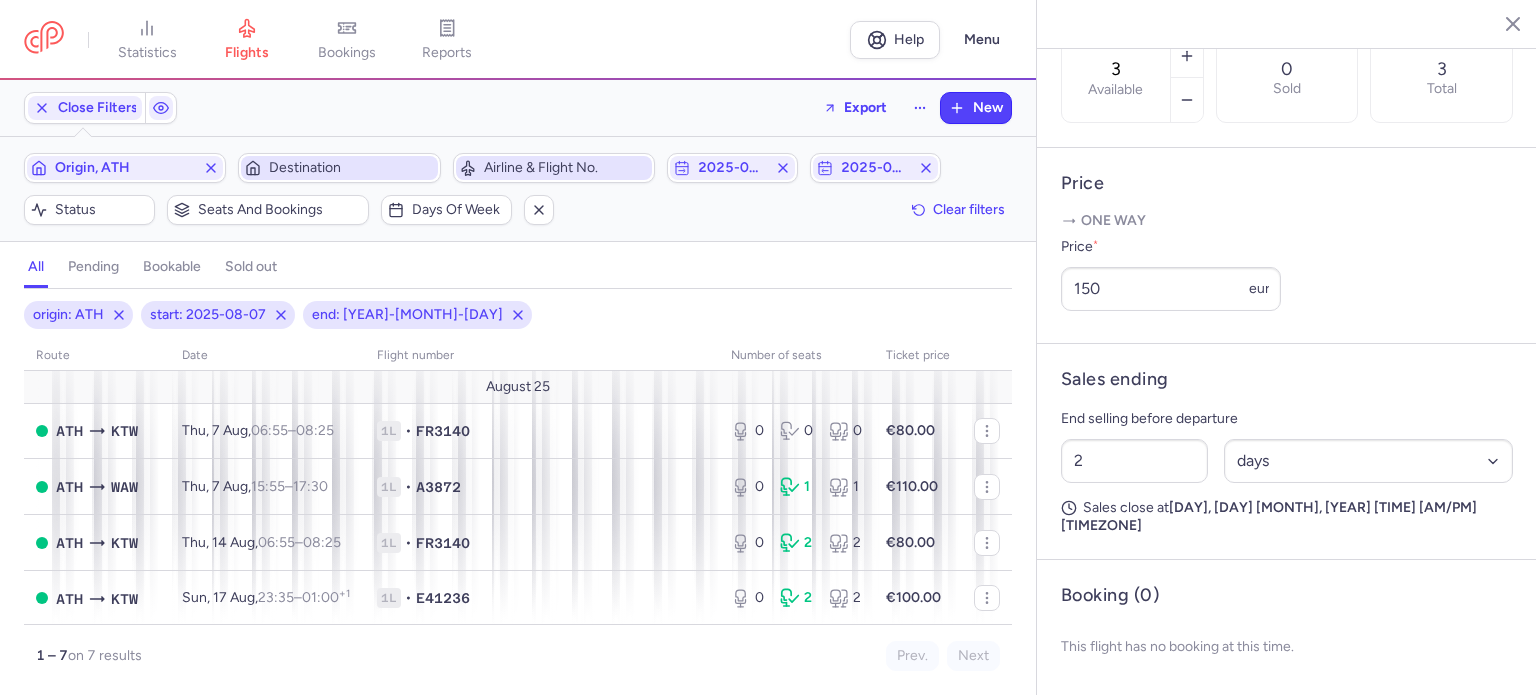 click on "Destination" at bounding box center [351, 168] 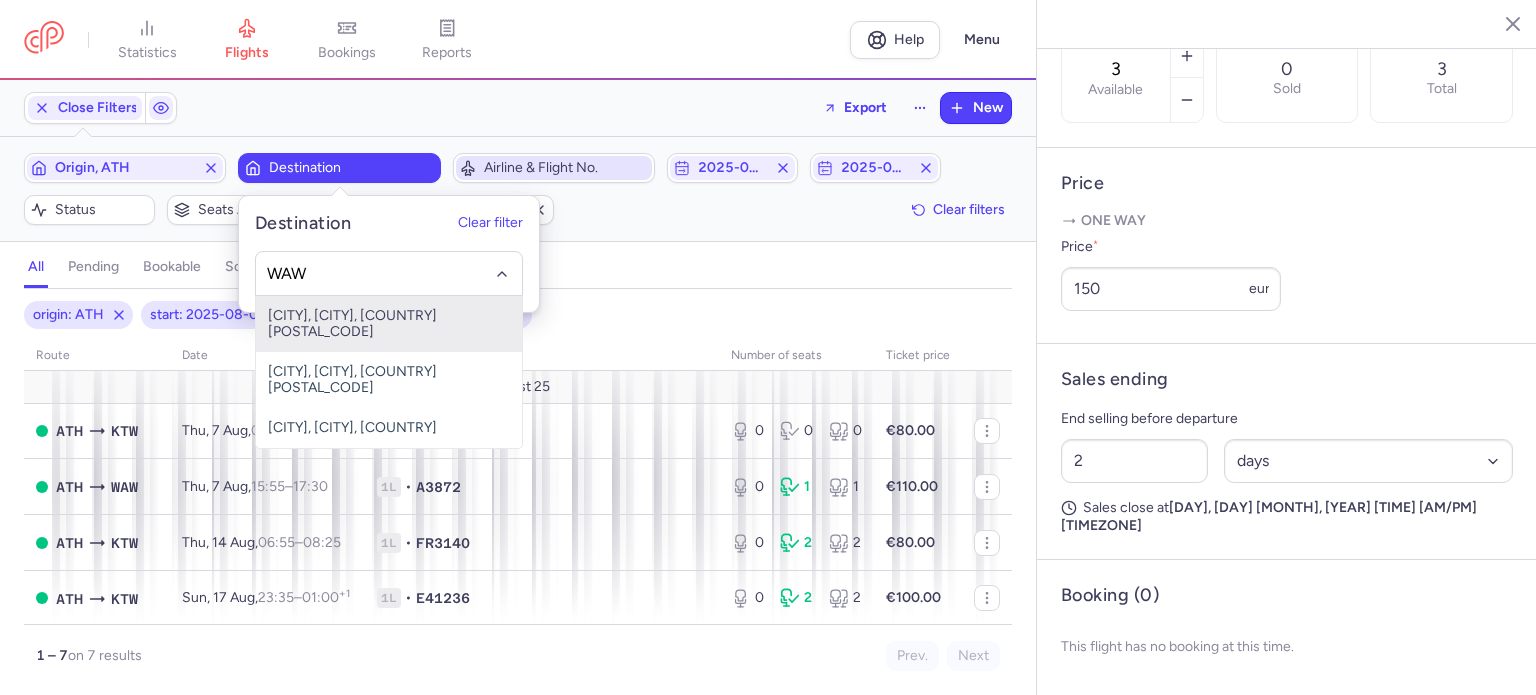 click on "[CITY], [CITY], [COUNTRY] [POSTAL_CODE]" at bounding box center [389, 324] 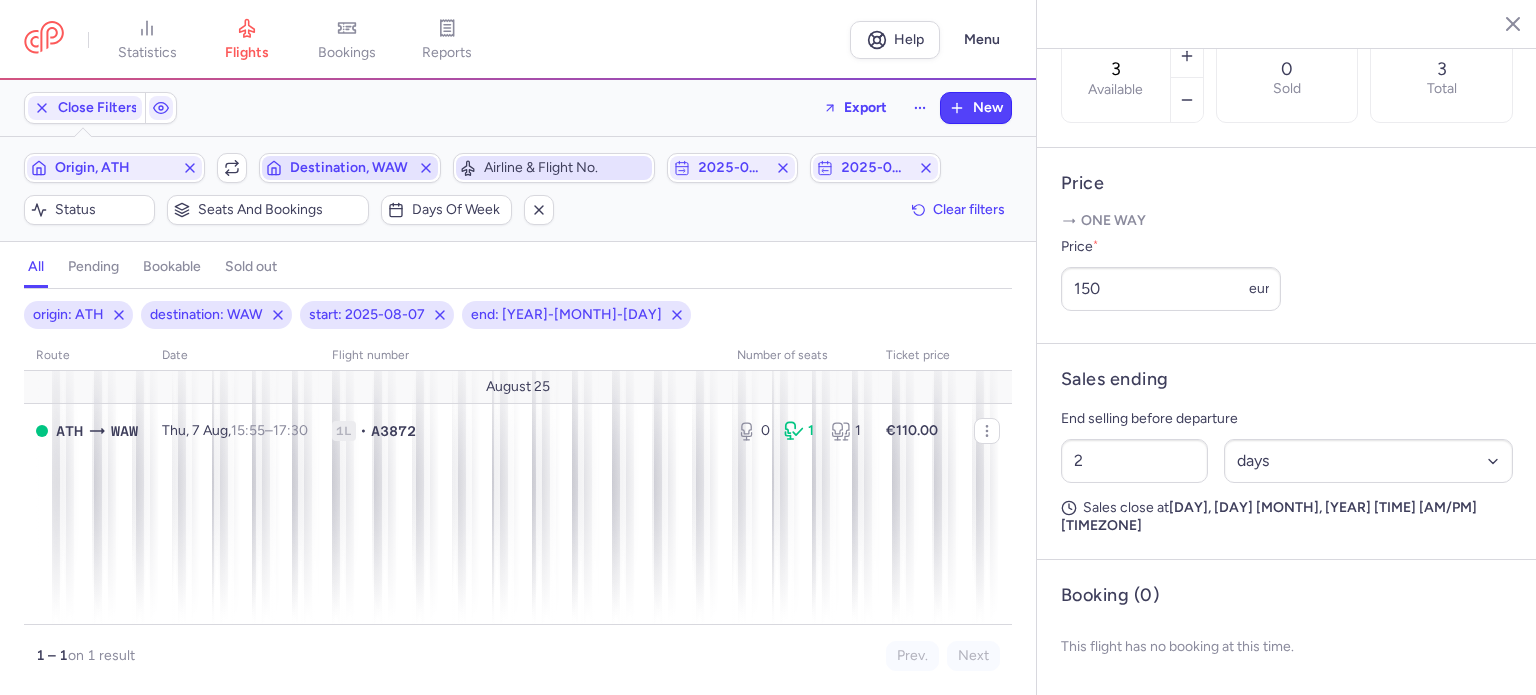 click 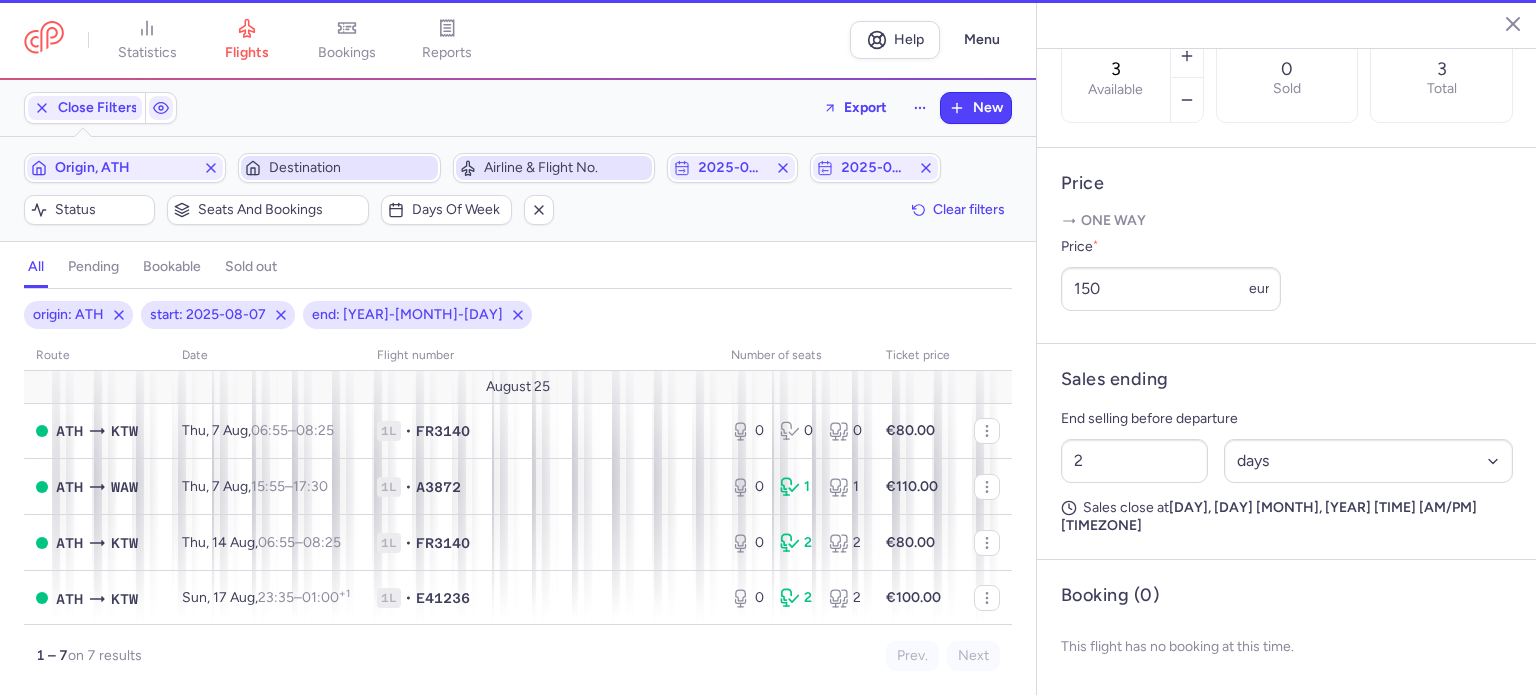 click on "Destination" at bounding box center (351, 168) 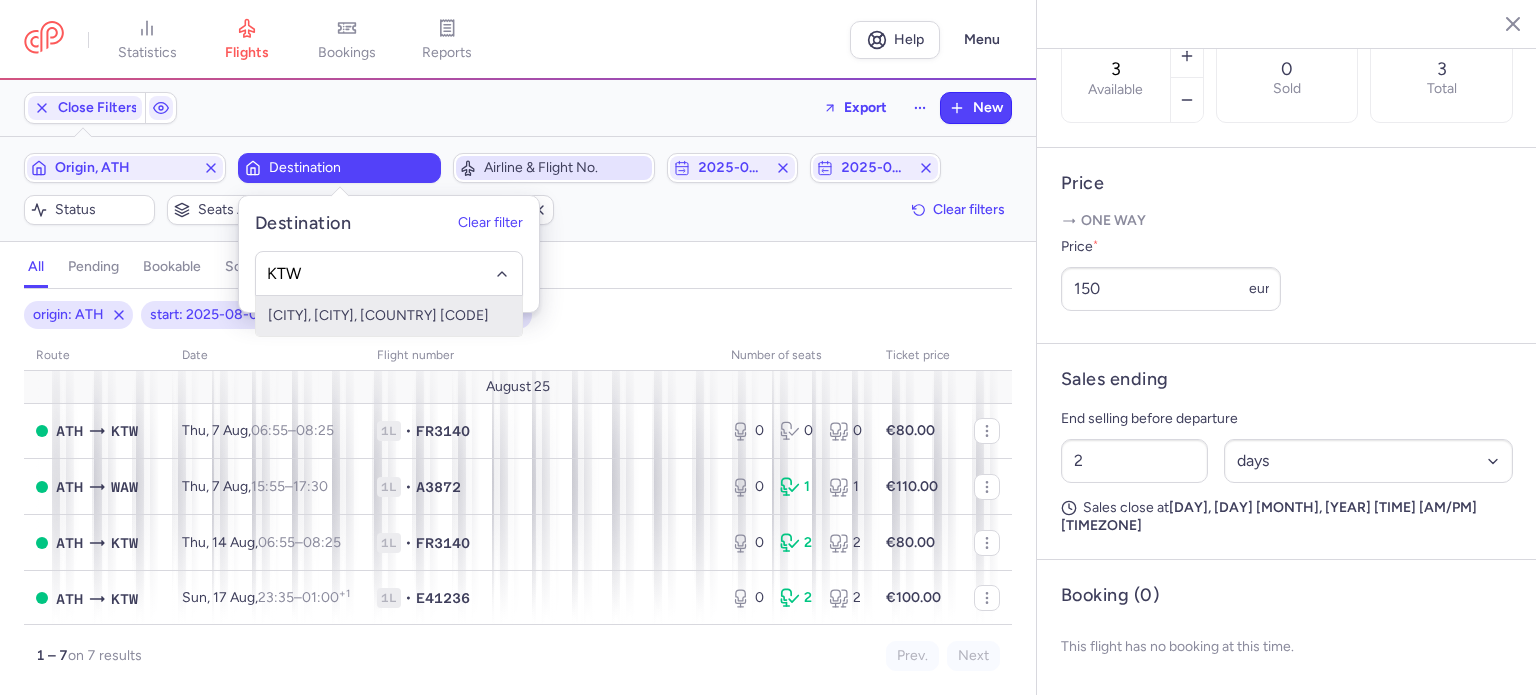 click on "[CITY], [CITY], [COUNTRY] [CODE]" at bounding box center (389, 316) 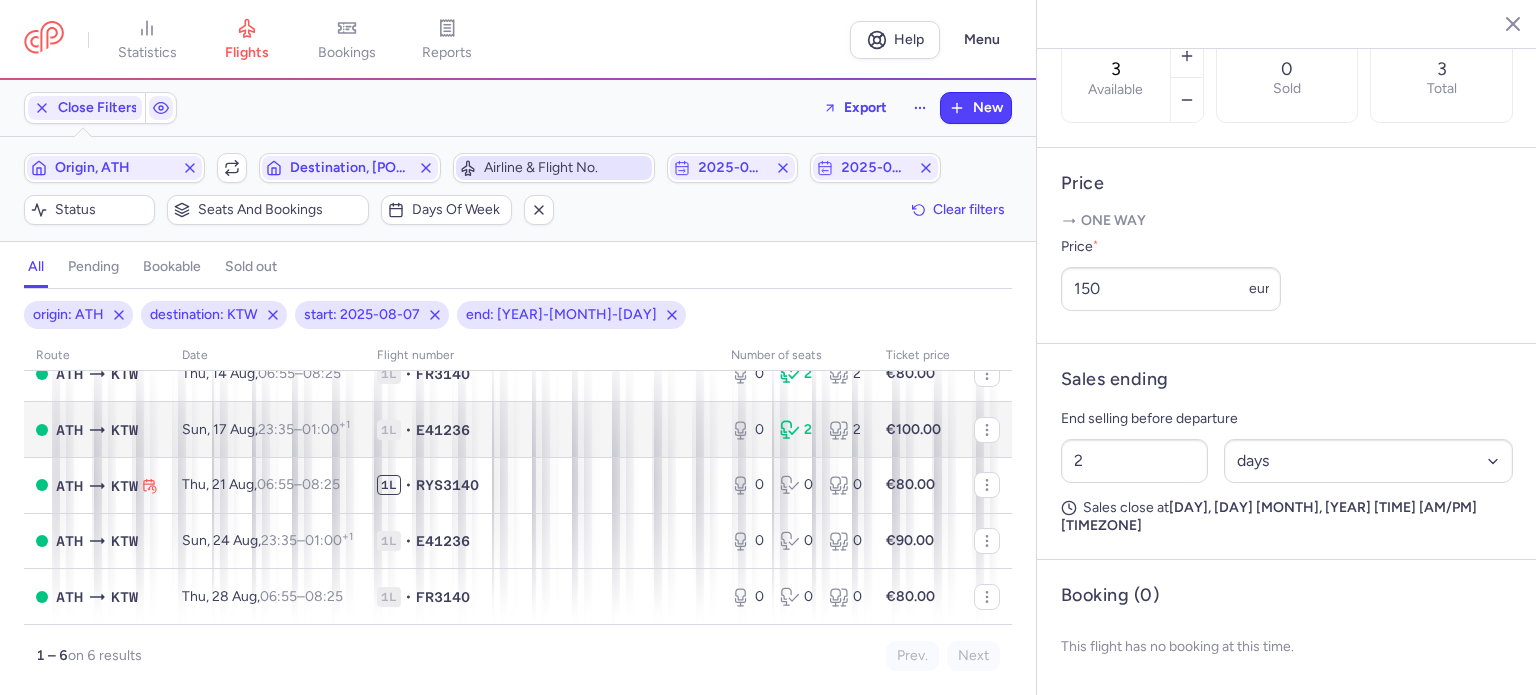 scroll, scrollTop: 118, scrollLeft: 0, axis: vertical 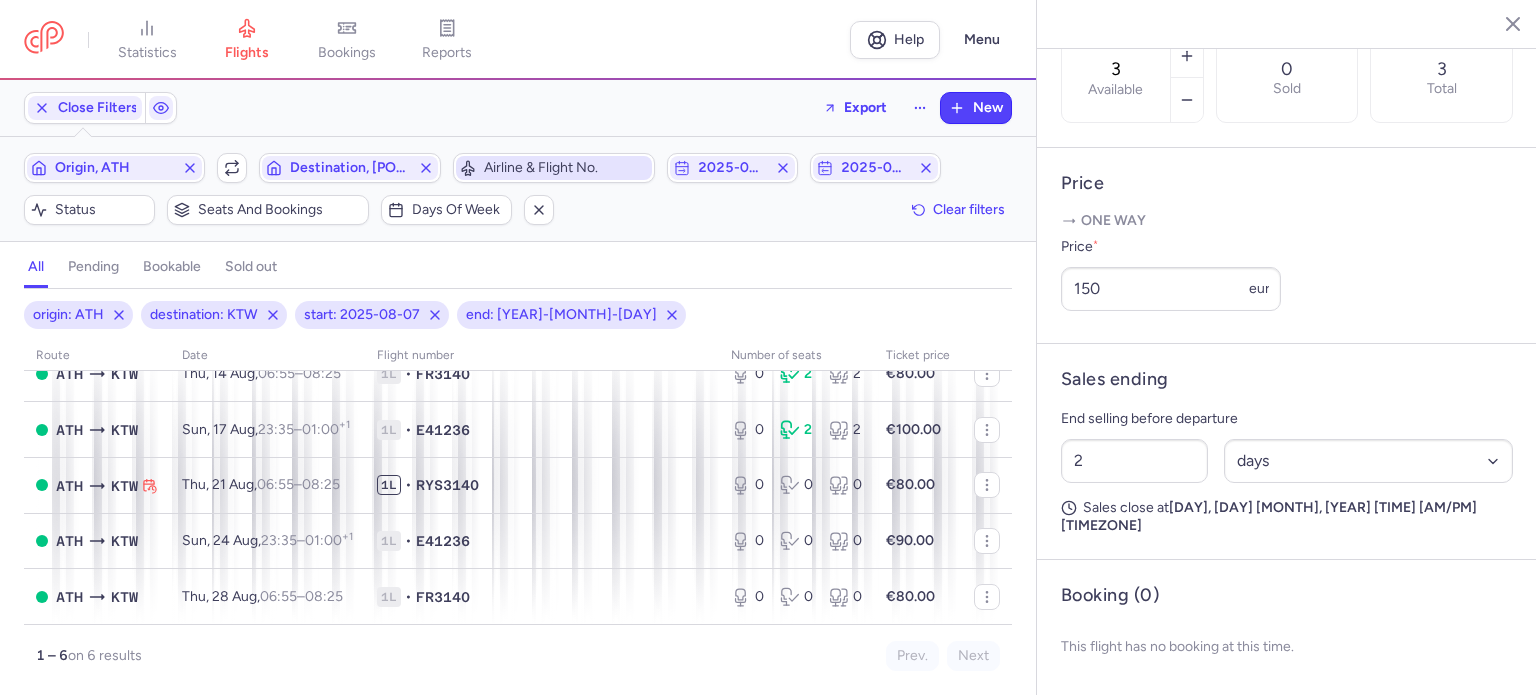 click on "Airline & Flight No." at bounding box center [566, 168] 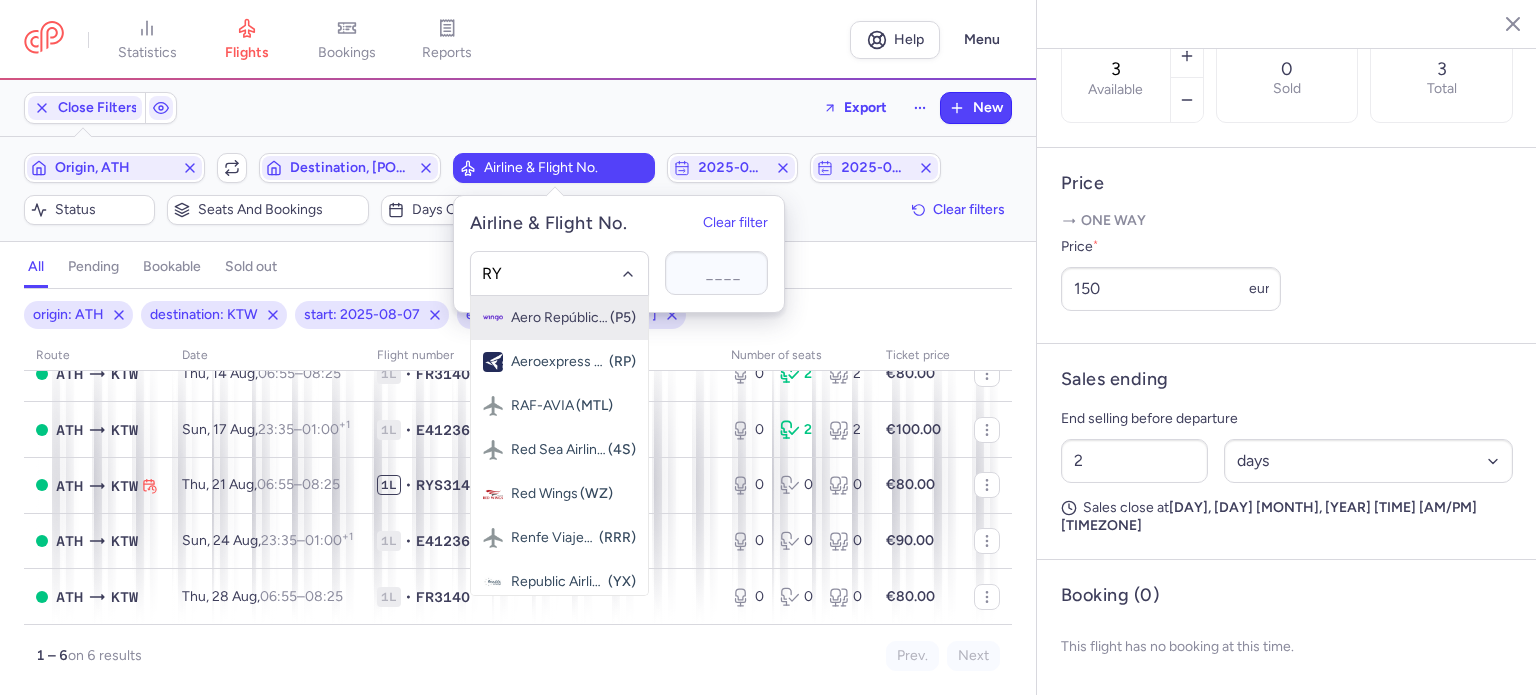 type on "RYS" 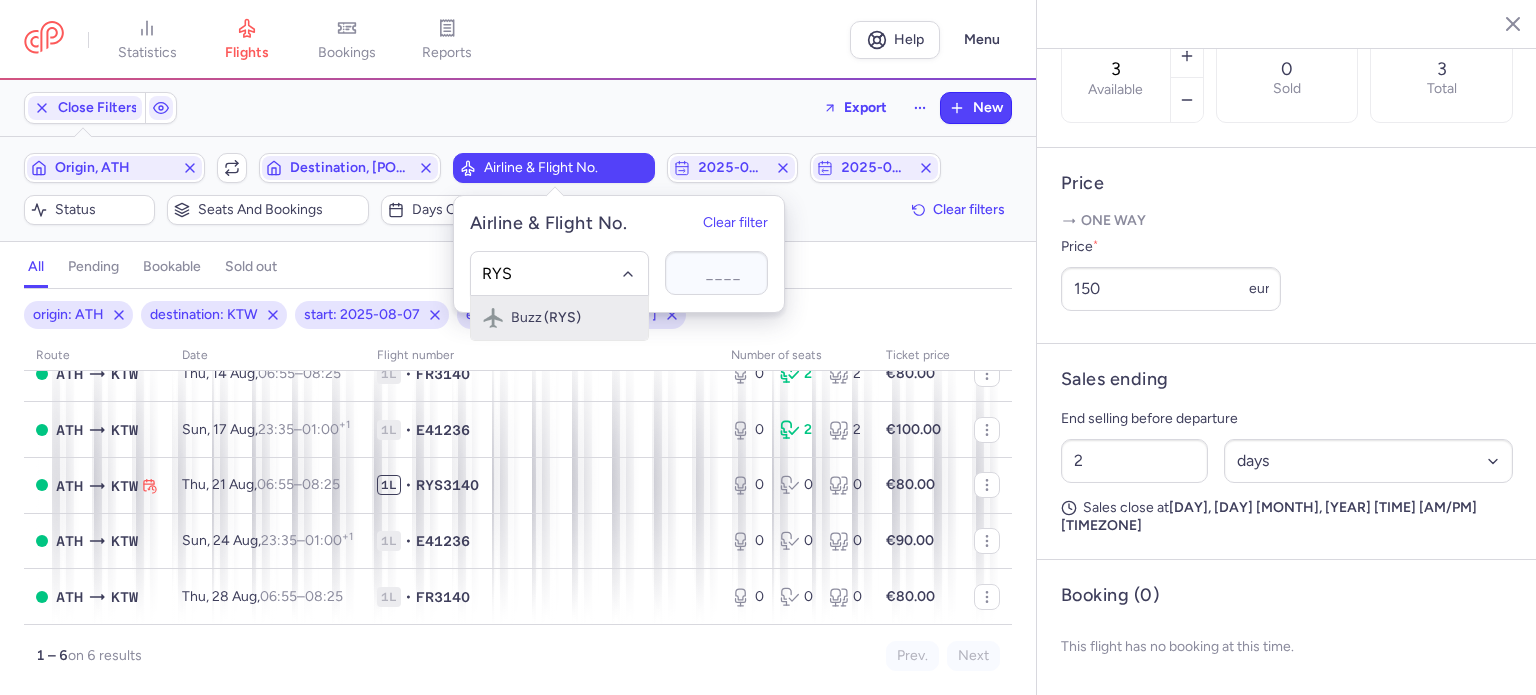click on "Buzz (RYS)" 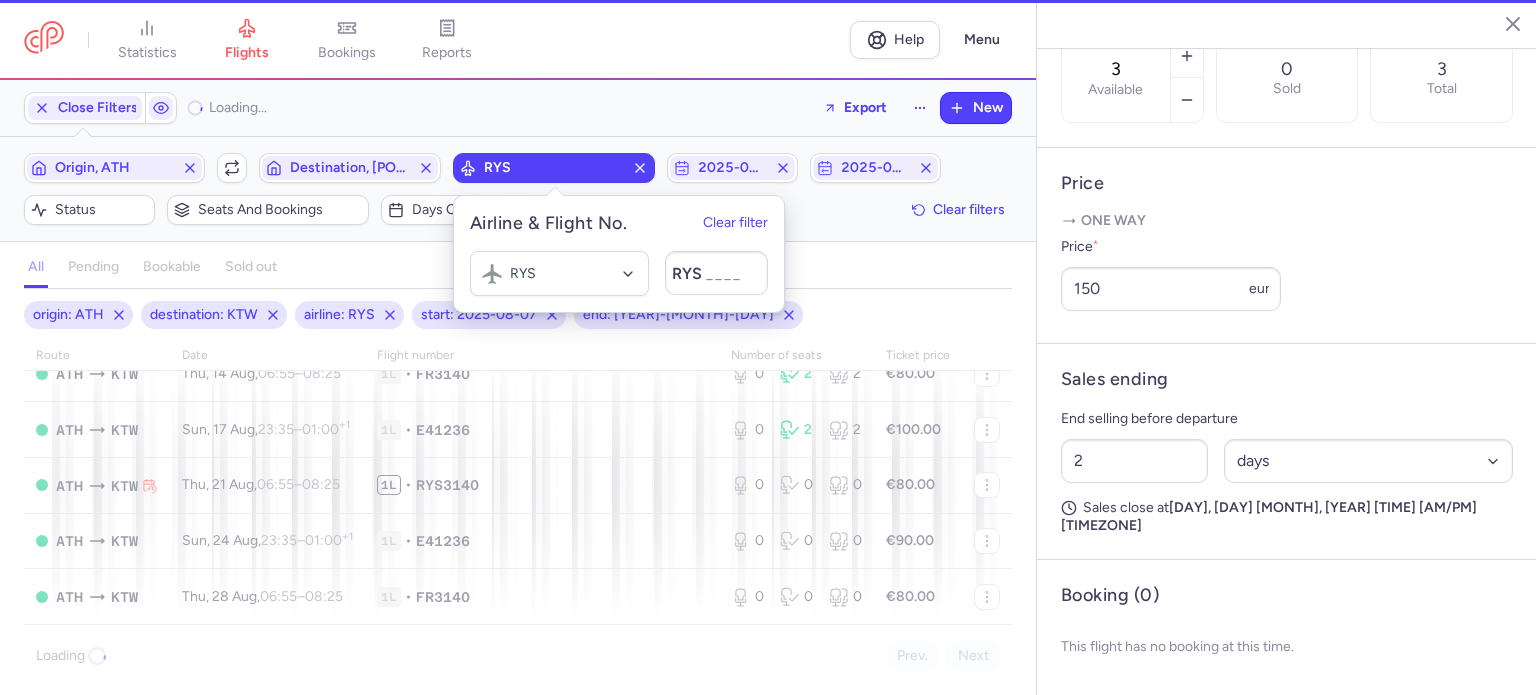 scroll, scrollTop: 0, scrollLeft: 0, axis: both 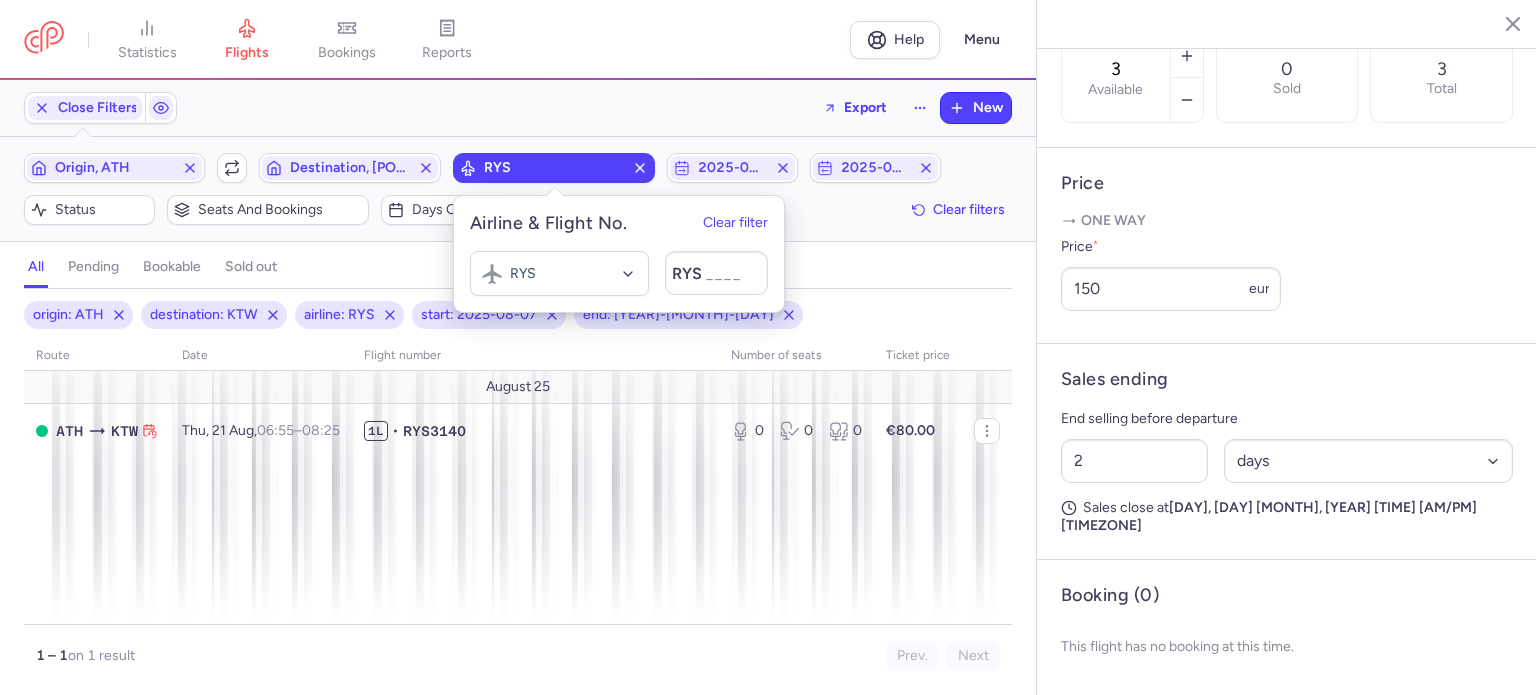 click on "Filters ([NUMBER]) – [NUMBER] results  Origin, [CODE]  Include return  Destination, [CODE]  [CODE] [YEAR]-[MONTH]-[DAY]  [YEAR]-[MONTH]-[DAY]  Status  Seats and bookings  Days of week  Clear filters  all pending bookable sold out [NUMBER] origin: [CODE] destination: [CODE] airline: [CODE] start: [YEAR]-[MONTH]-[DAY] end: [YEAR]-[MONTH]-[DAY] route date Flight number number of seats Ticket price August [DAY]  [CODE]  [CODE] [DAY], [DAY] [MONTH], [TIME] – [TIME] +[NUMBER] [CODE] • [CODE] [NUMBER] [NUMBER] [NUMBER] [CURRENCY][PRICE] [NUMBER] – [NUMBER]  on [NUMBER] result Prev. Next Copy flight ID Export flight" at bounding box center (518, 387) 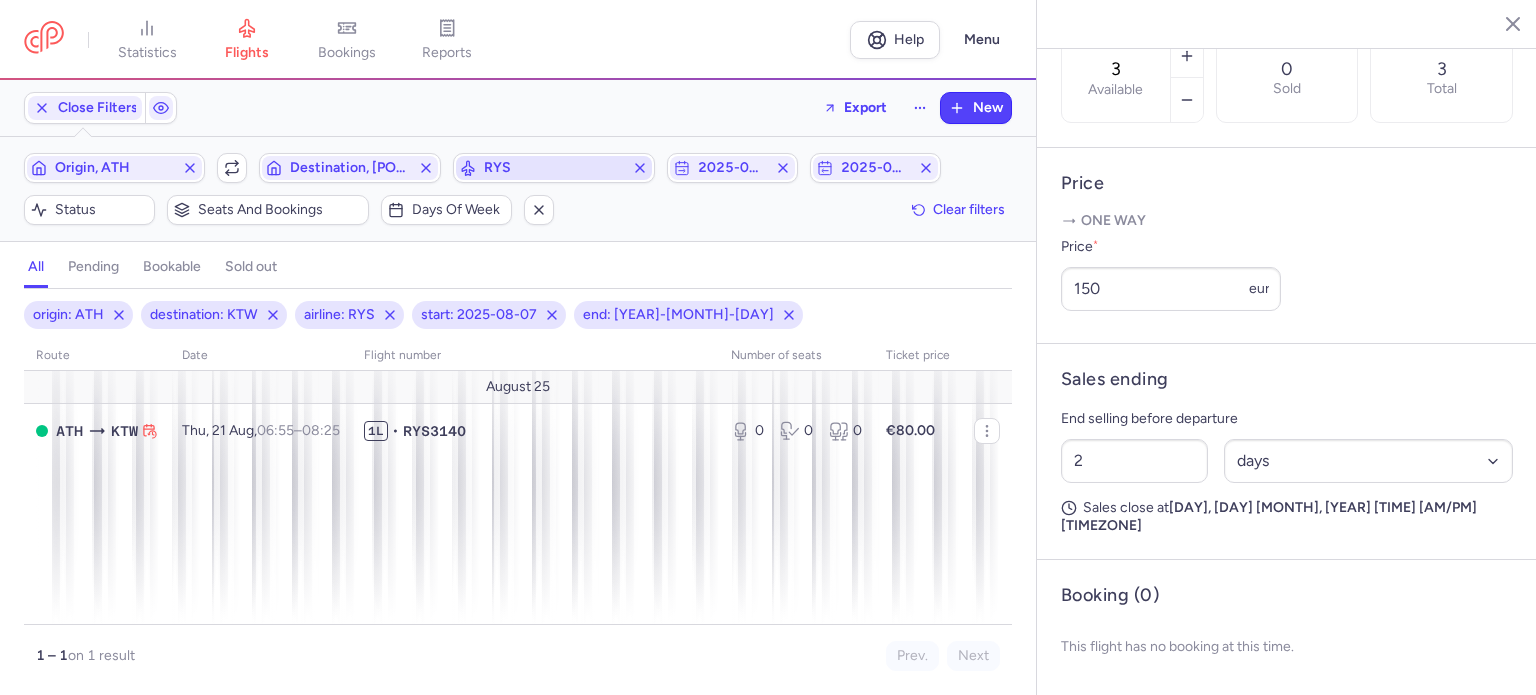 click 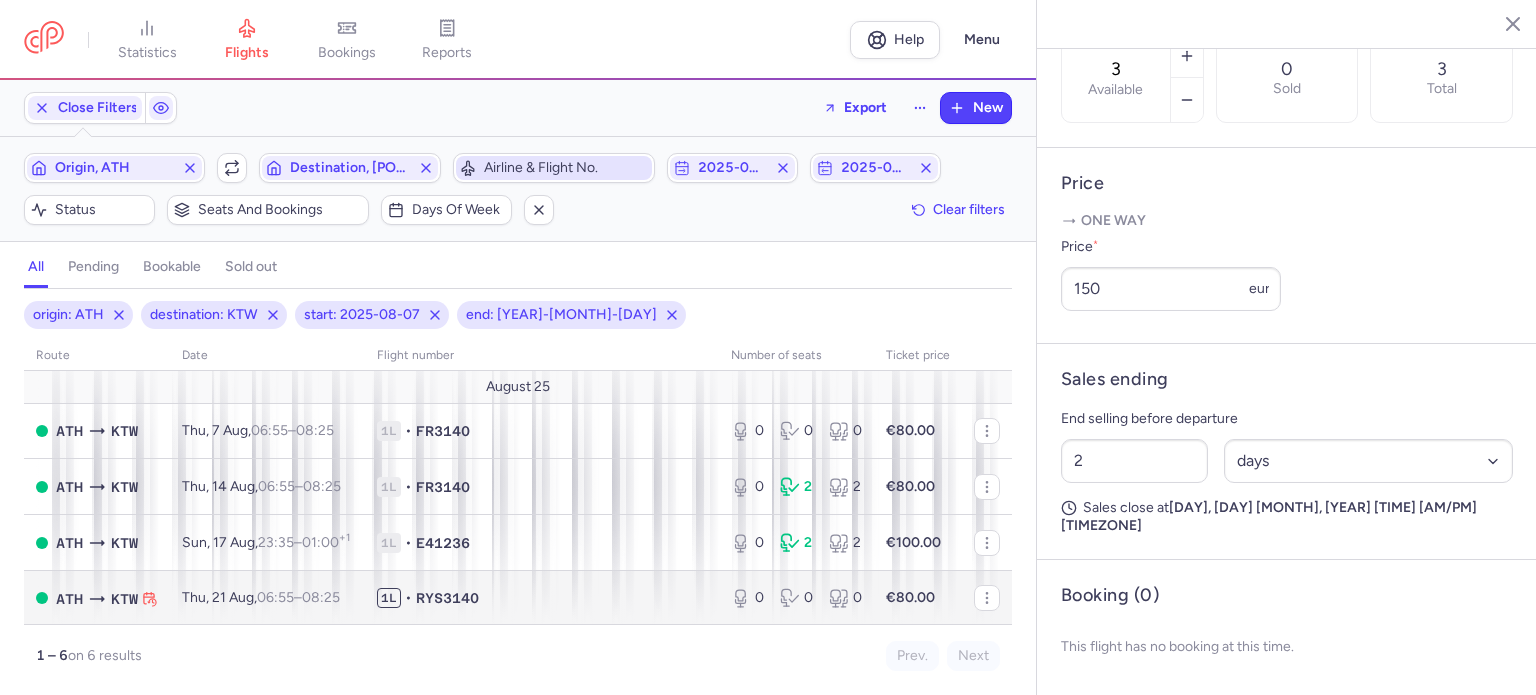 scroll, scrollTop: 0, scrollLeft: 0, axis: both 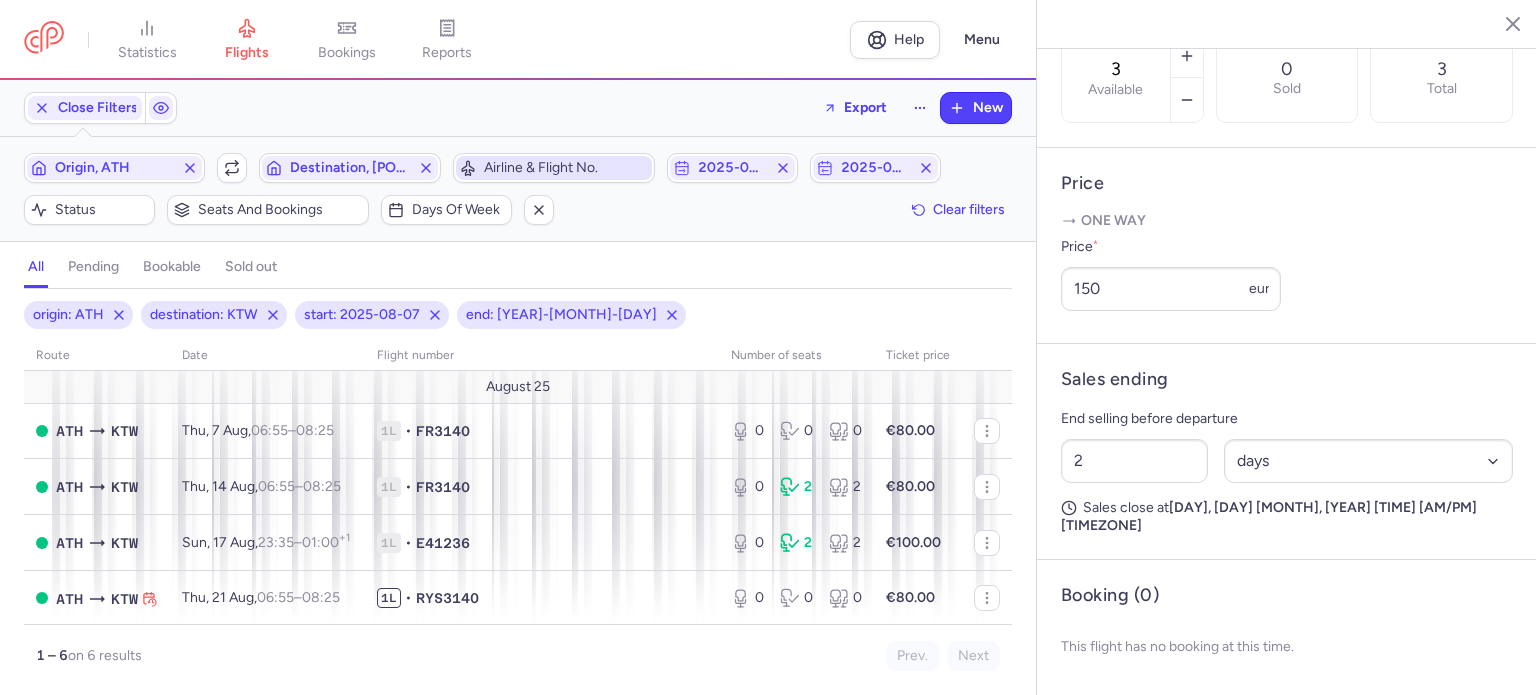 click on "Airline & Flight No." at bounding box center (566, 168) 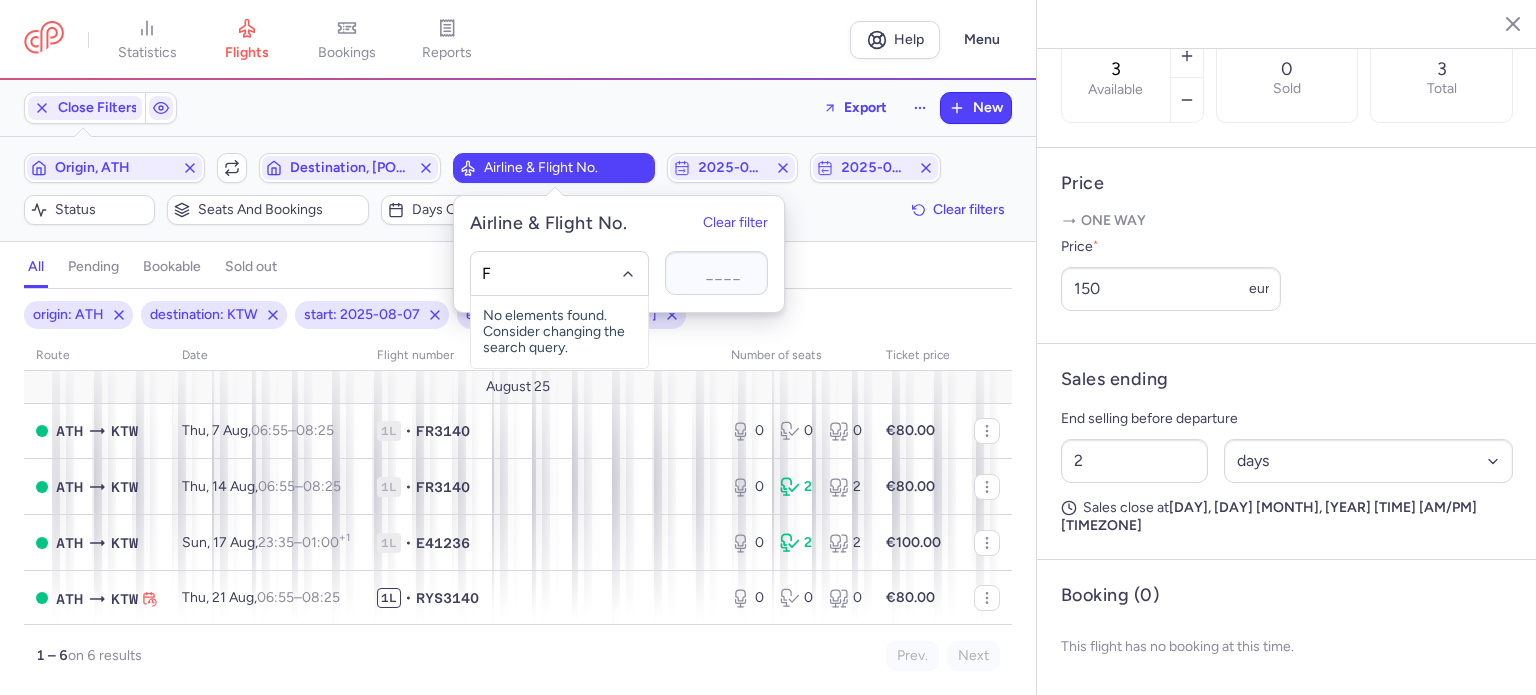 type on "FR" 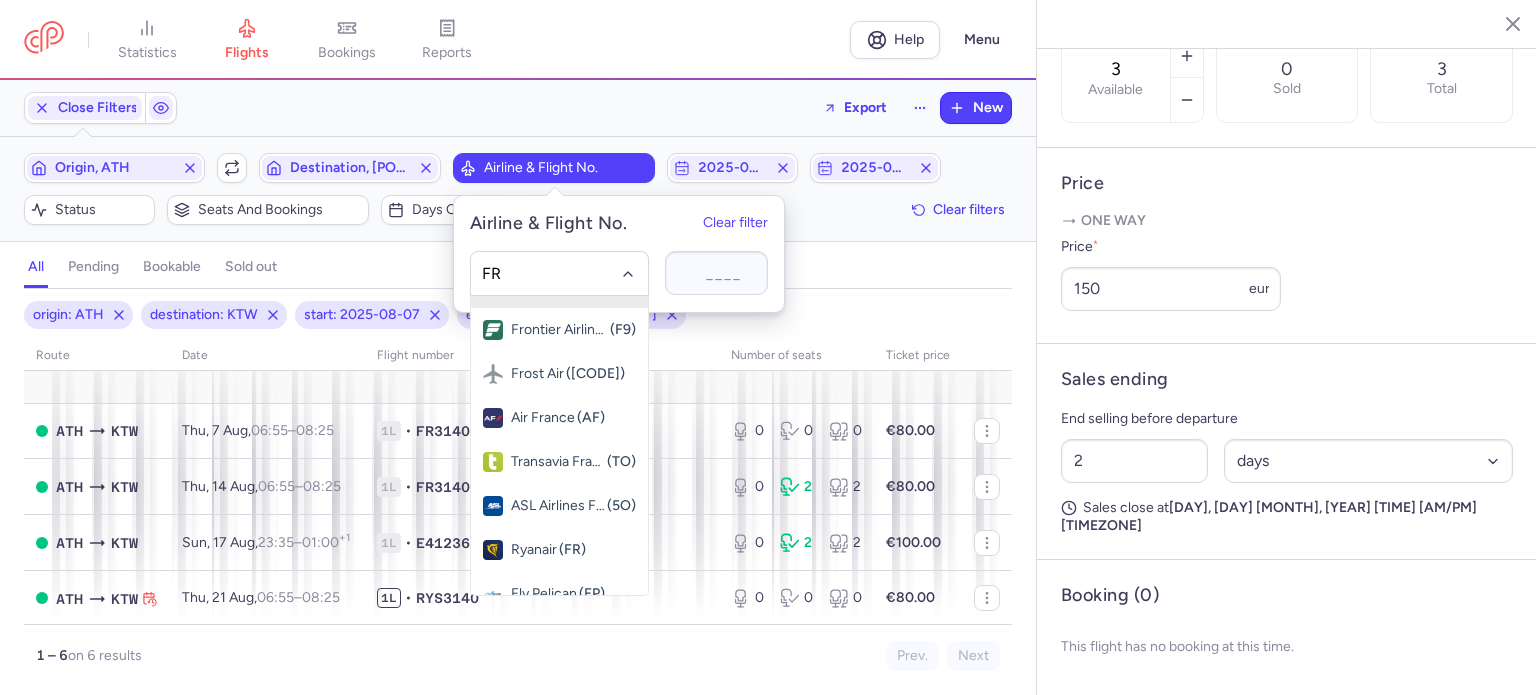 scroll, scrollTop: 140, scrollLeft: 0, axis: vertical 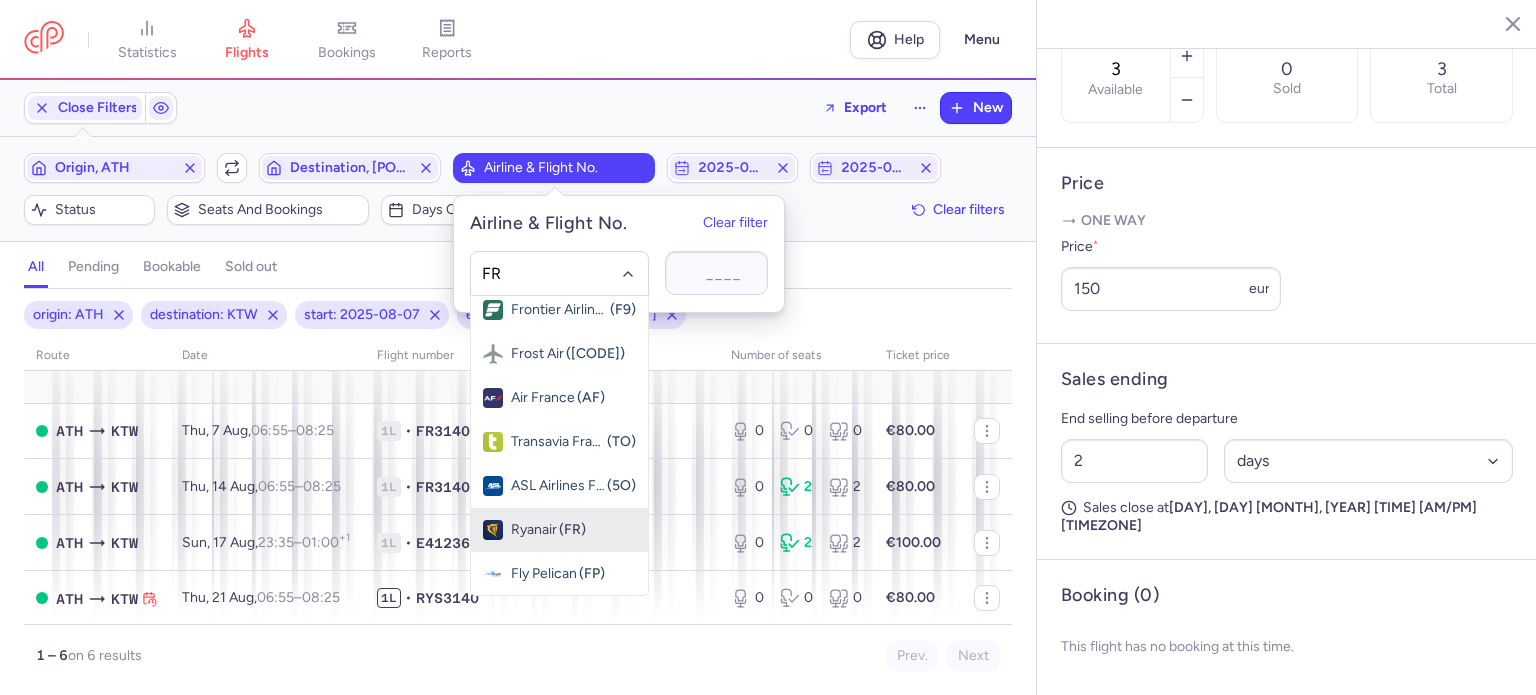 click on "(FR)" at bounding box center (572, 530) 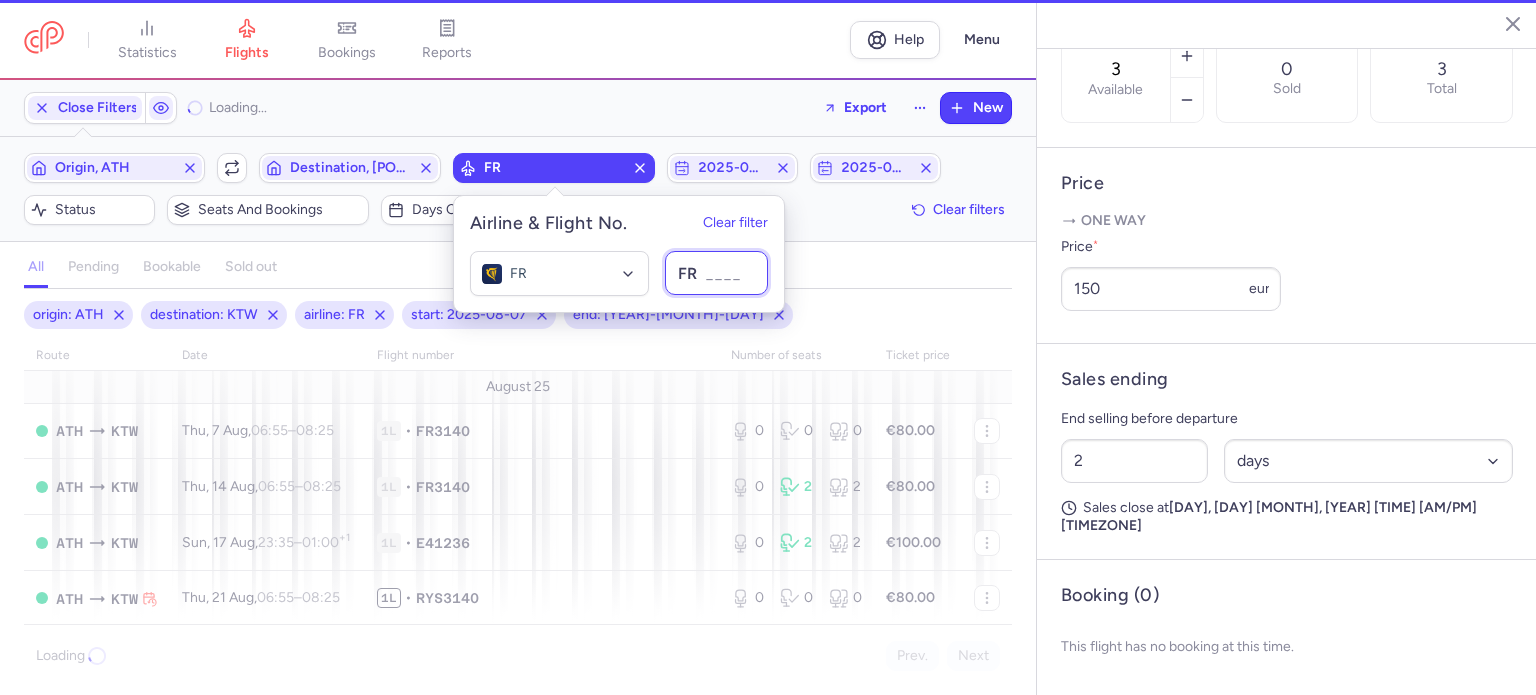 scroll, scrollTop: 0, scrollLeft: 0, axis: both 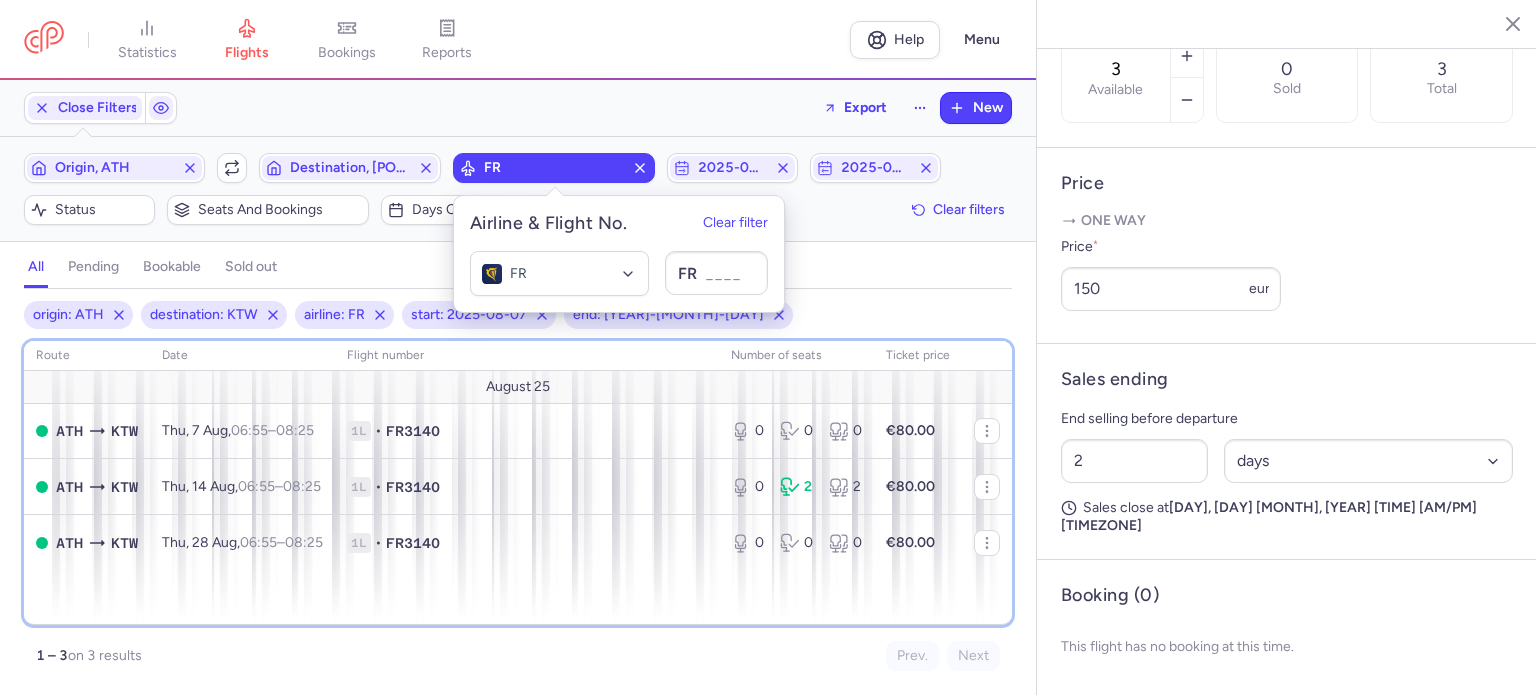 click on "route date Flight number number of seats Ticket price August [DAY]  [CODE]  [CODE] [DAY], [DAY] [MONTH], [TIME] – [TIME] +[NUMBER] [CODE] • [CODE] [NUMBER] [NUMBER] [NUMBER] [CURRENCY][PRICE]  [CODE]  [CODE] [DAY], [DAY] [MONTH], [TIME] – [TIME] +[NUMBER] [CODE] • [CODE] [NUMBER] [NUMBER] [NUMBER] [CURRENCY][PRICE]  [CODE]  [CODE] [DAY], [DAY] [MONTH], [TIME] – [TIME] +[NUMBER] [CODE] • [CODE] [NUMBER] [NUMBER] [NUMBER] [CURRENCY][PRICE]" at bounding box center (518, 483) 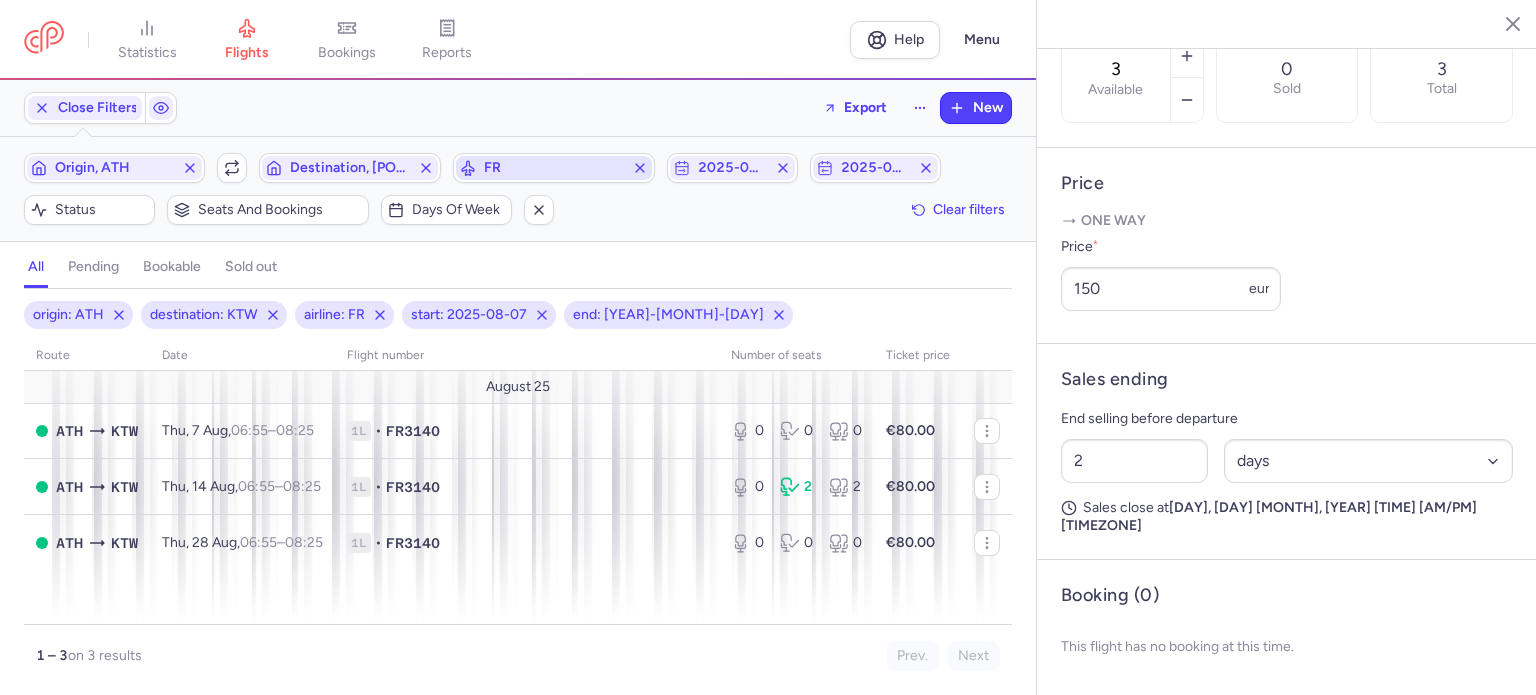 click 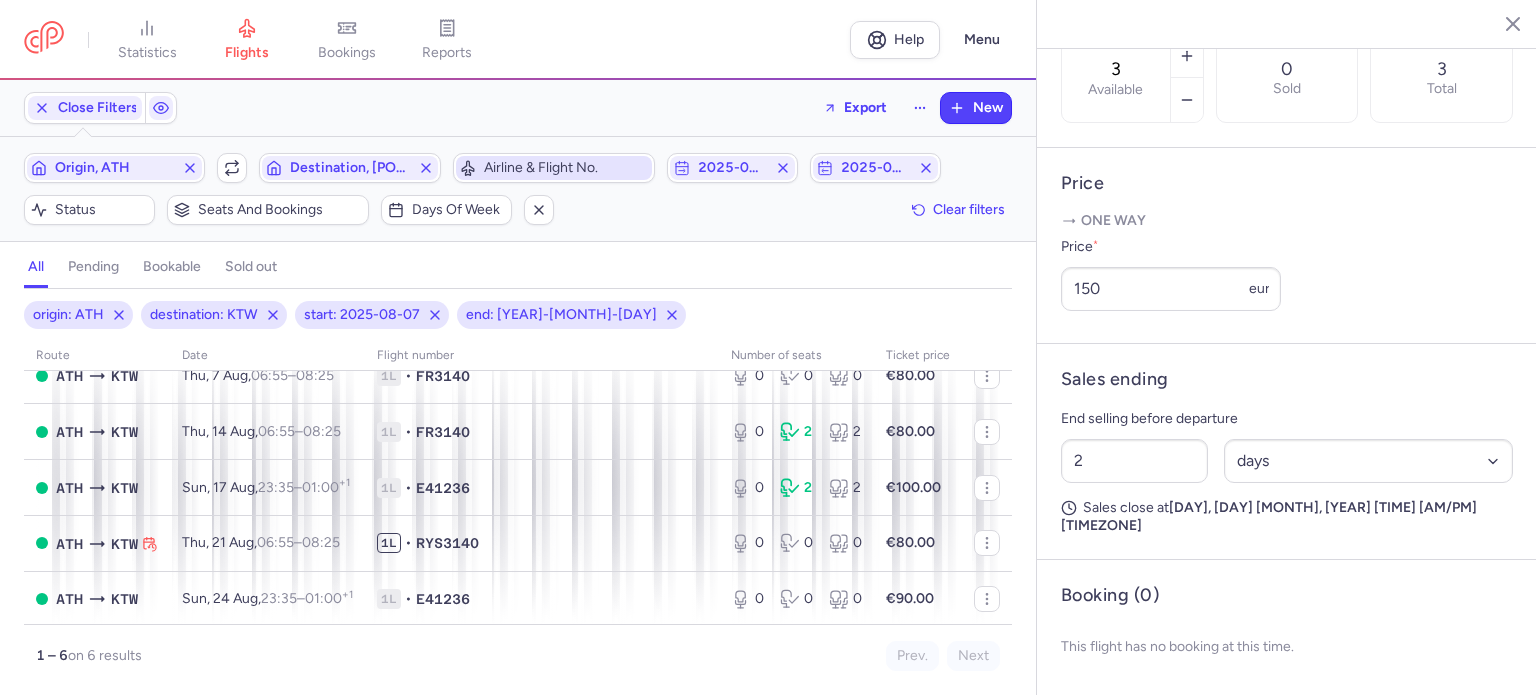 scroll, scrollTop: 0, scrollLeft: 0, axis: both 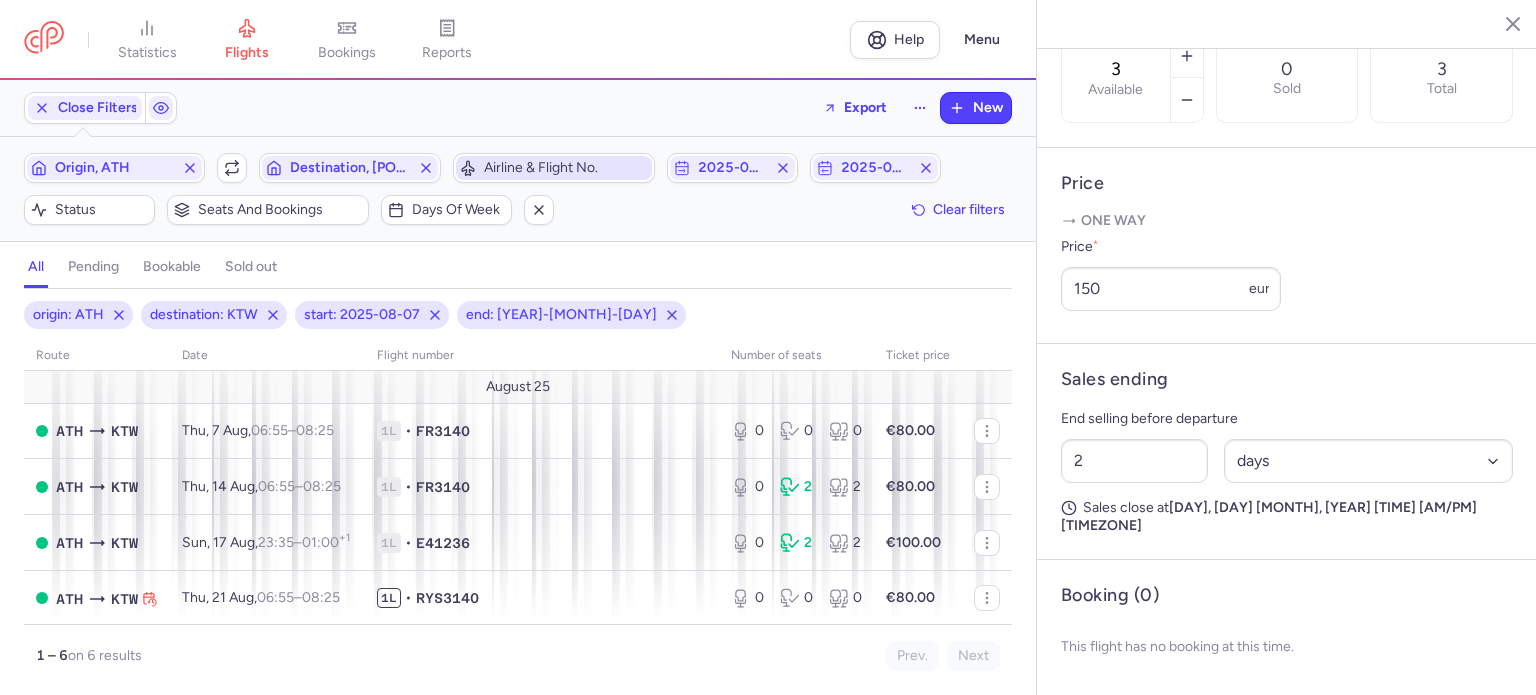 click on "Airline & Flight No." at bounding box center [566, 168] 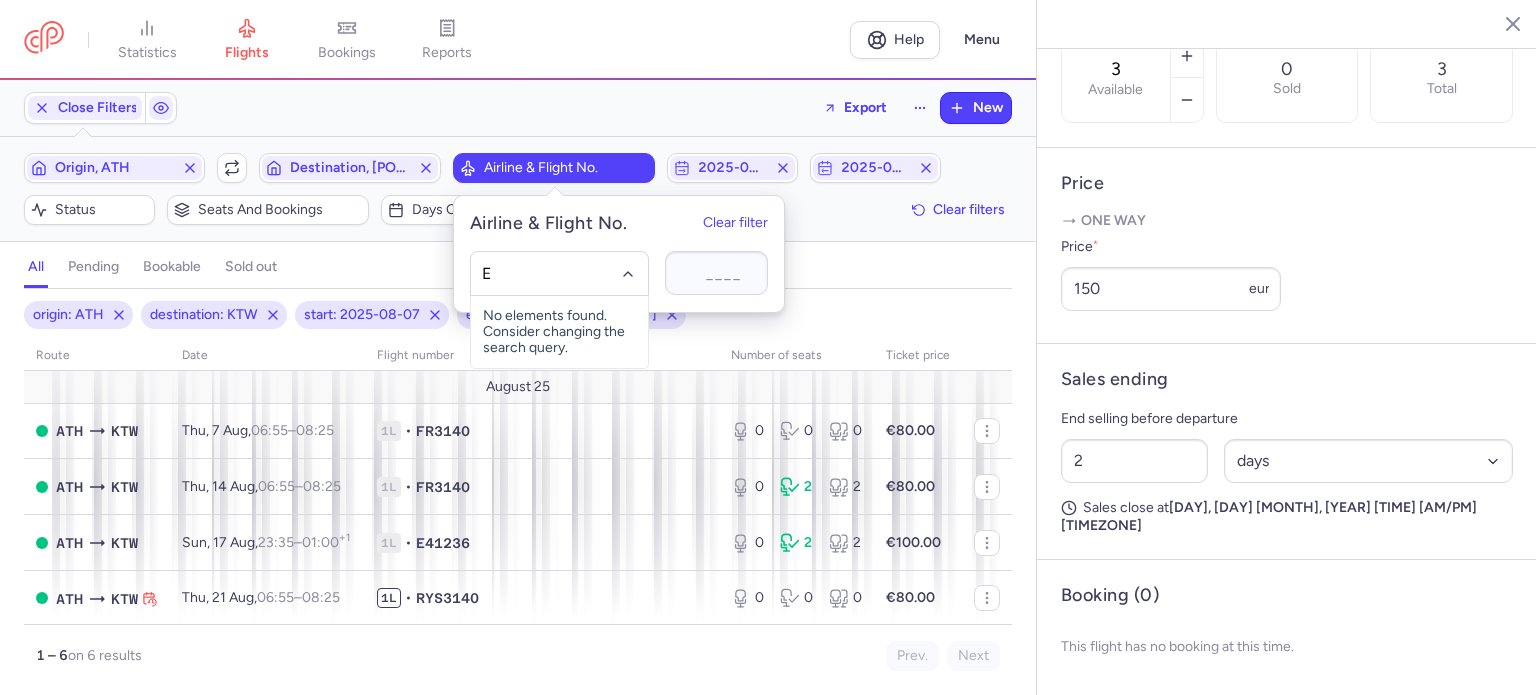 type on "E4" 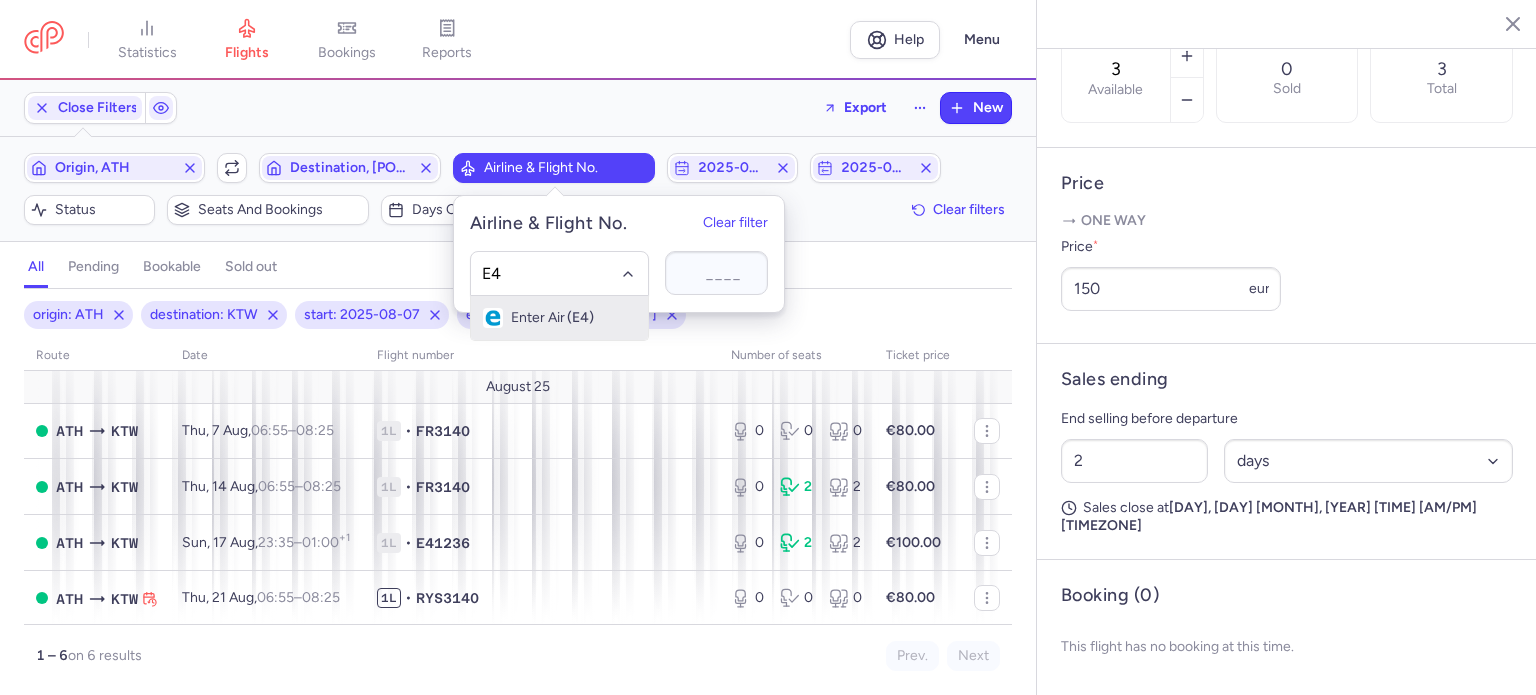 click on "(E4)" at bounding box center (580, 318) 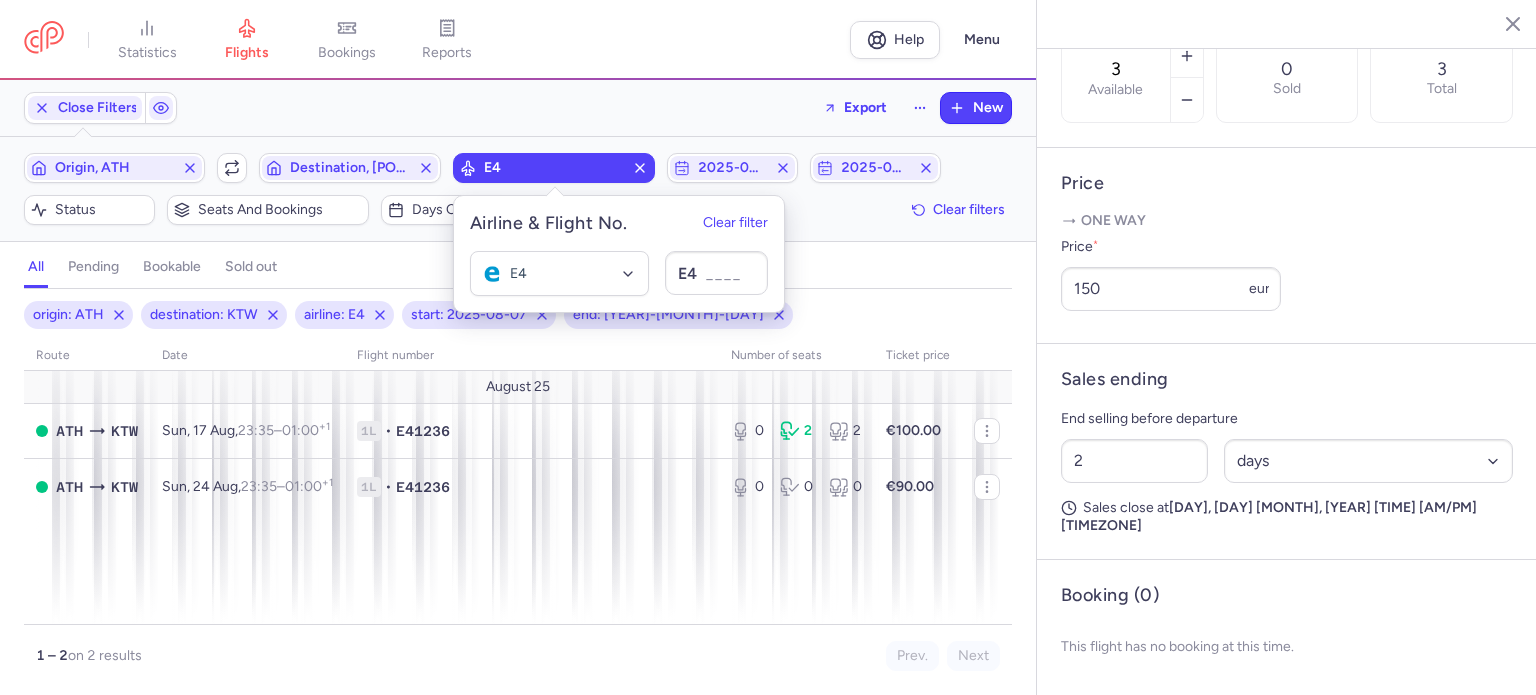 click 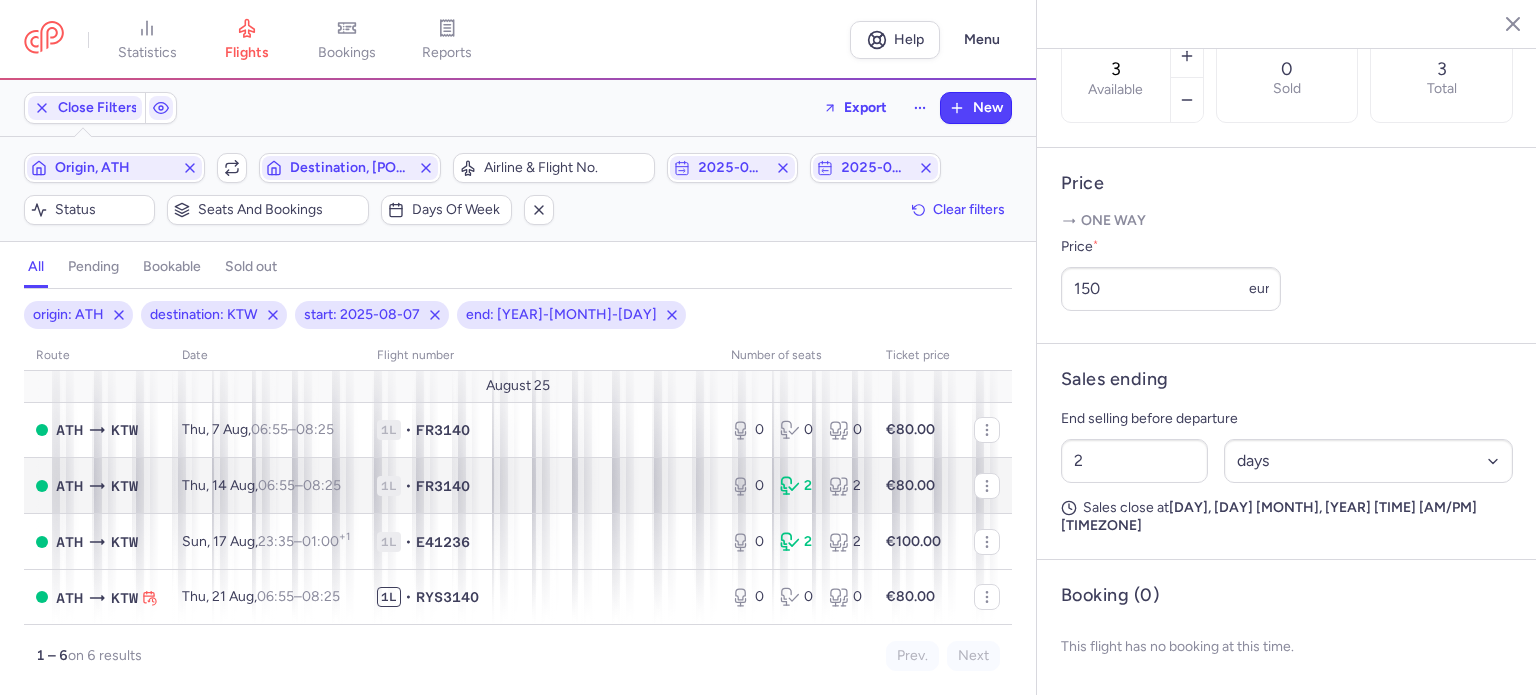 scroll, scrollTop: 0, scrollLeft: 0, axis: both 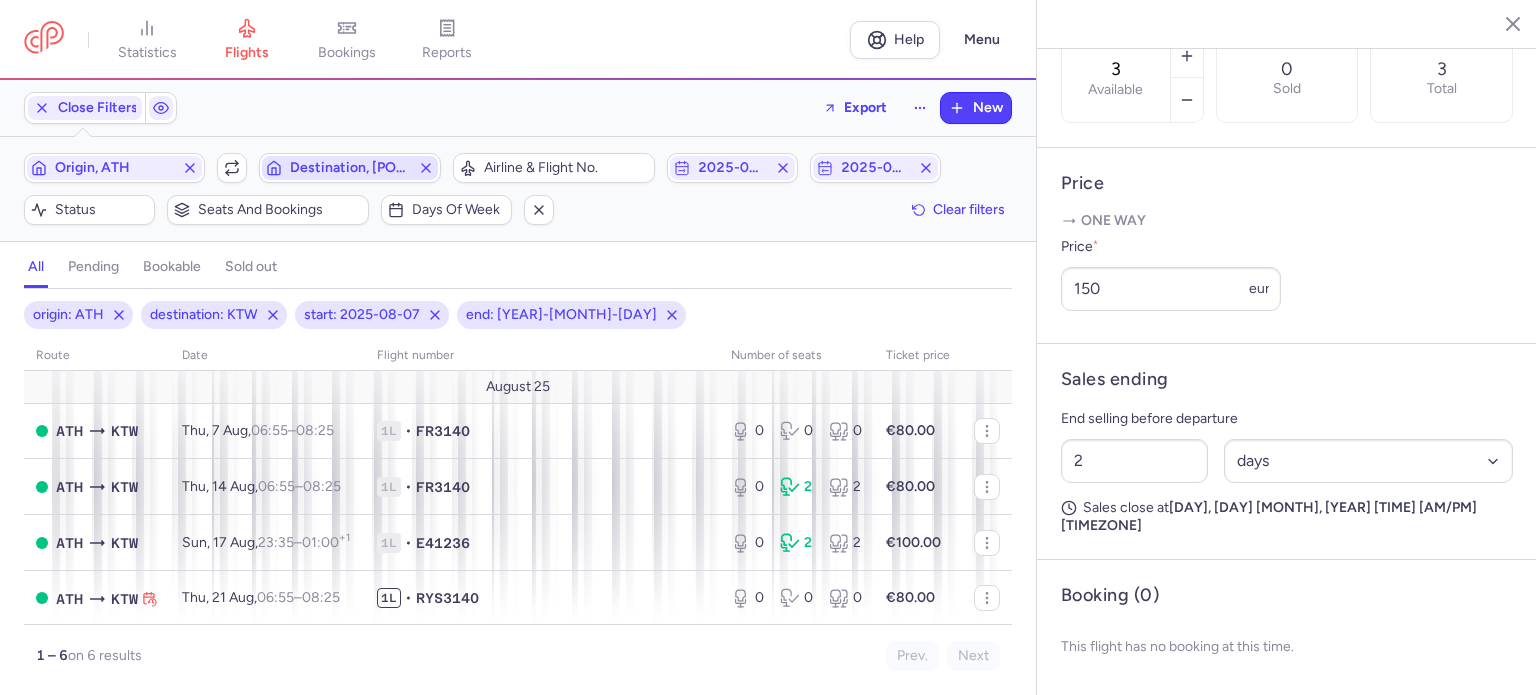 click 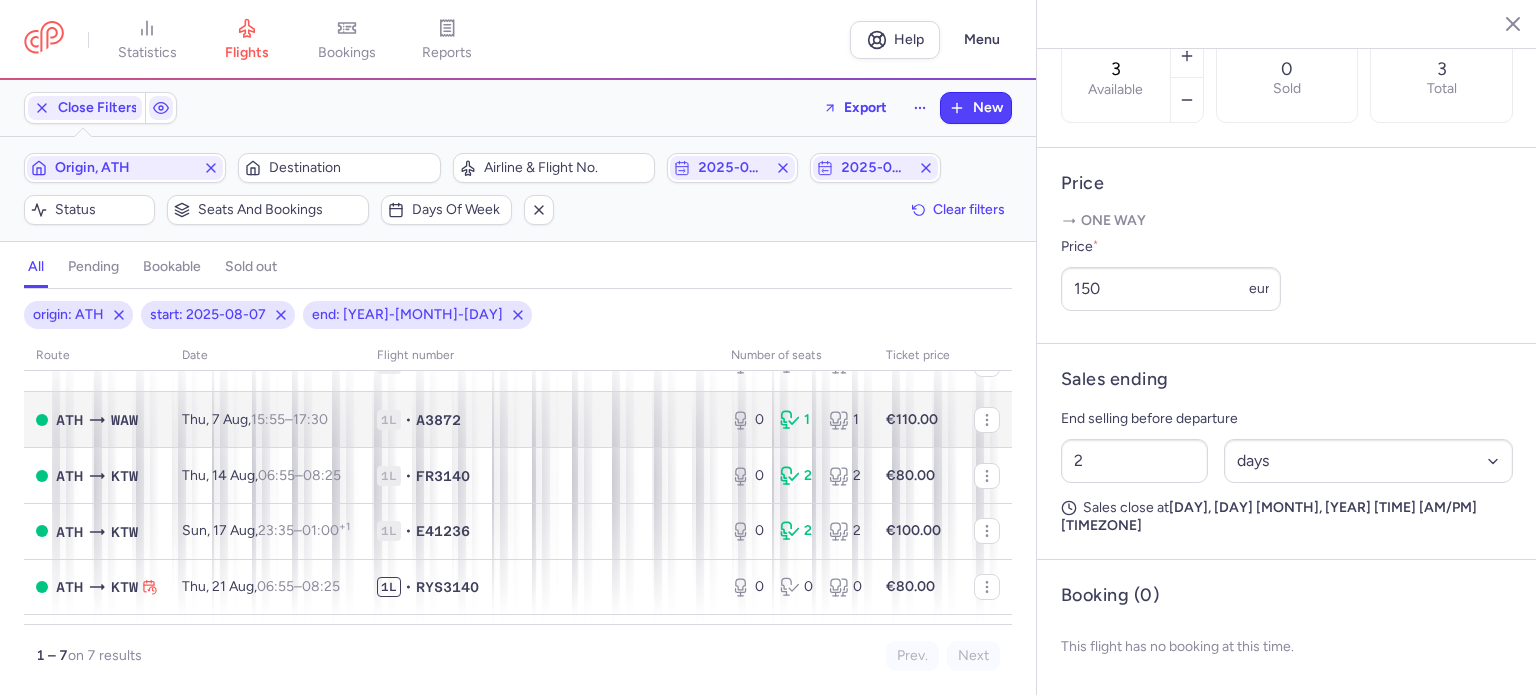 scroll, scrollTop: 176, scrollLeft: 0, axis: vertical 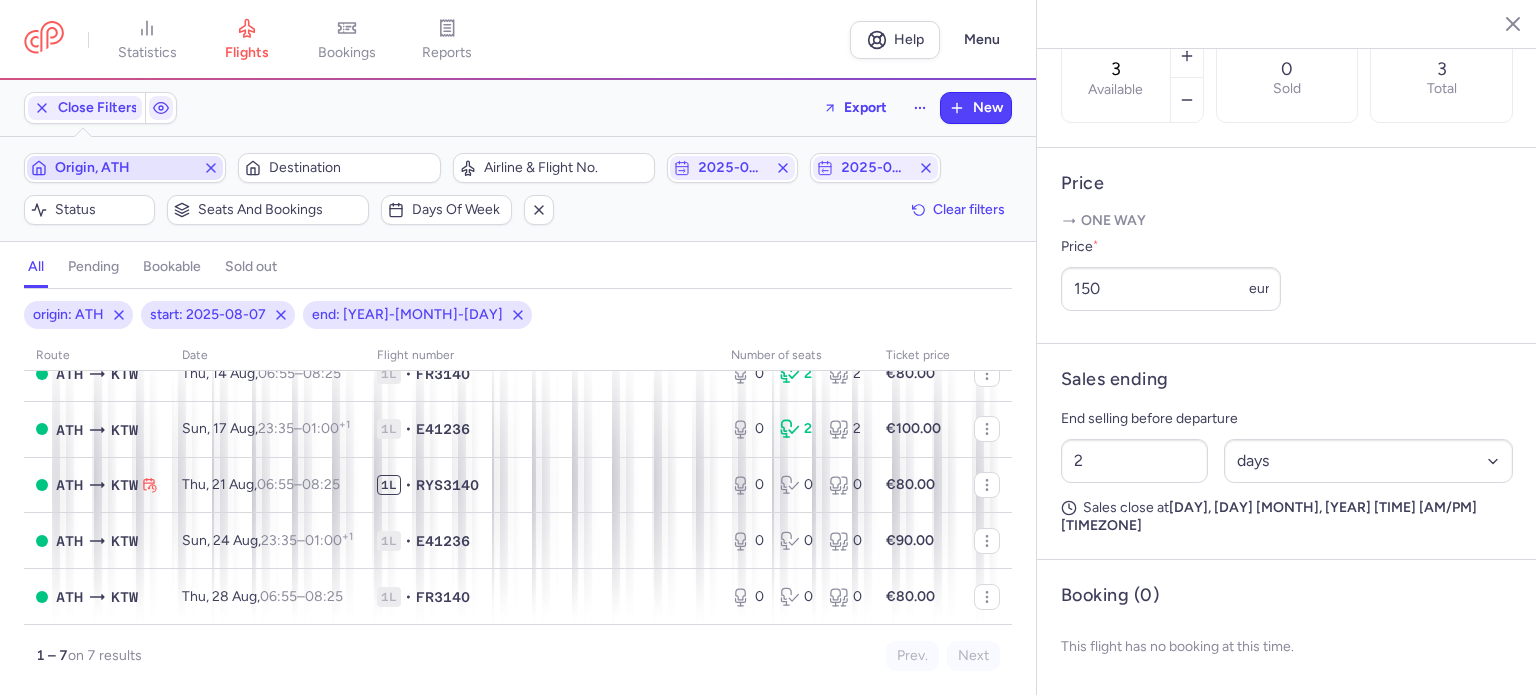 click 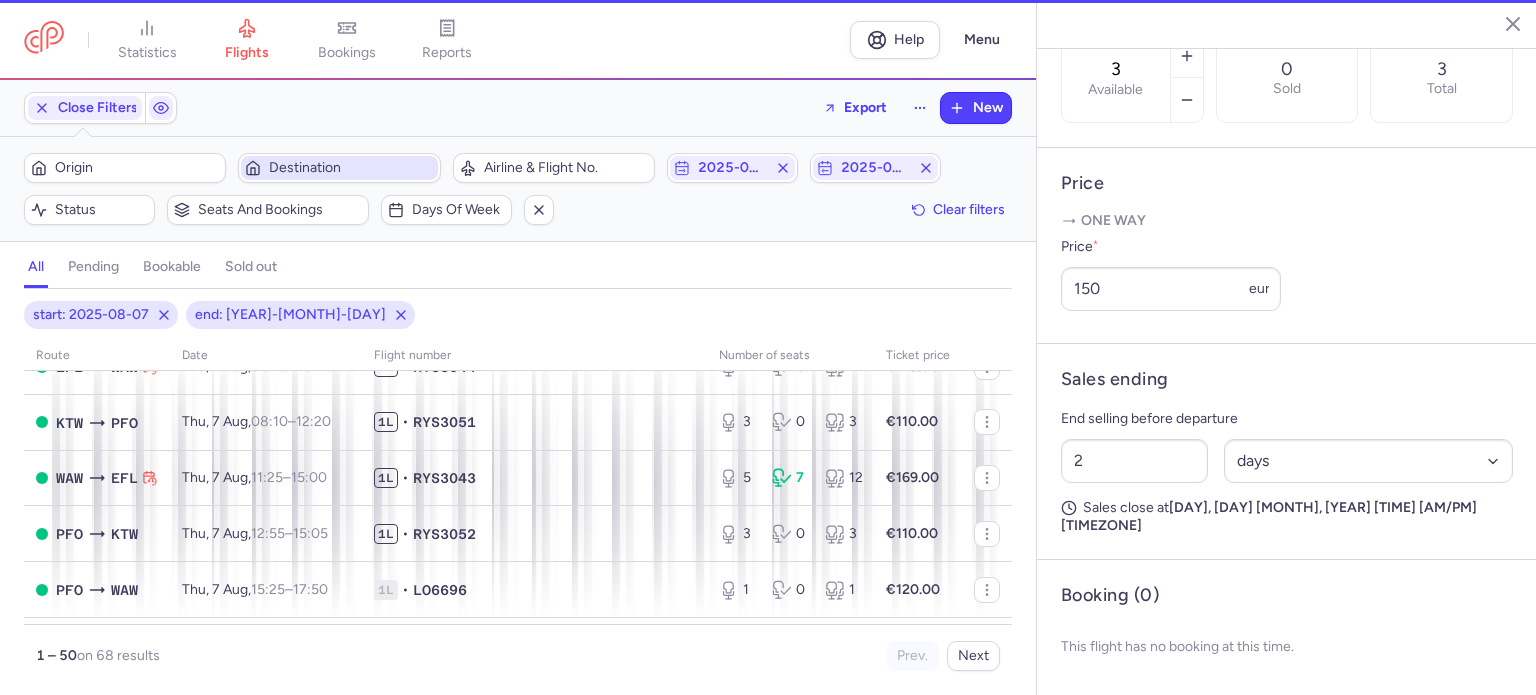 click on "Destination" at bounding box center [351, 168] 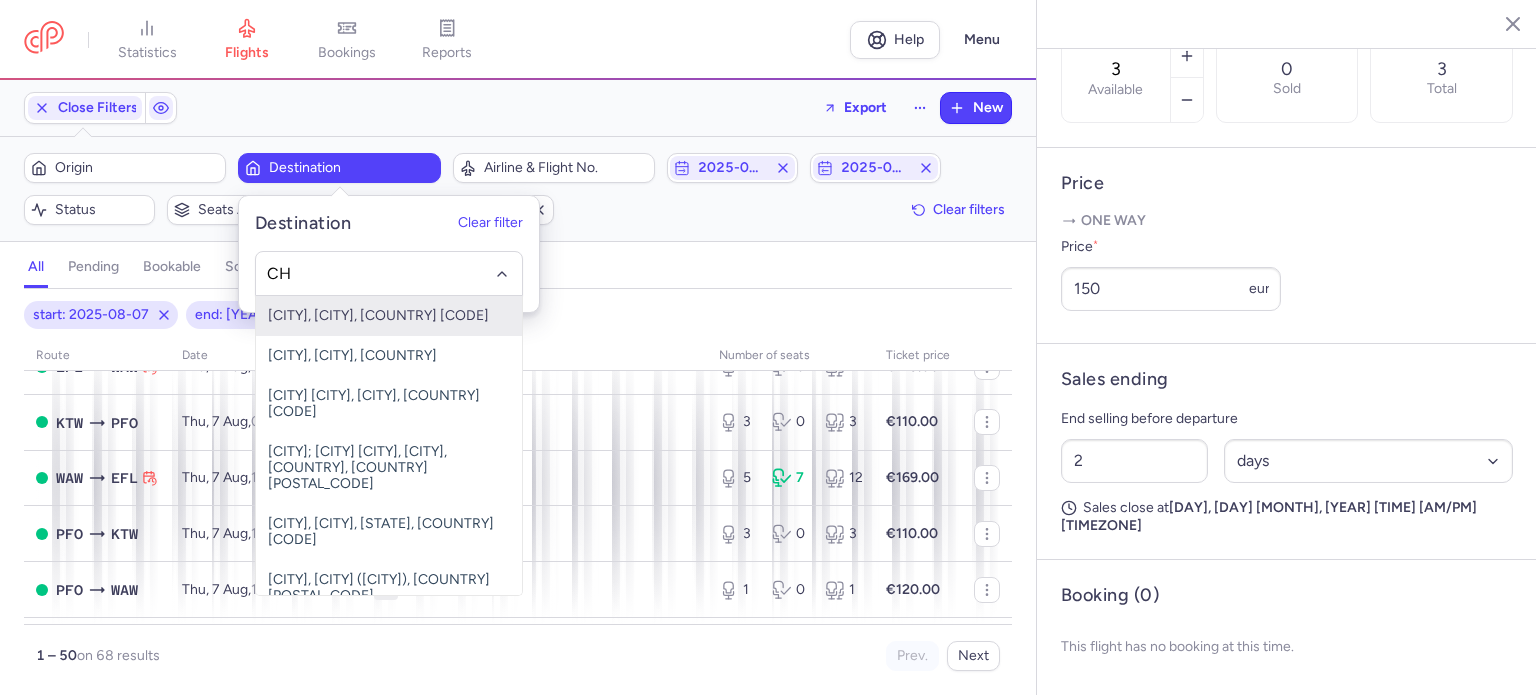 type on "CHQ" 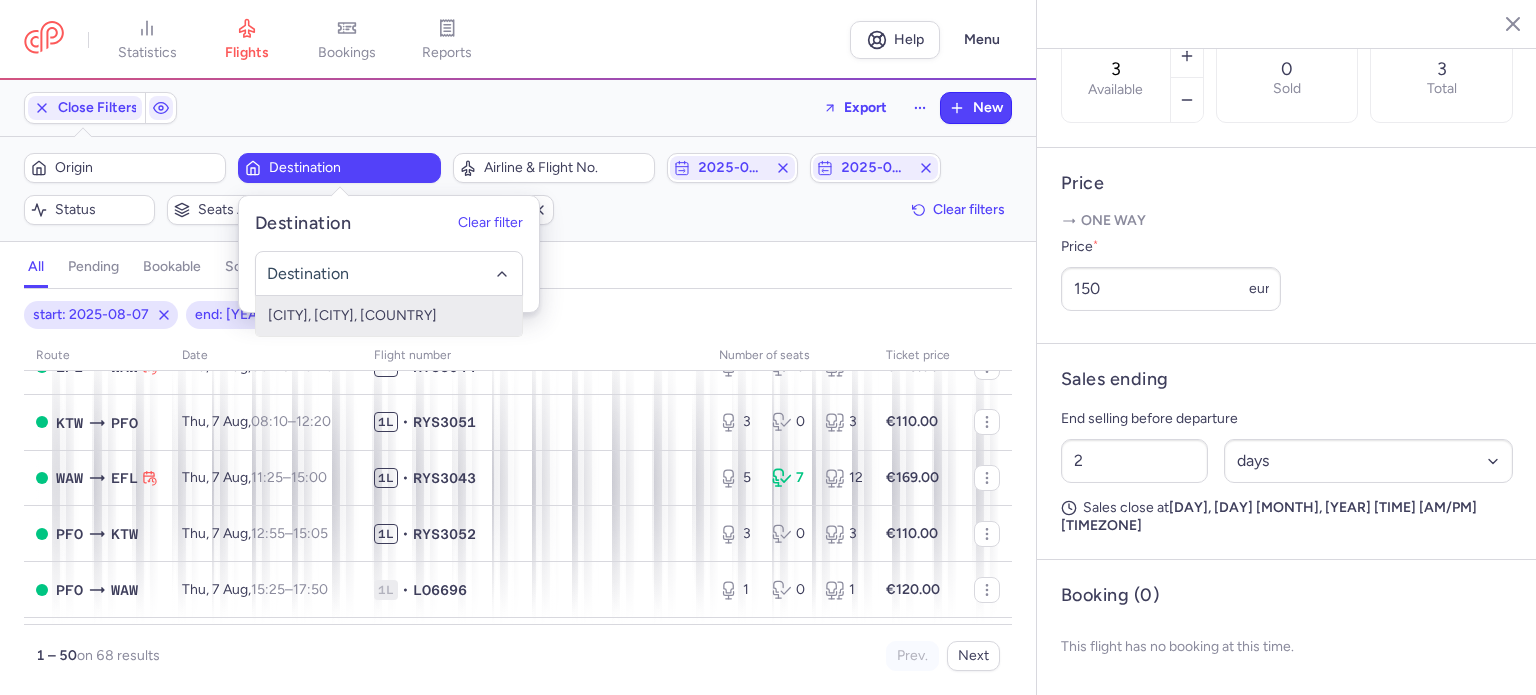 click on "Filters (2) – 68 results Origin Destination Airline & Flight No. [DATE] [DATE] Status Seats and bookings Days of week Clear filters" at bounding box center (518, 189) 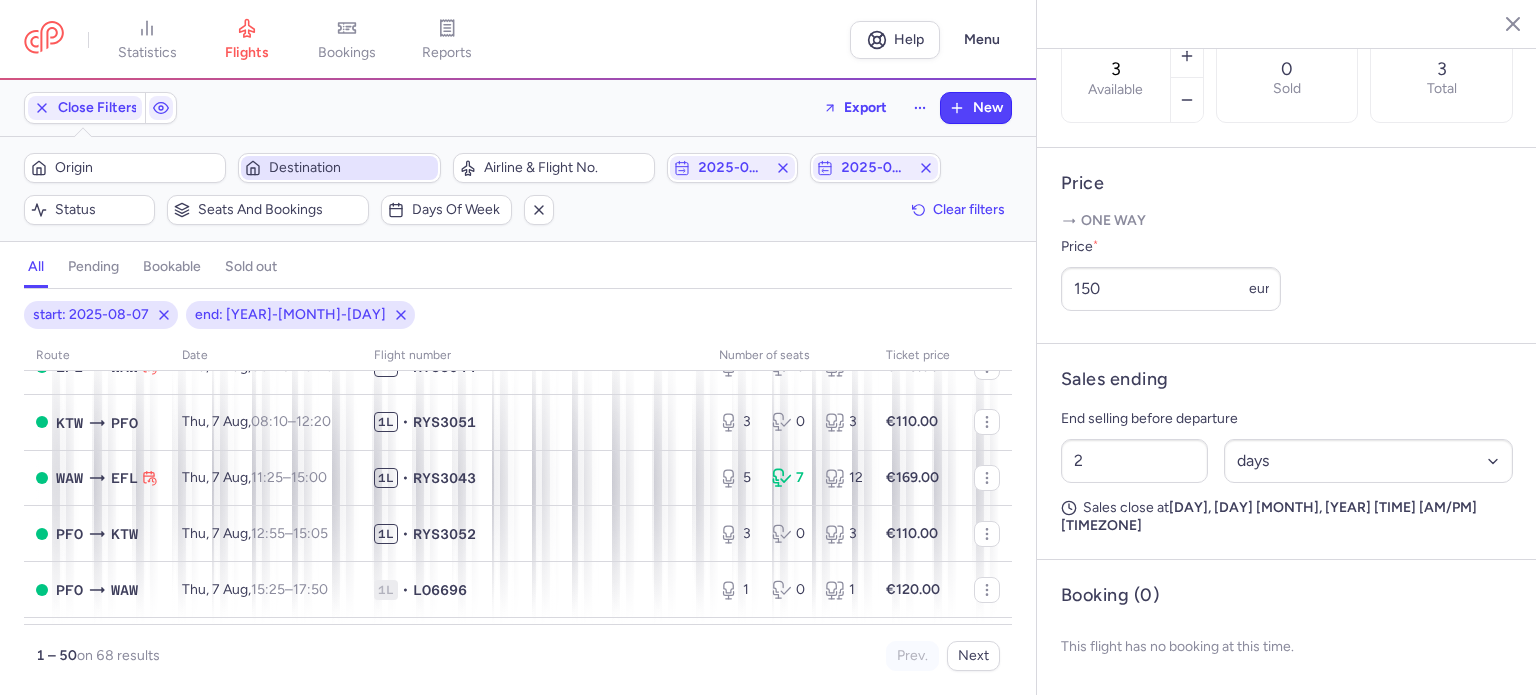 click on "Destination" at bounding box center [351, 168] 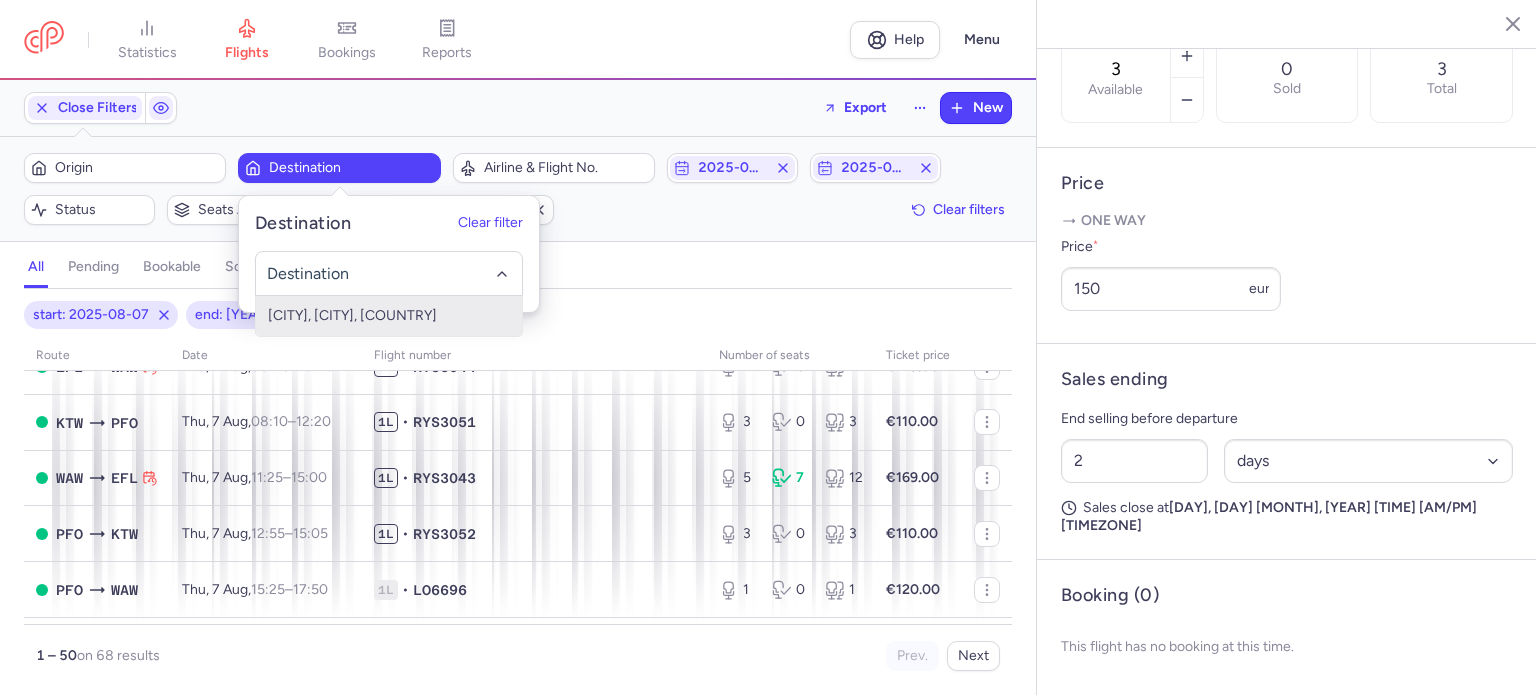 click 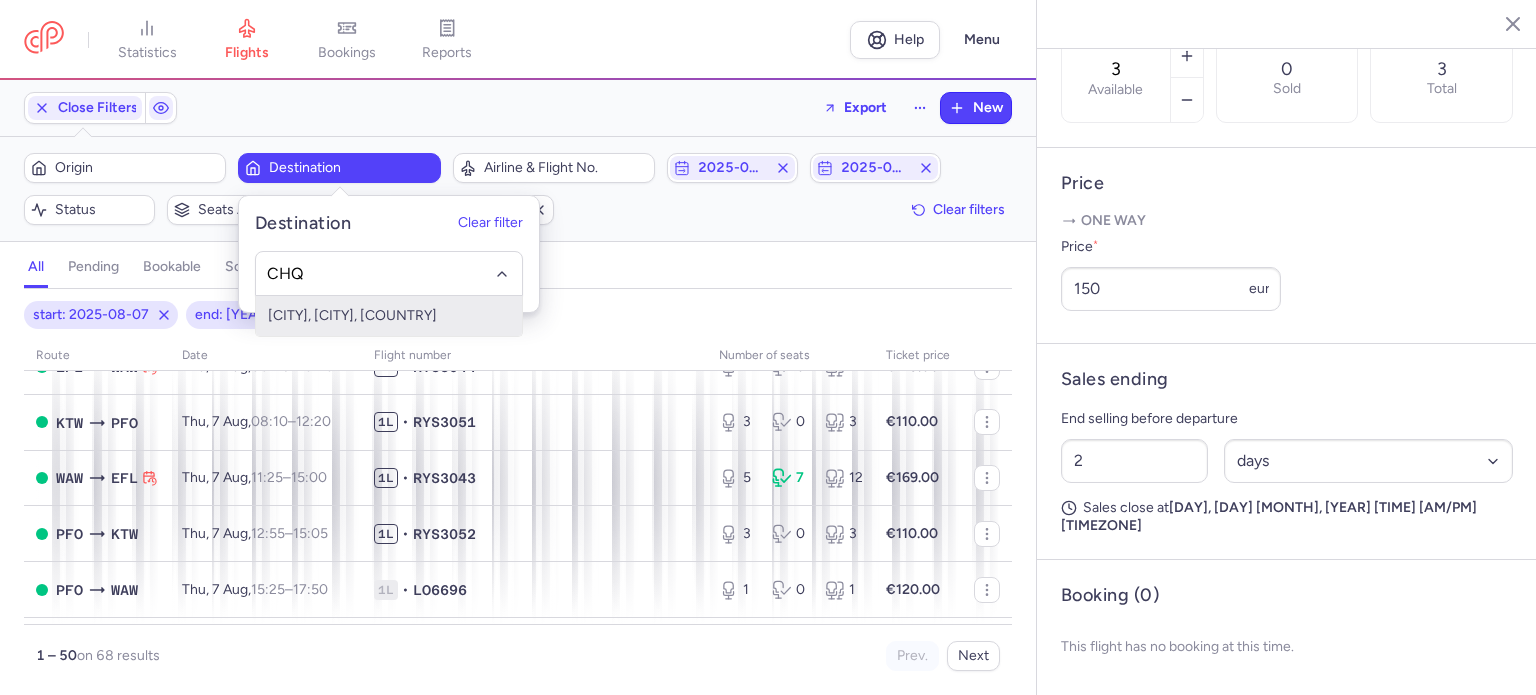 click on "[CITY], [CITY], [COUNTRY]" at bounding box center (389, 316) 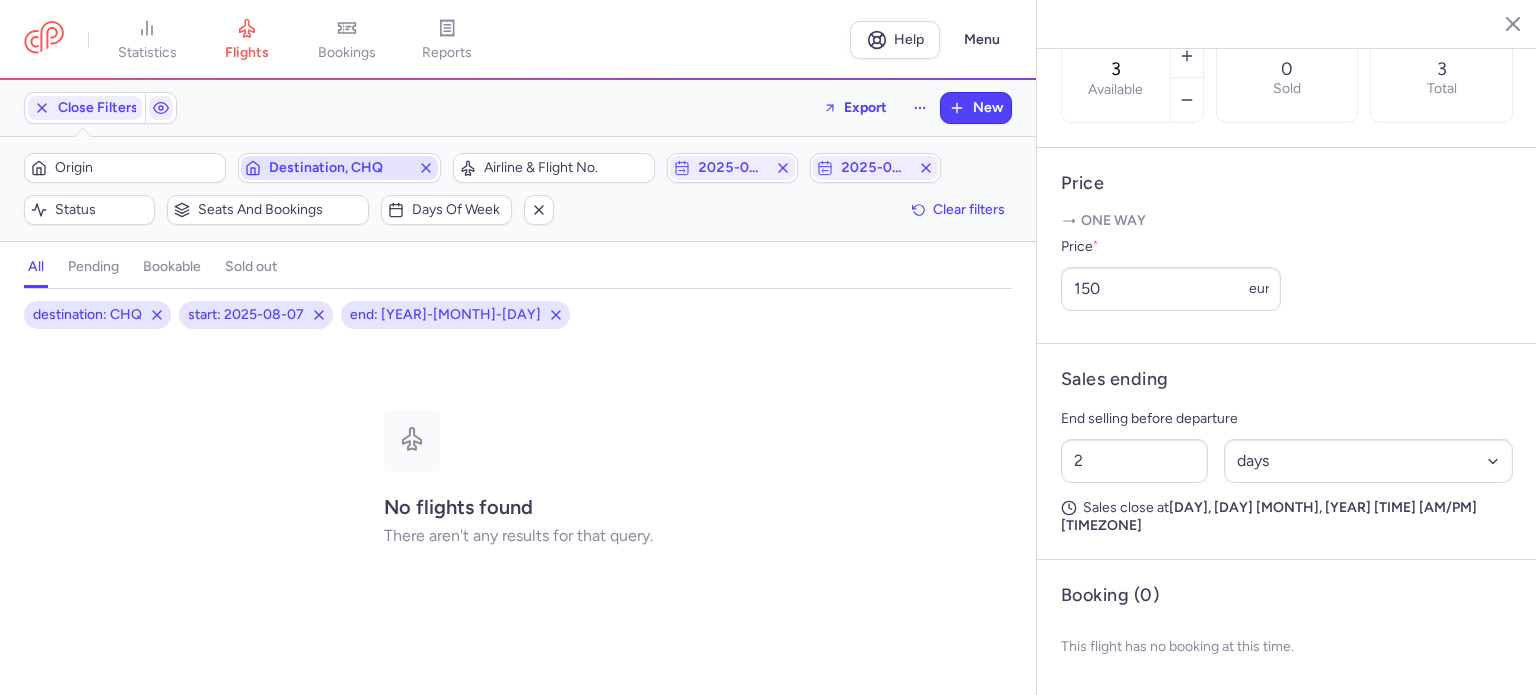 click 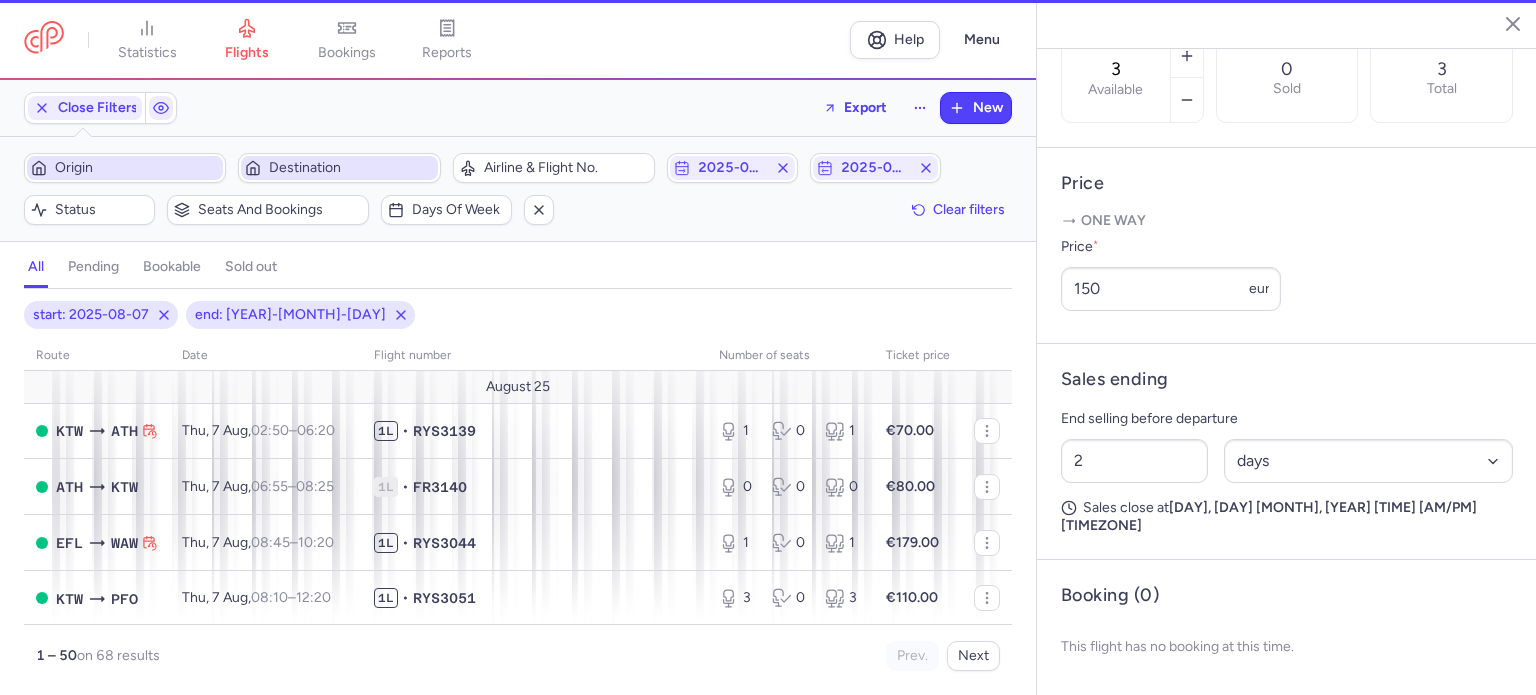 click on "Origin" at bounding box center (137, 168) 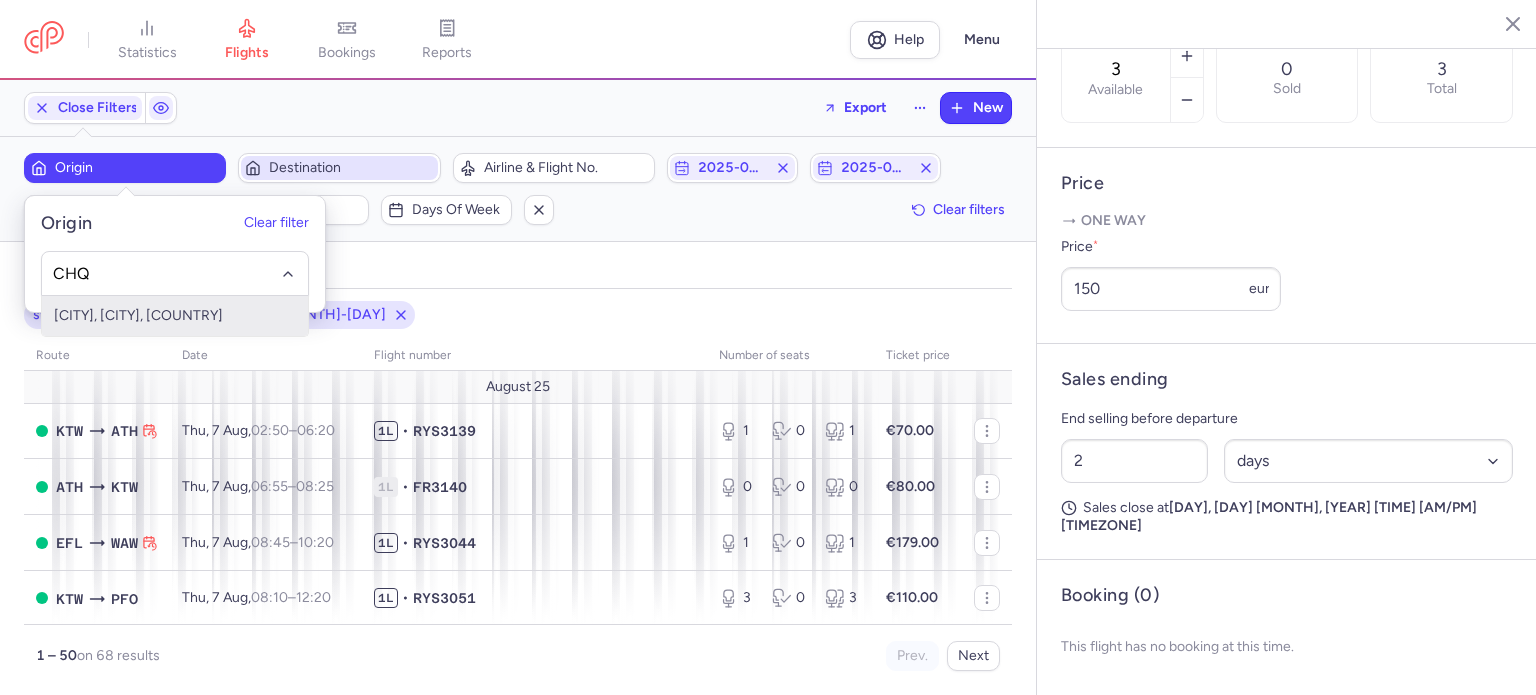 click on "[CITY], [CITY], [COUNTRY]" at bounding box center [175, 316] 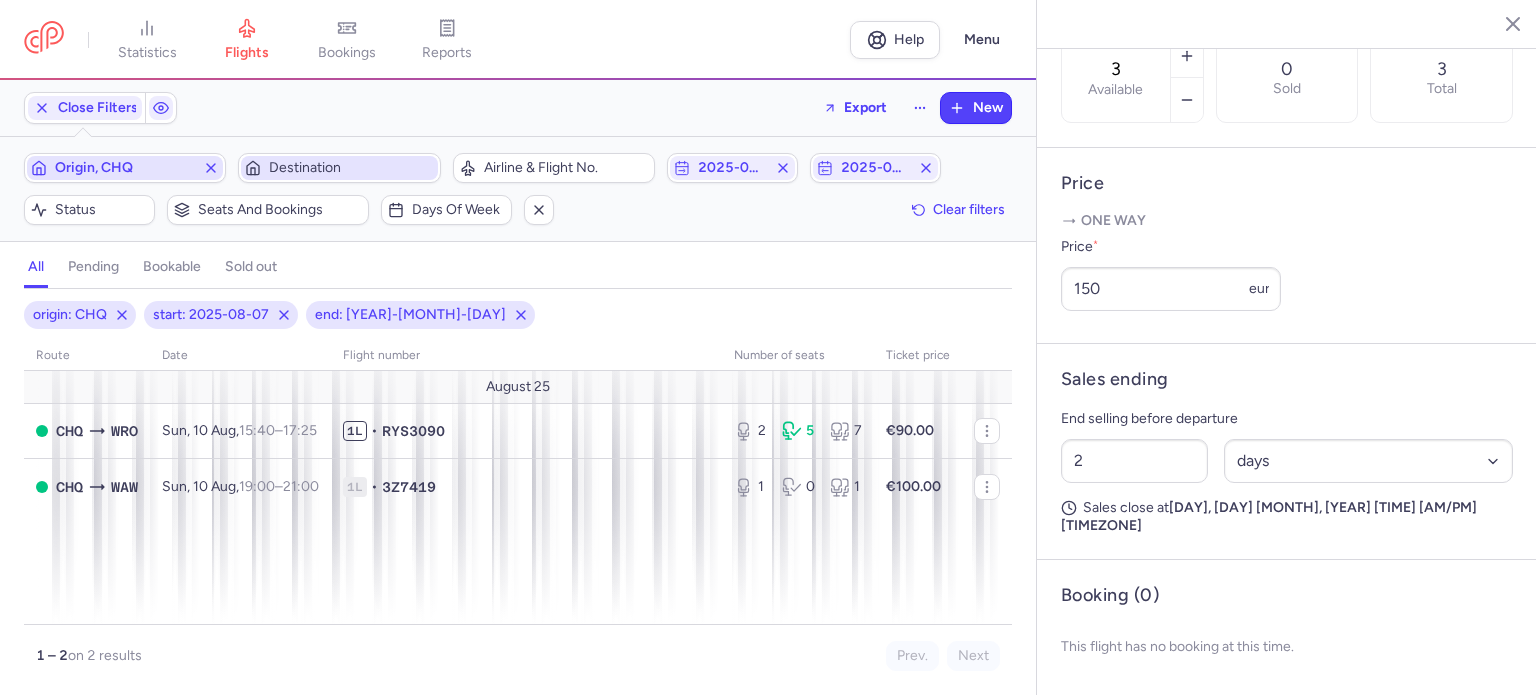 click 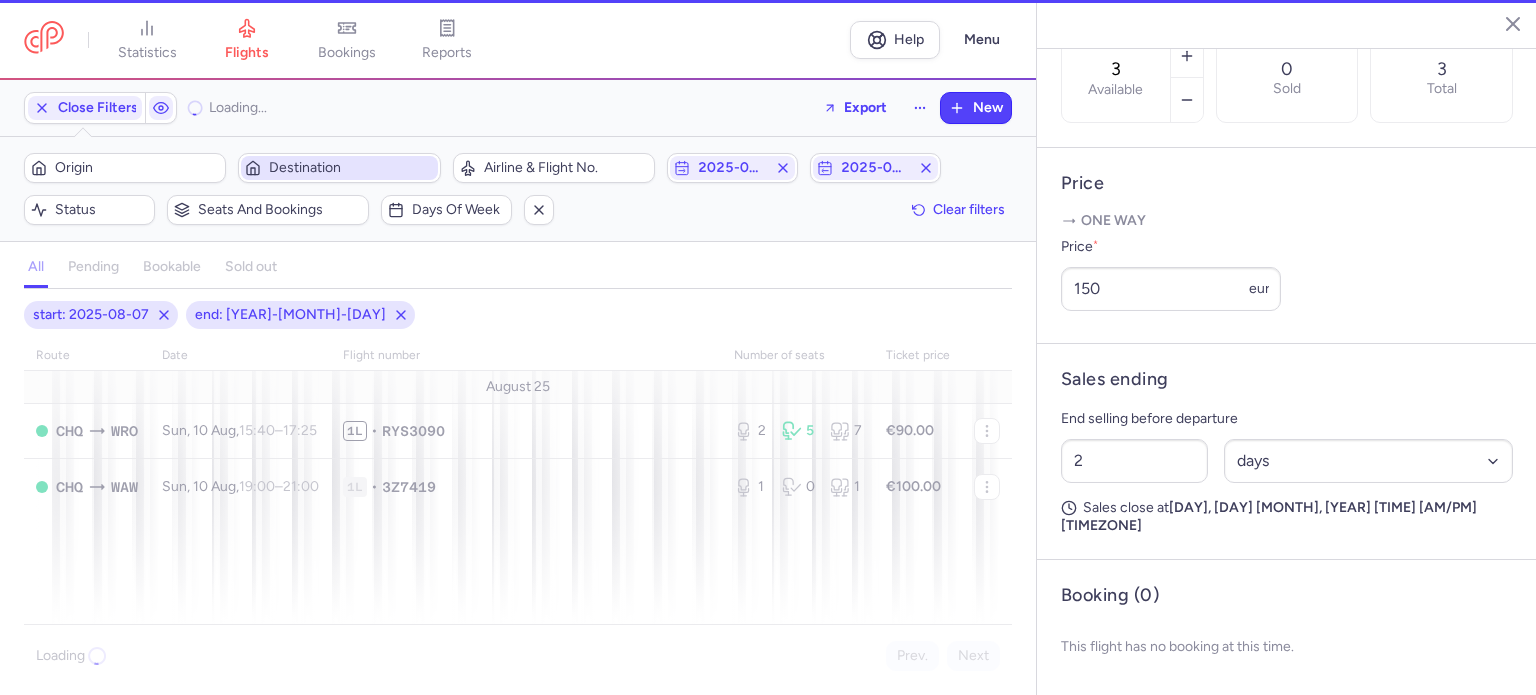 click on "Destination" at bounding box center (351, 168) 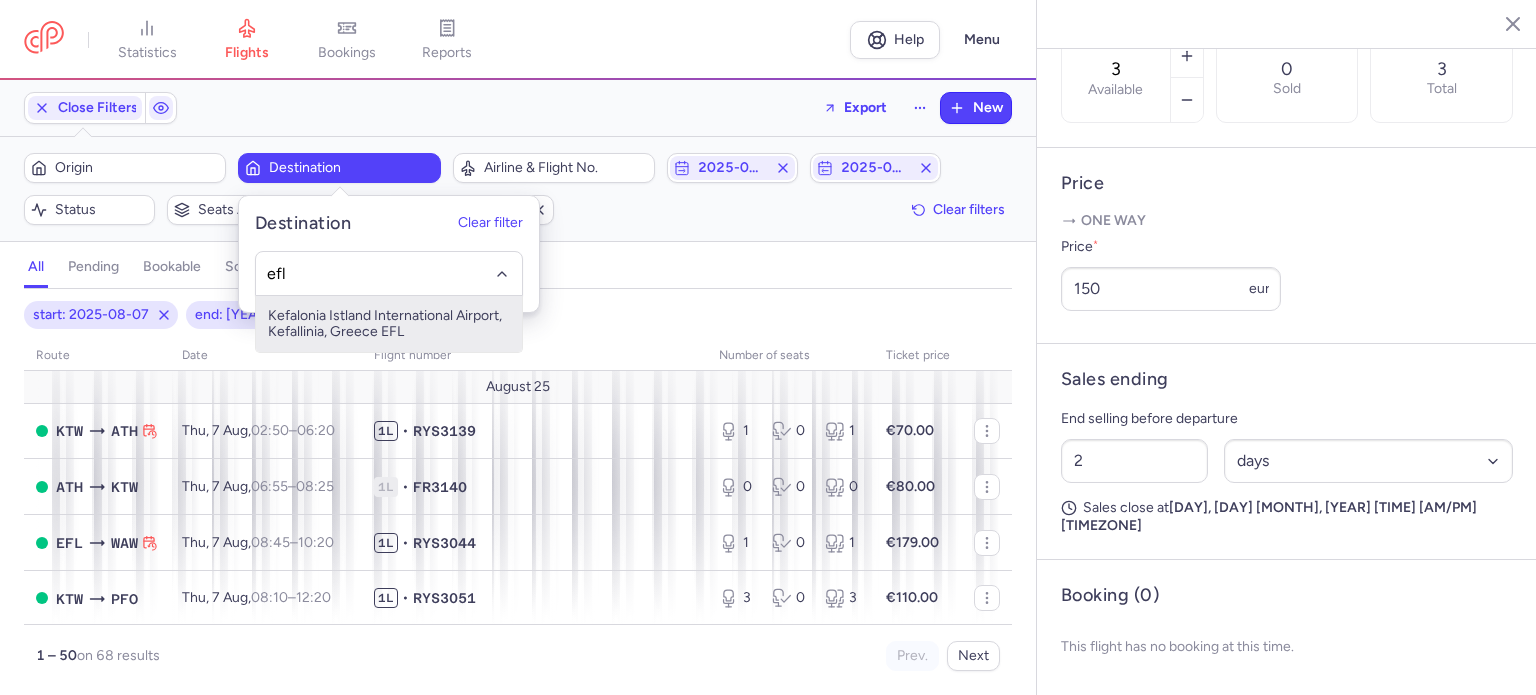 click on "Kefalonia Istland International Airport, Kefallinia, Greece EFL" at bounding box center (389, 324) 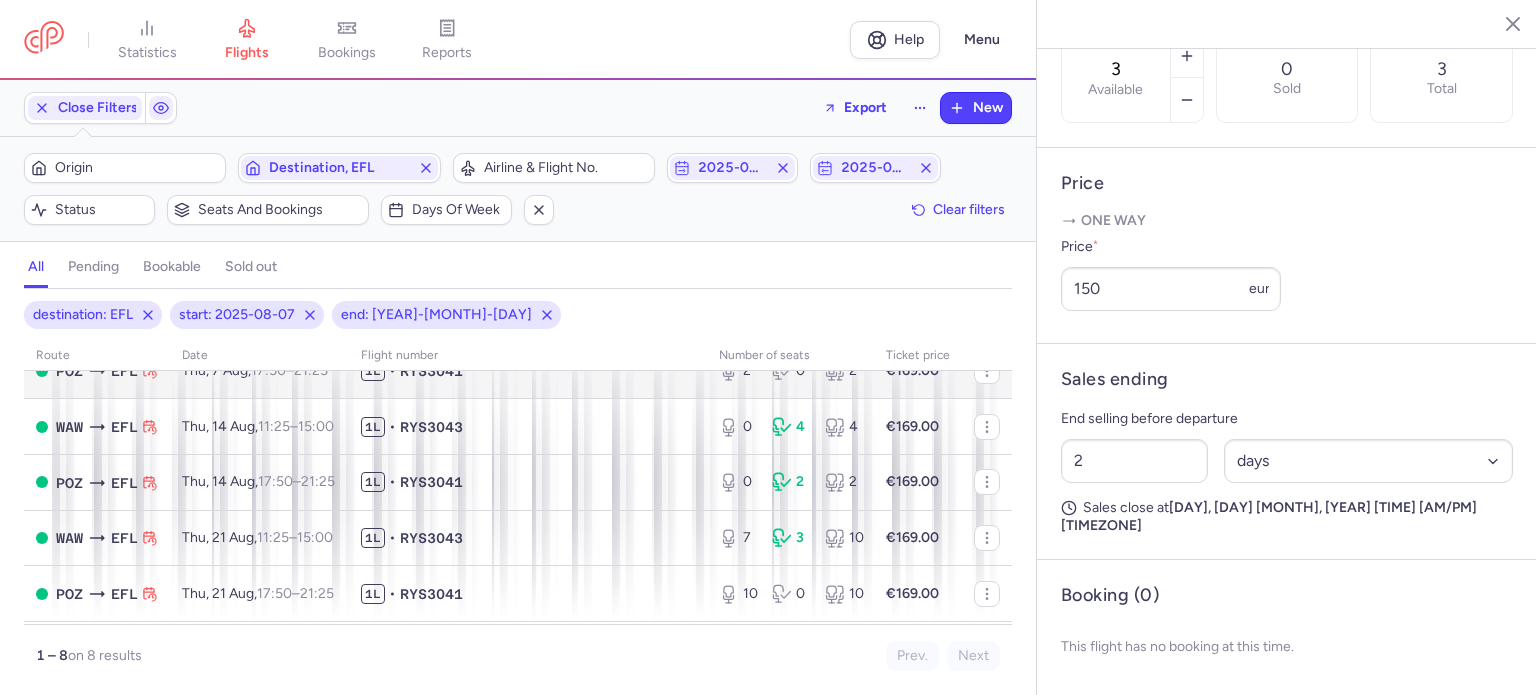 scroll, scrollTop: 0, scrollLeft: 0, axis: both 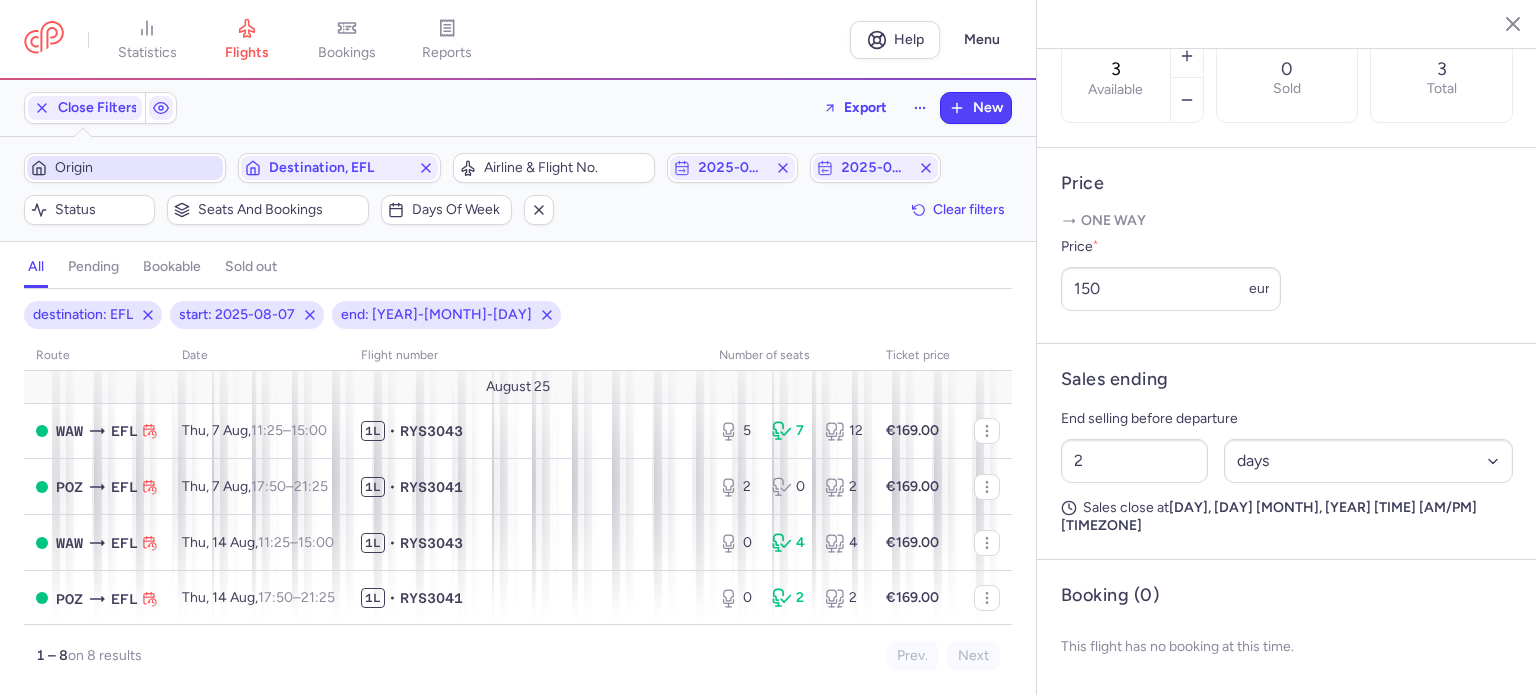 click on "Origin" at bounding box center [137, 168] 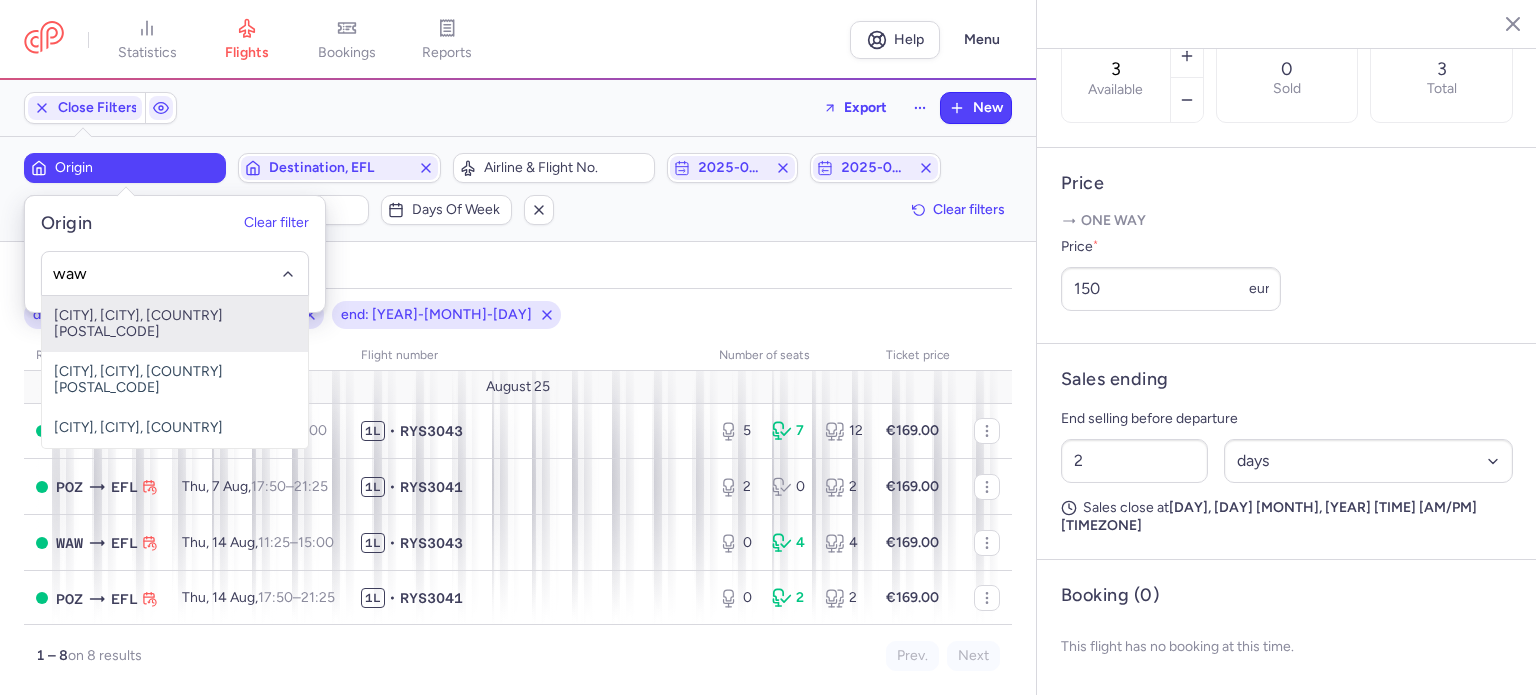 click on "[CITY], [CITY], [COUNTRY] [POSTAL_CODE]" at bounding box center [175, 324] 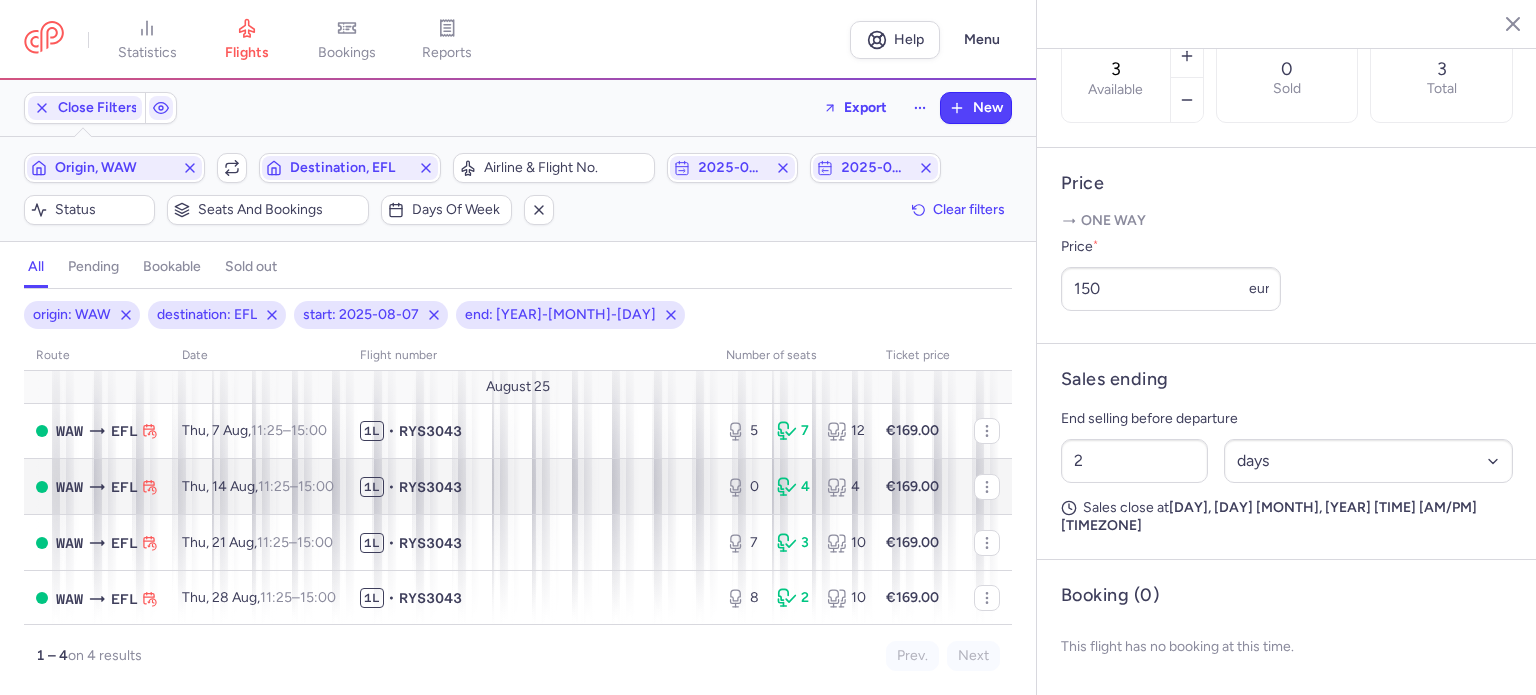 scroll, scrollTop: 4, scrollLeft: 0, axis: vertical 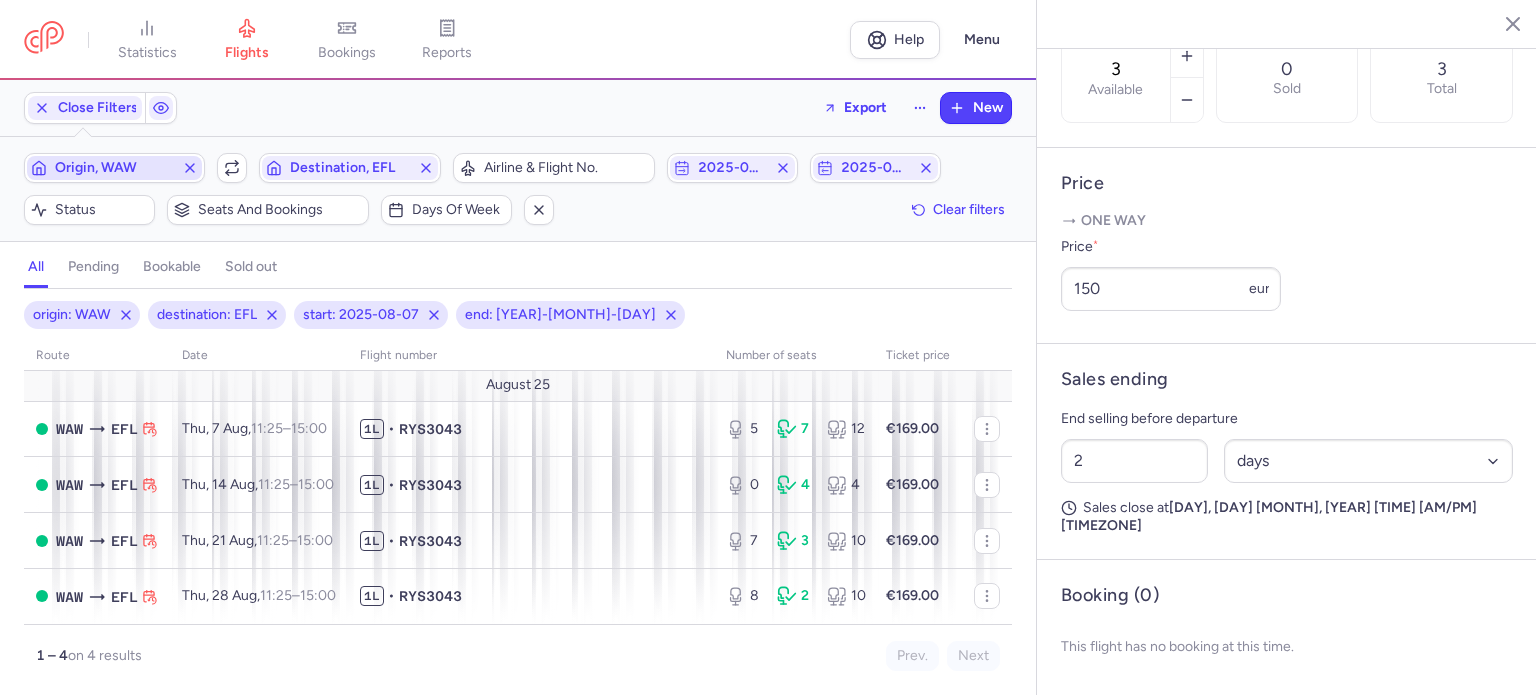click 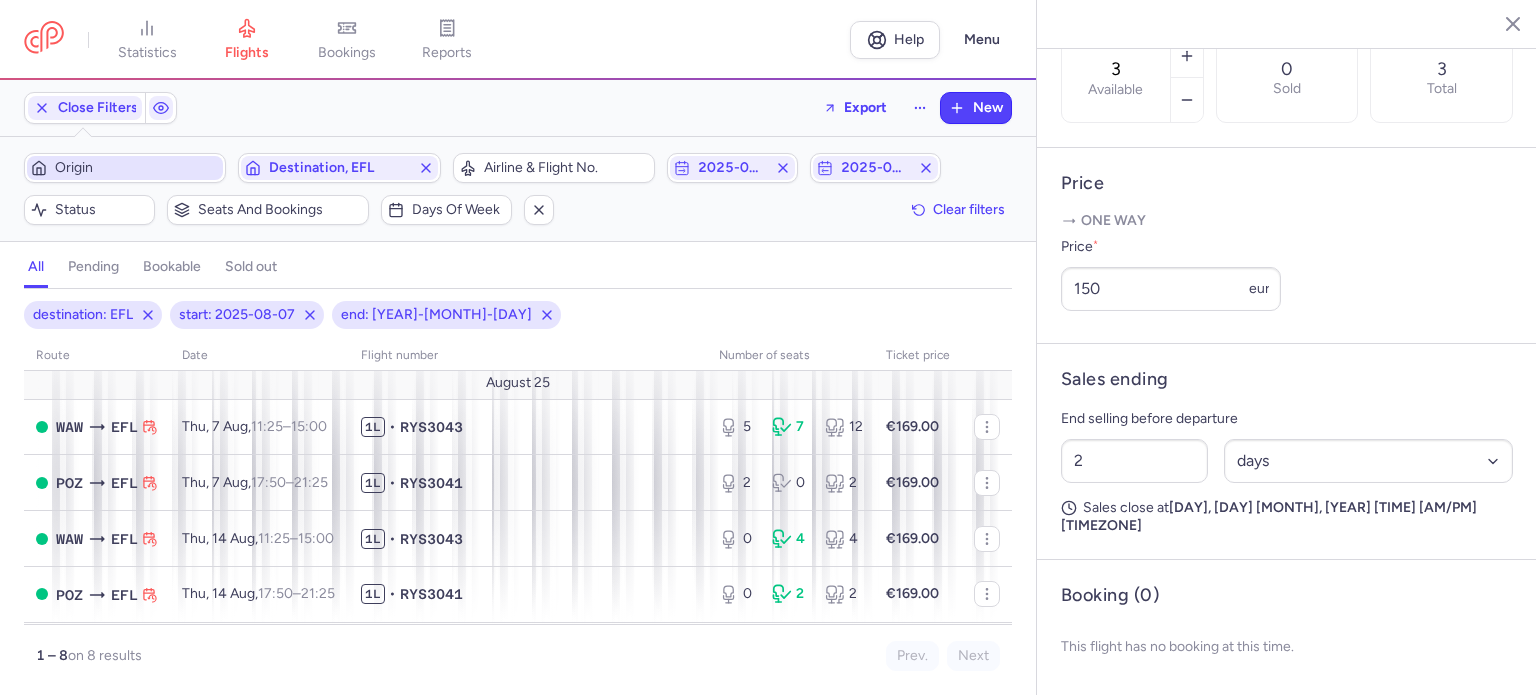 click on "Origin" at bounding box center [137, 168] 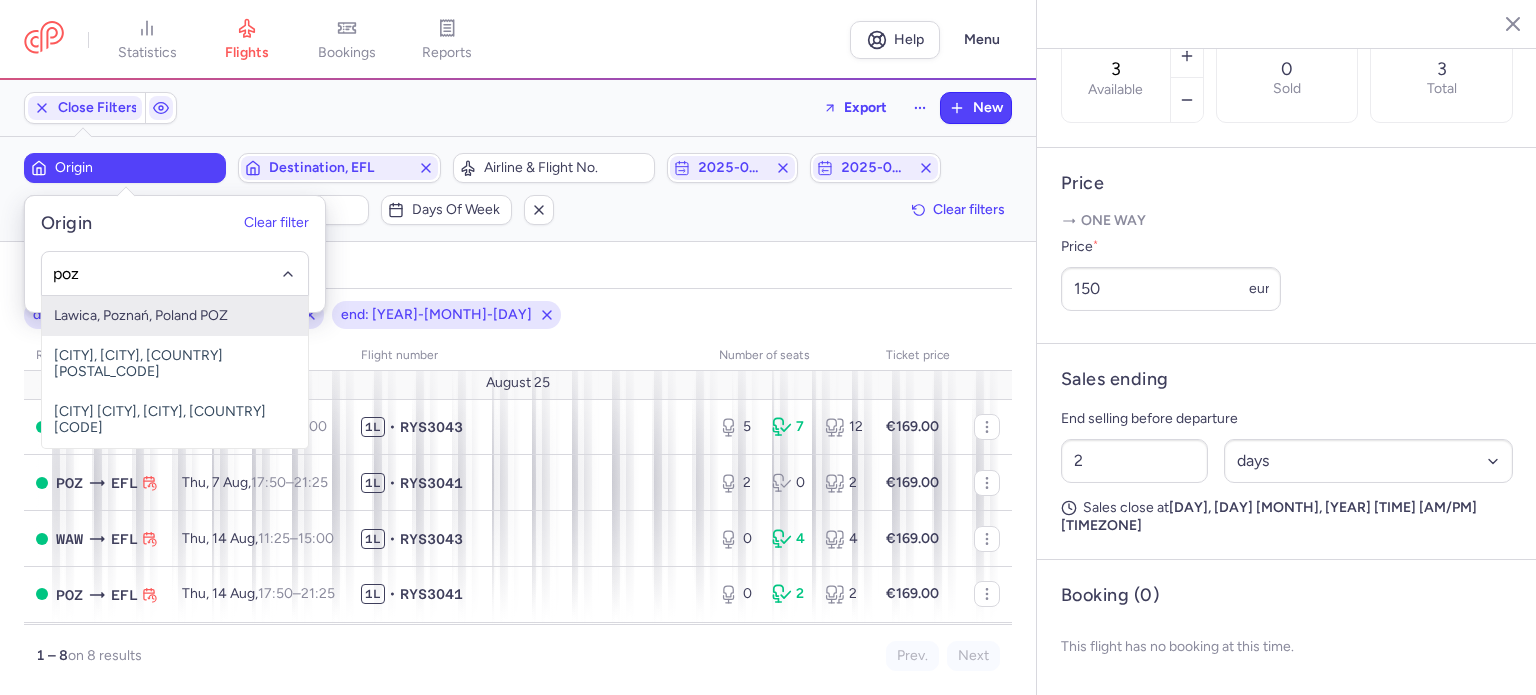 click on "Lawica, Poznań, Poland POZ" at bounding box center [175, 316] 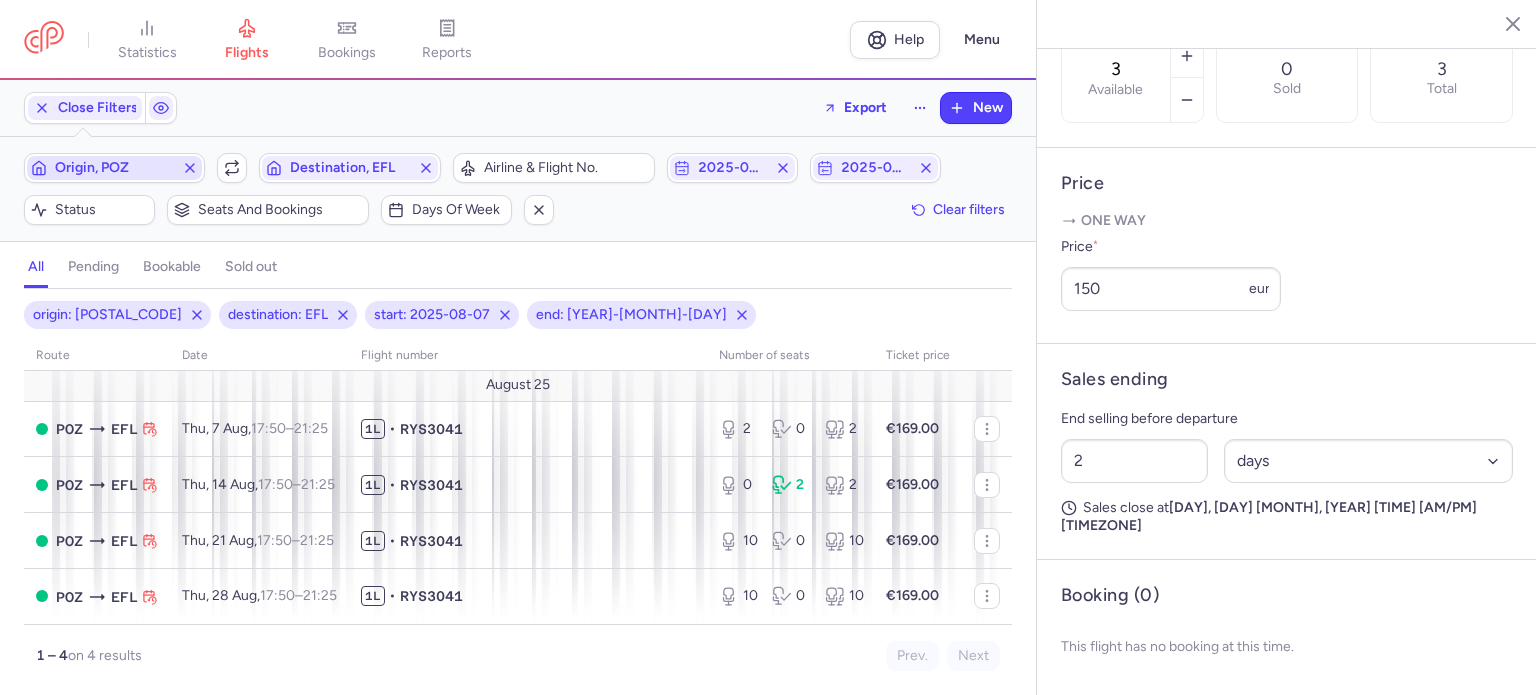 click 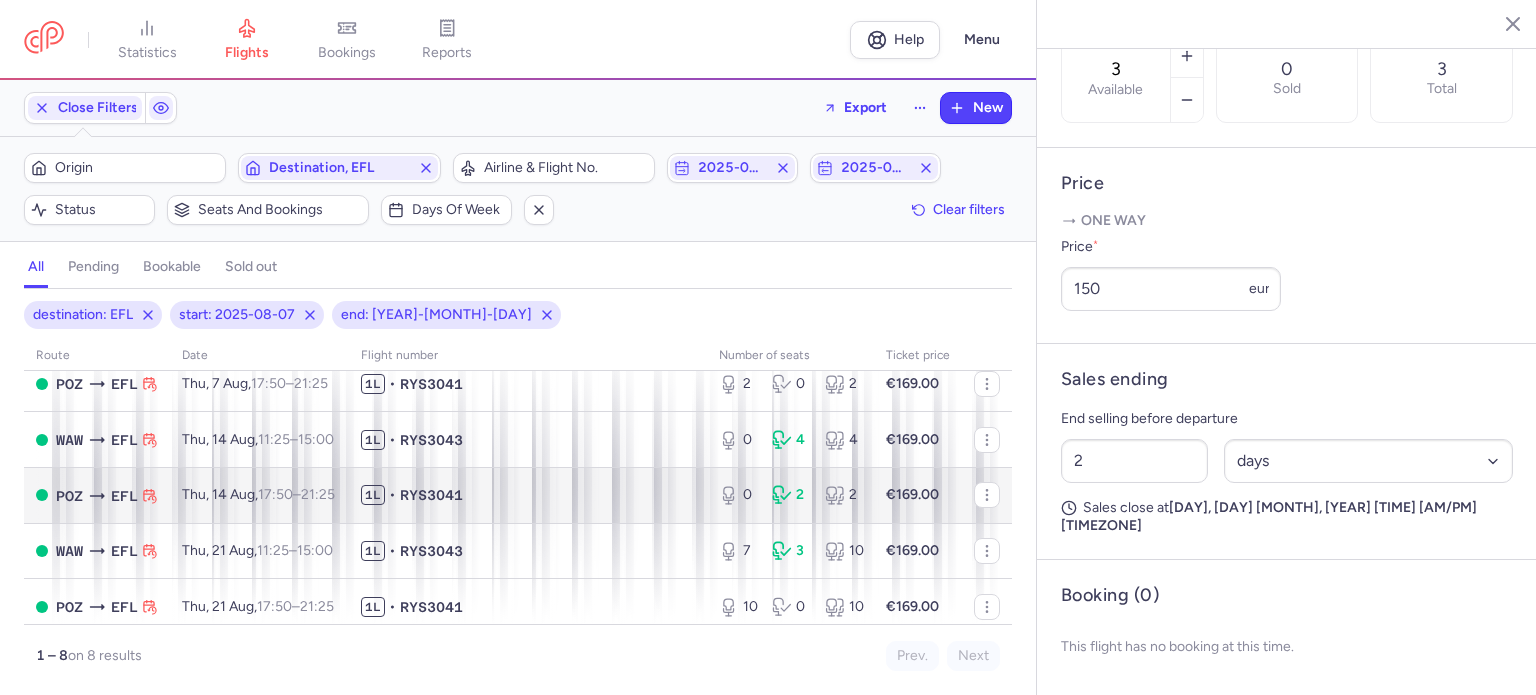 scroll, scrollTop: 0, scrollLeft: 0, axis: both 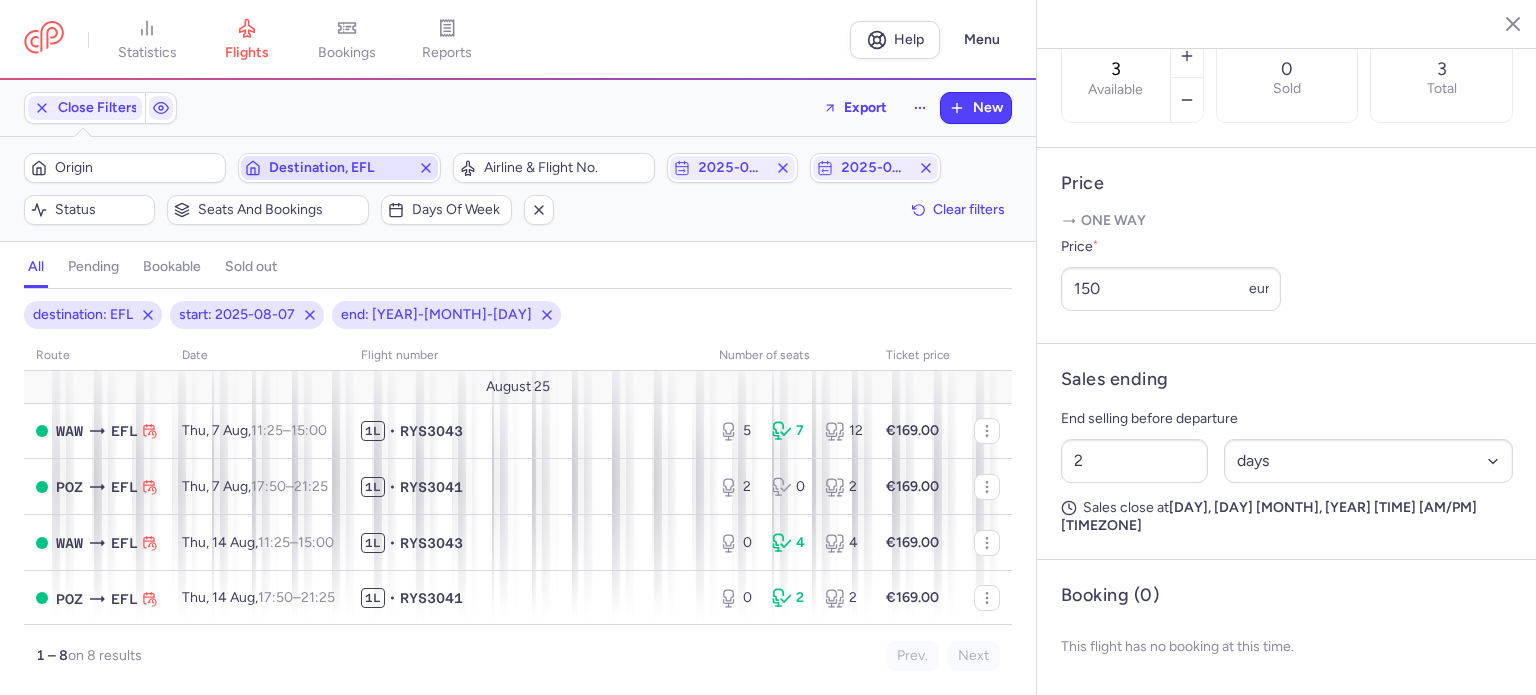 click 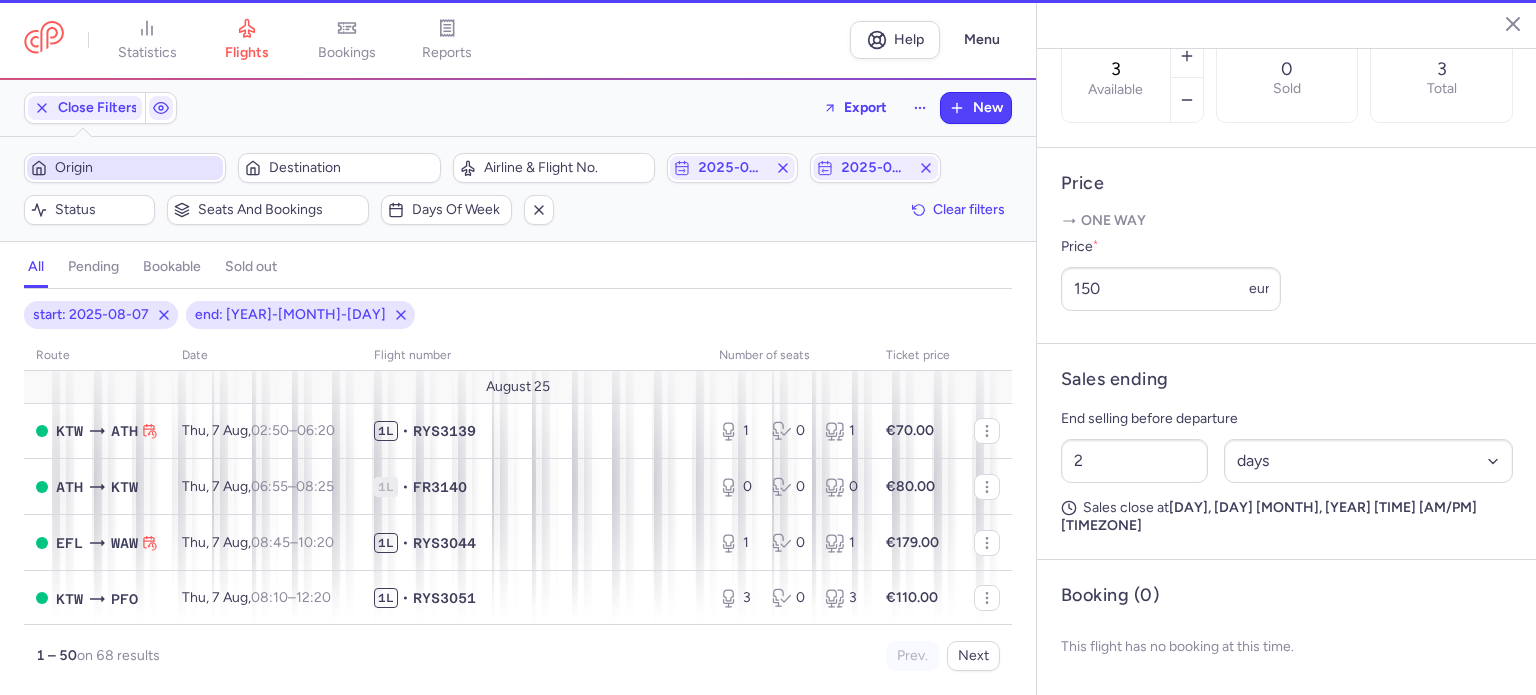 click on "Origin" at bounding box center [137, 168] 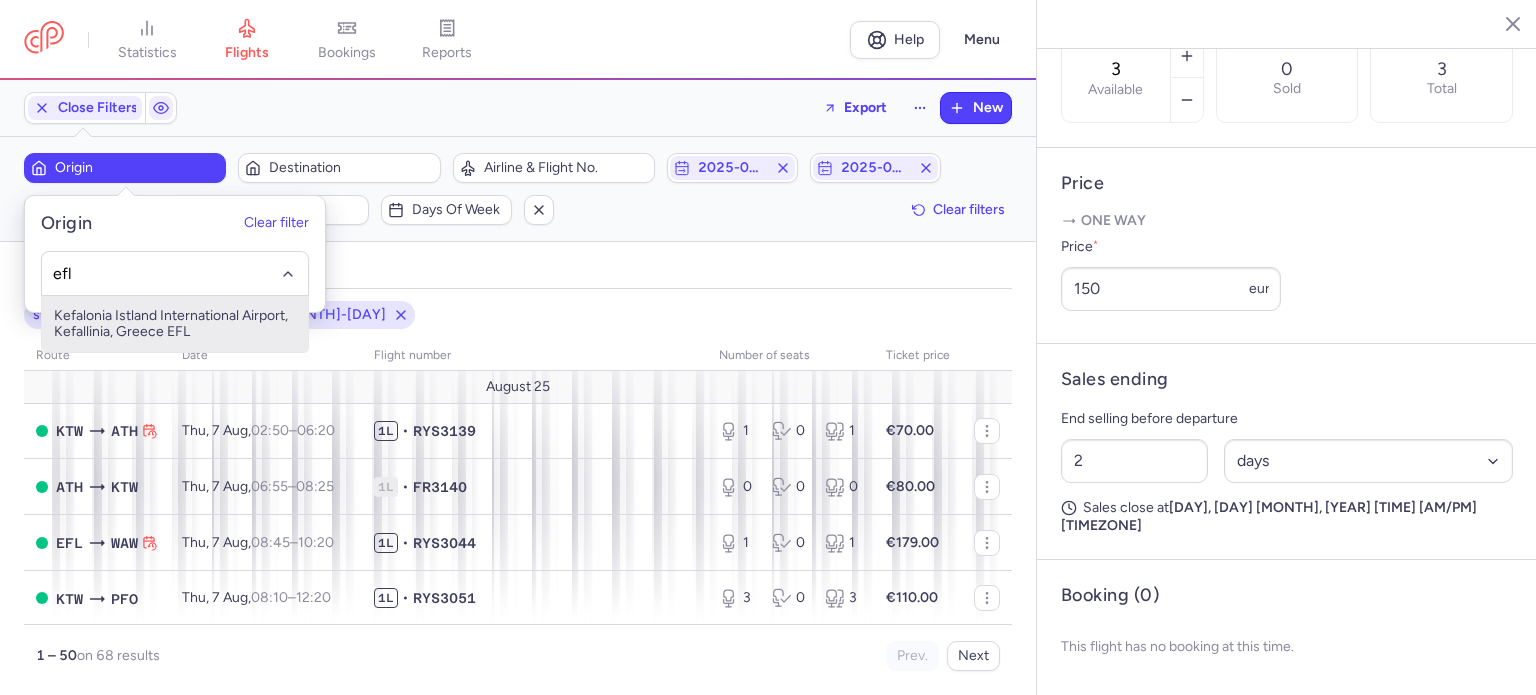 click on "Kefalonia Istland International Airport, Kefallinia, Greece EFL" at bounding box center (175, 324) 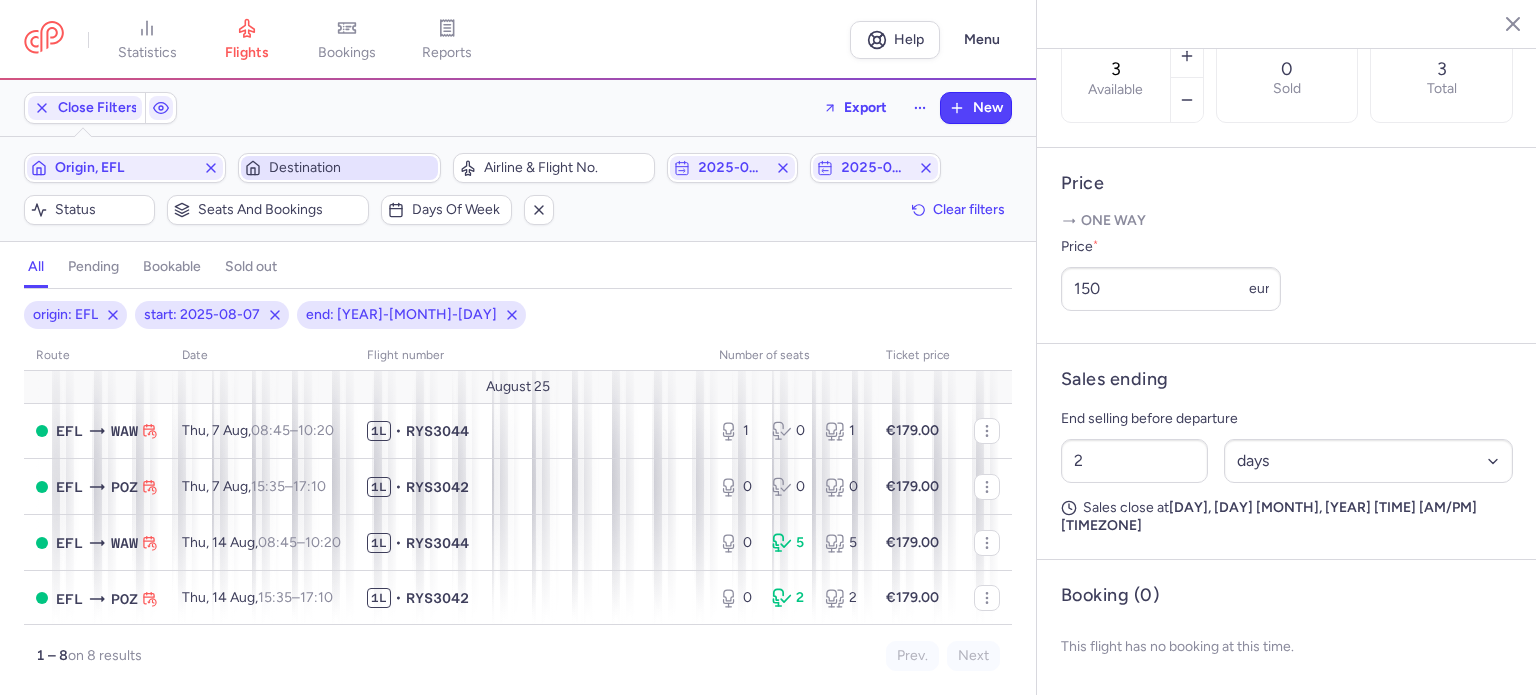 click on "Destination" at bounding box center [351, 168] 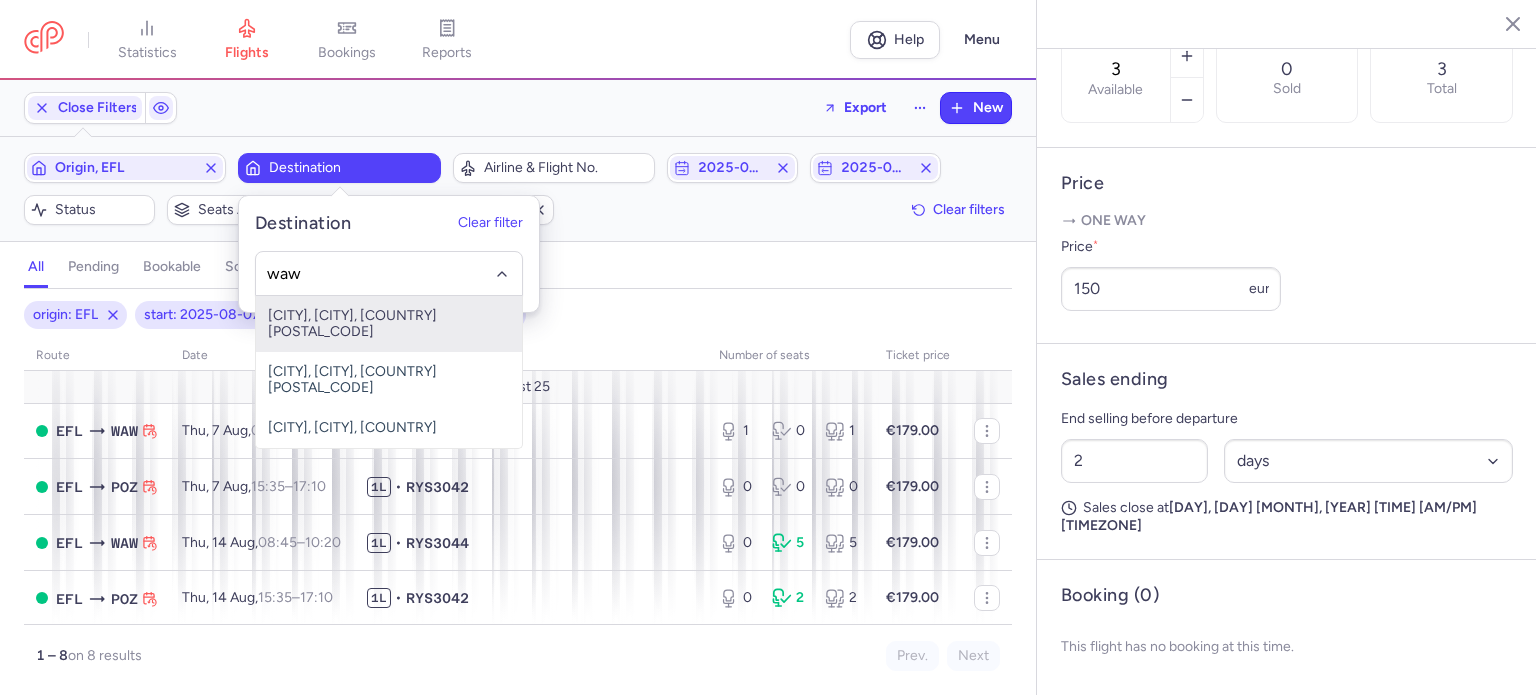click on "[CITY], [CITY], [COUNTRY] [POSTAL_CODE]" at bounding box center [389, 324] 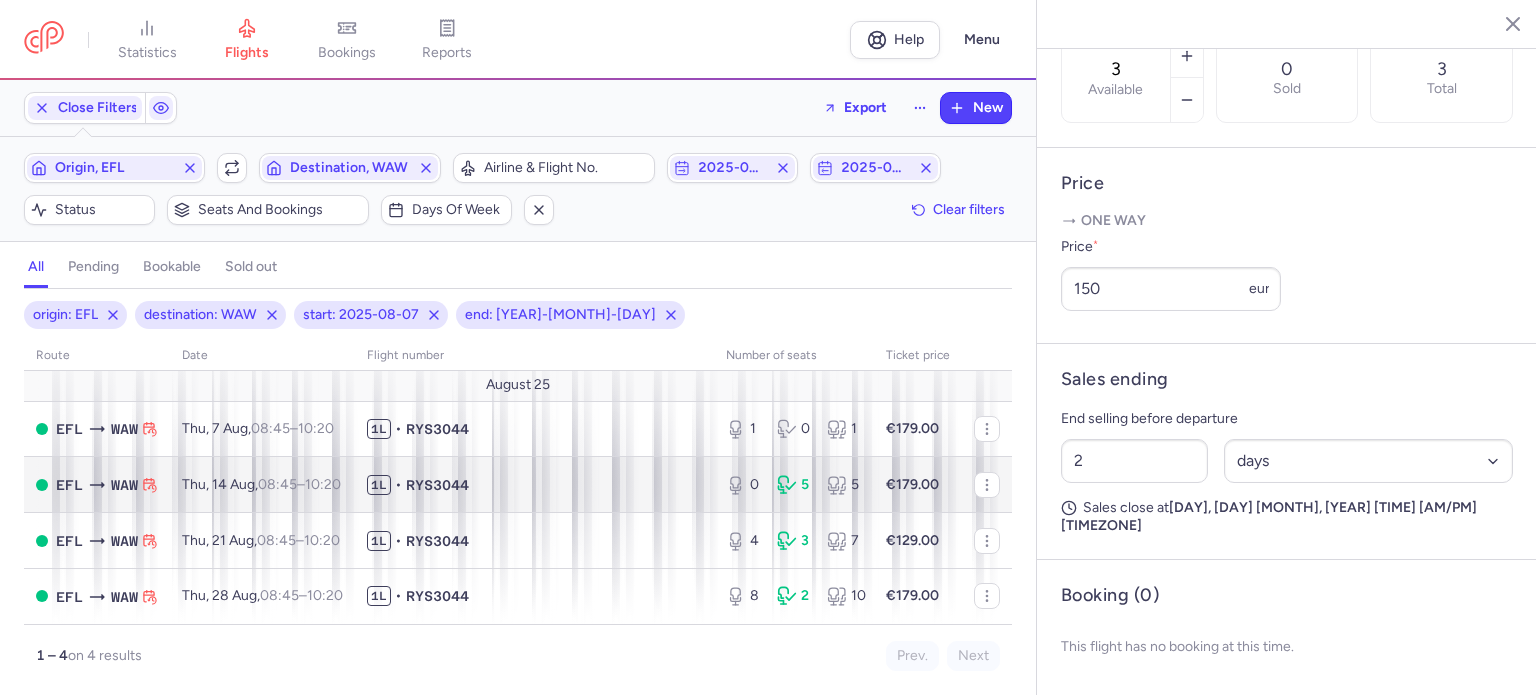 scroll, scrollTop: 4, scrollLeft: 0, axis: vertical 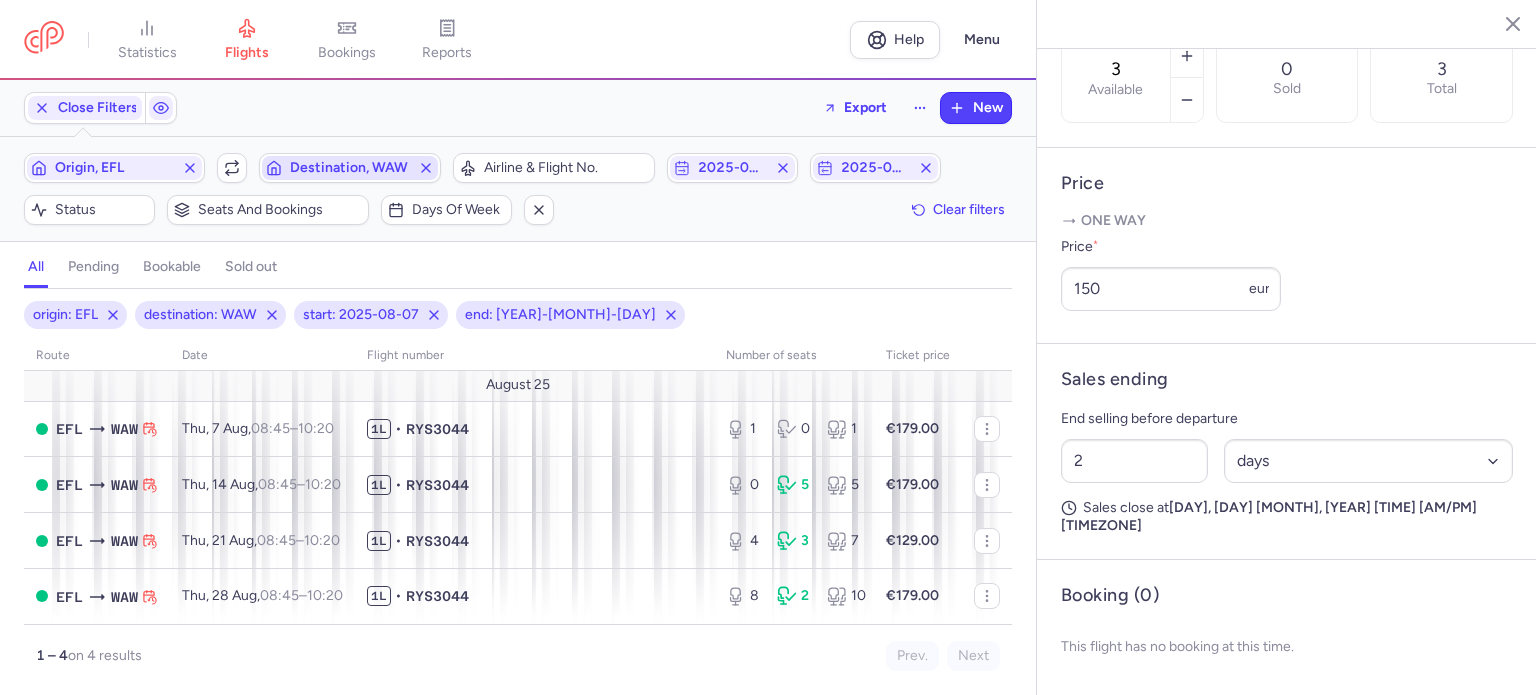 click 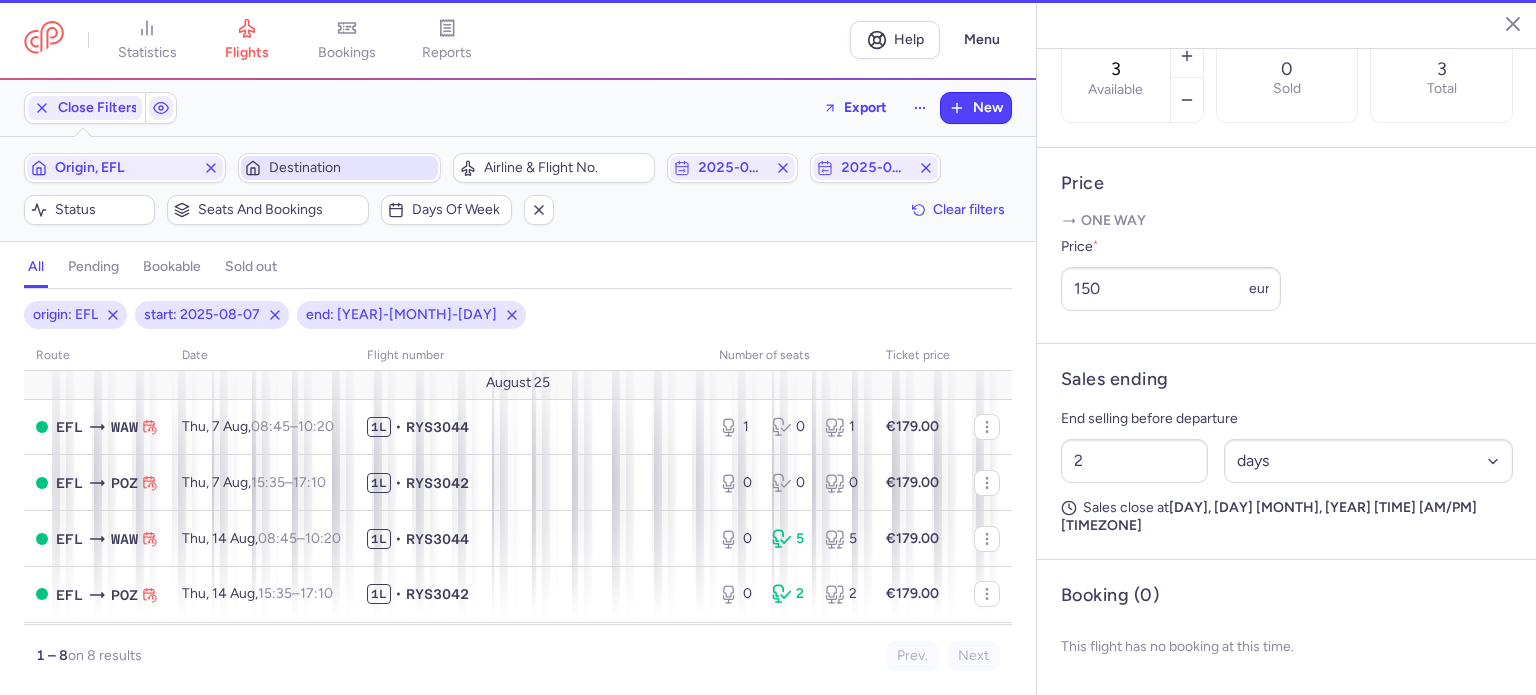 click on "Destination" at bounding box center [351, 168] 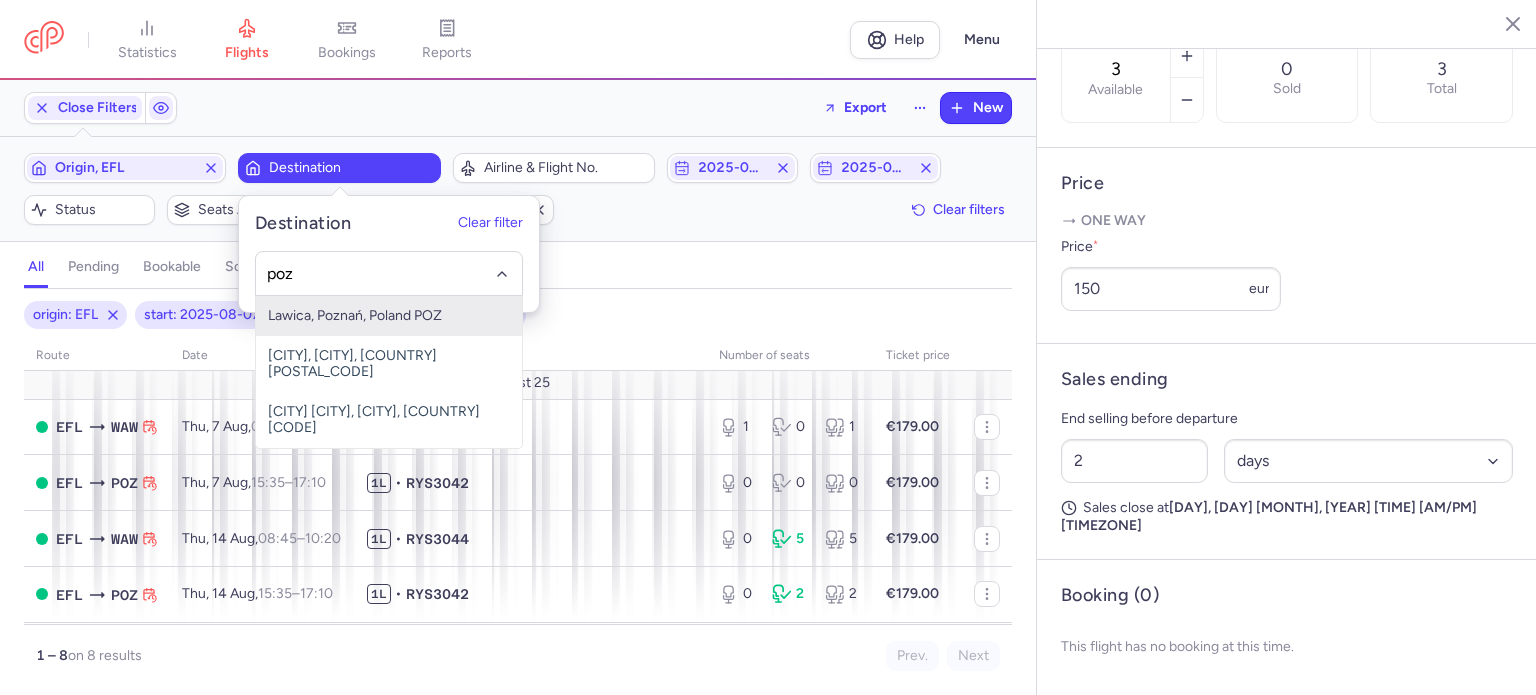 click on "Lawica, Poznań, Poland POZ" at bounding box center (389, 316) 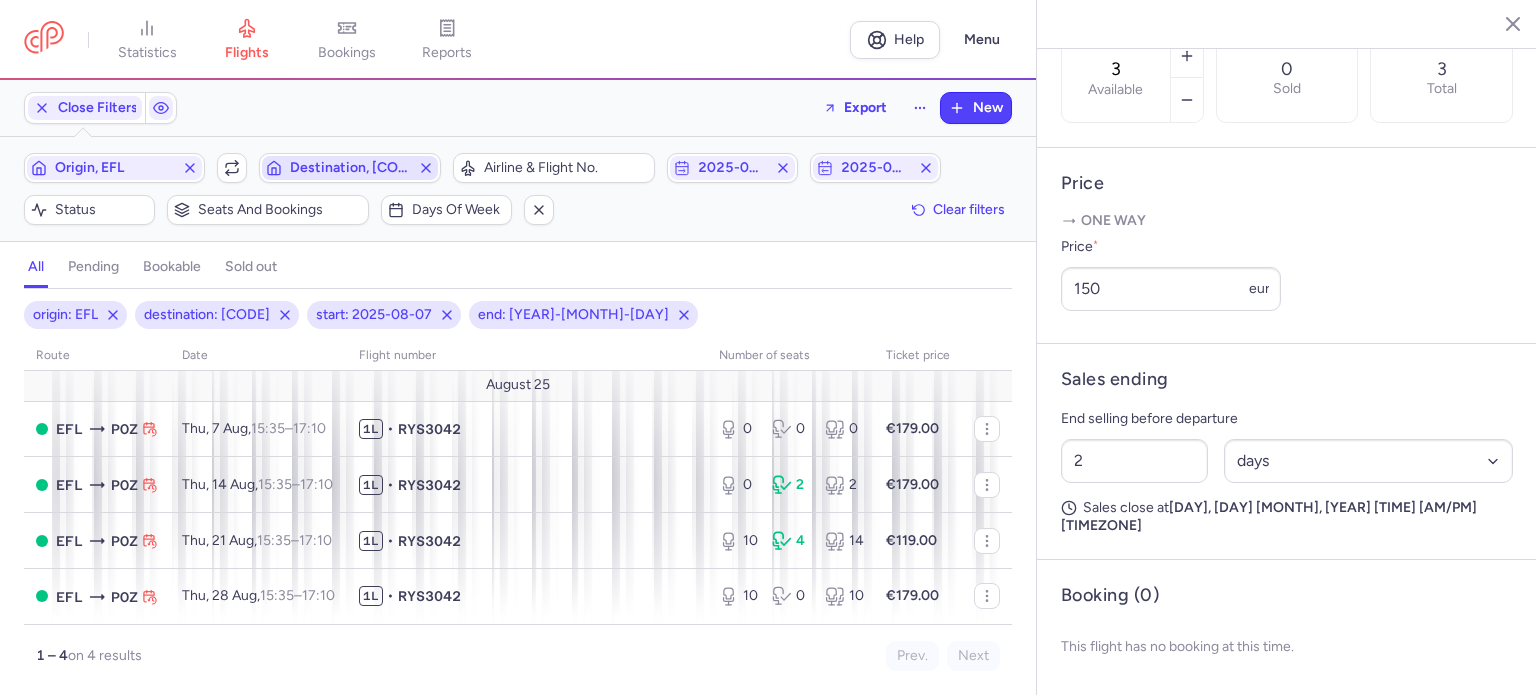 click 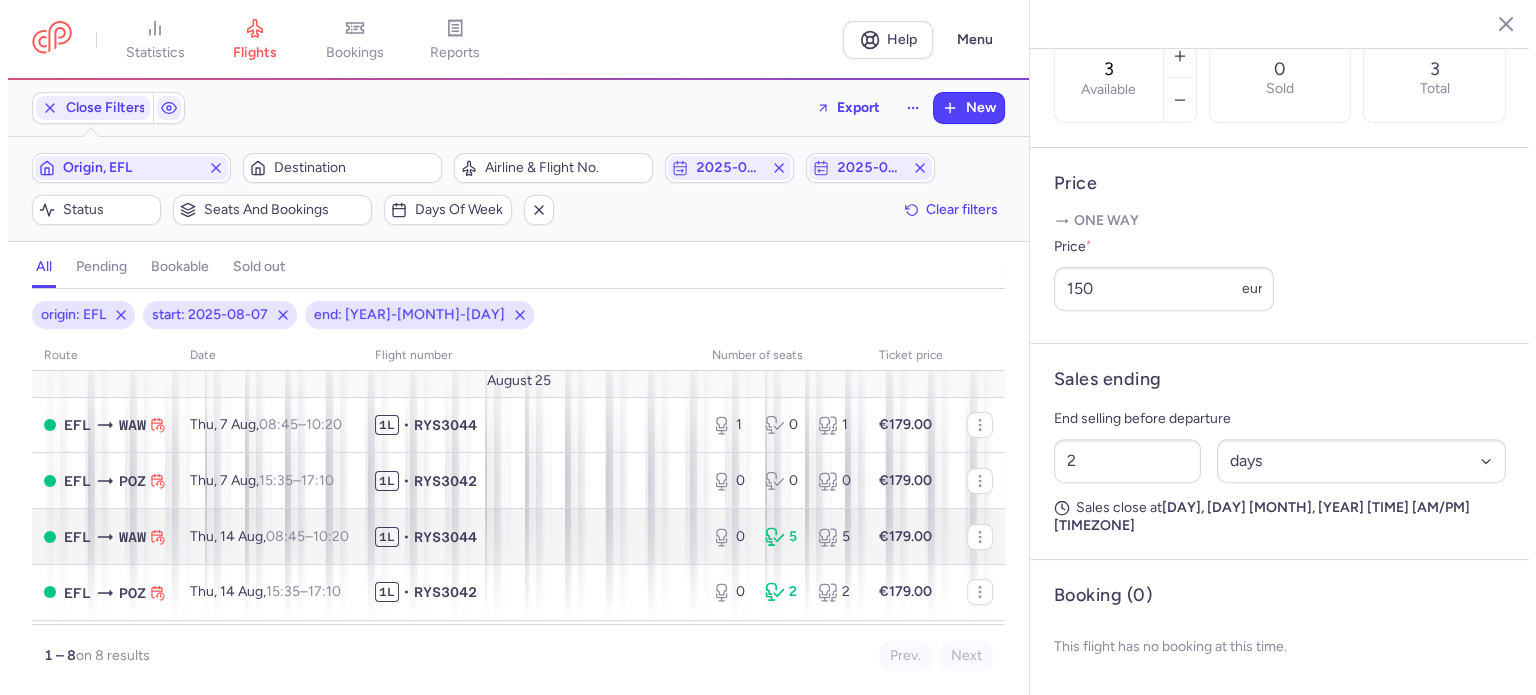 scroll, scrollTop: 0, scrollLeft: 0, axis: both 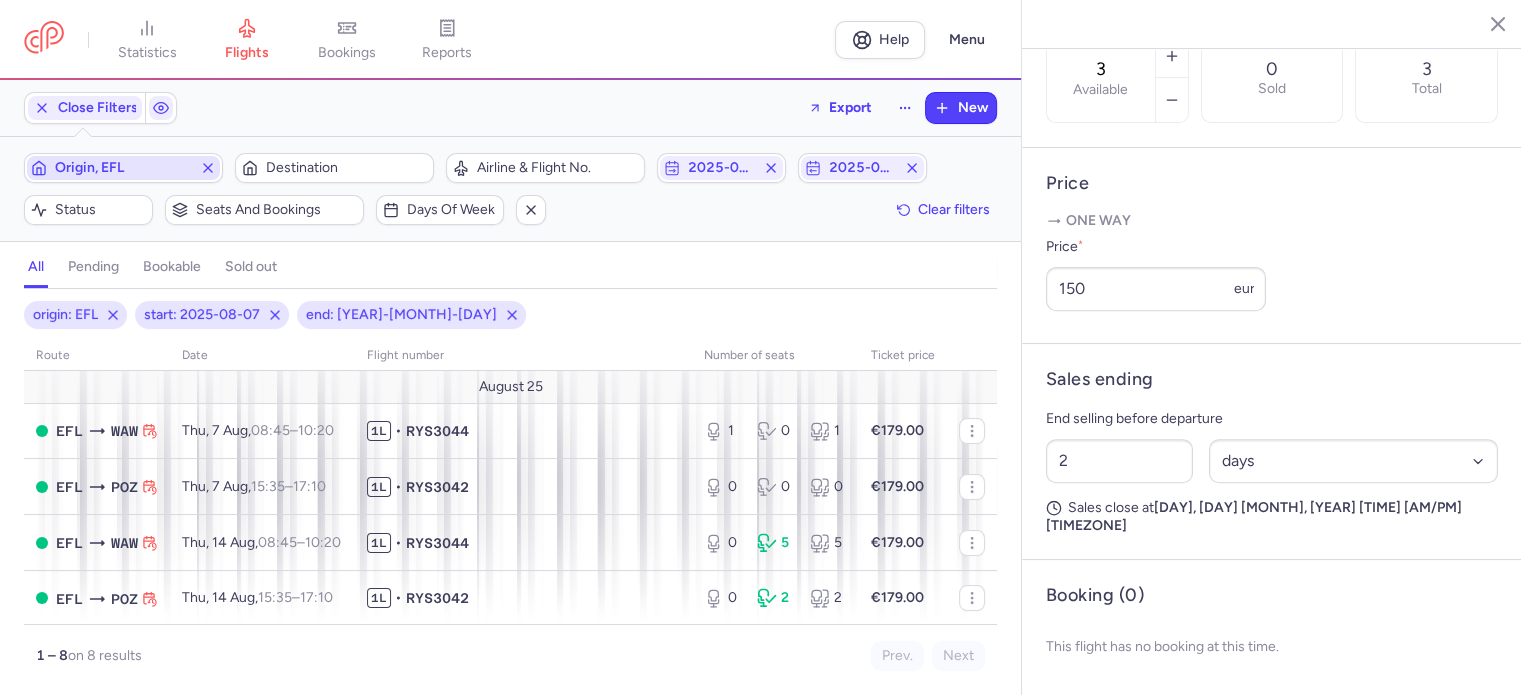 click 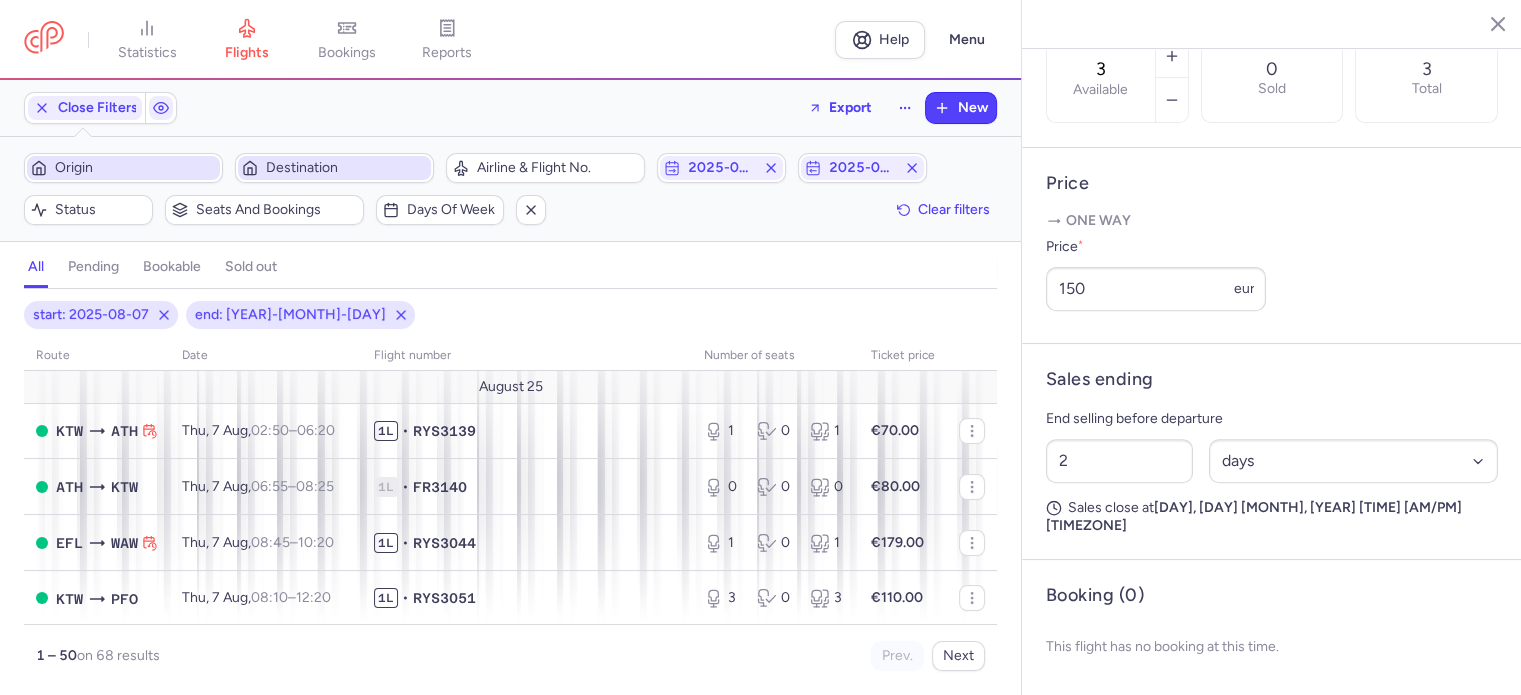 click on "Destination" at bounding box center [346, 168] 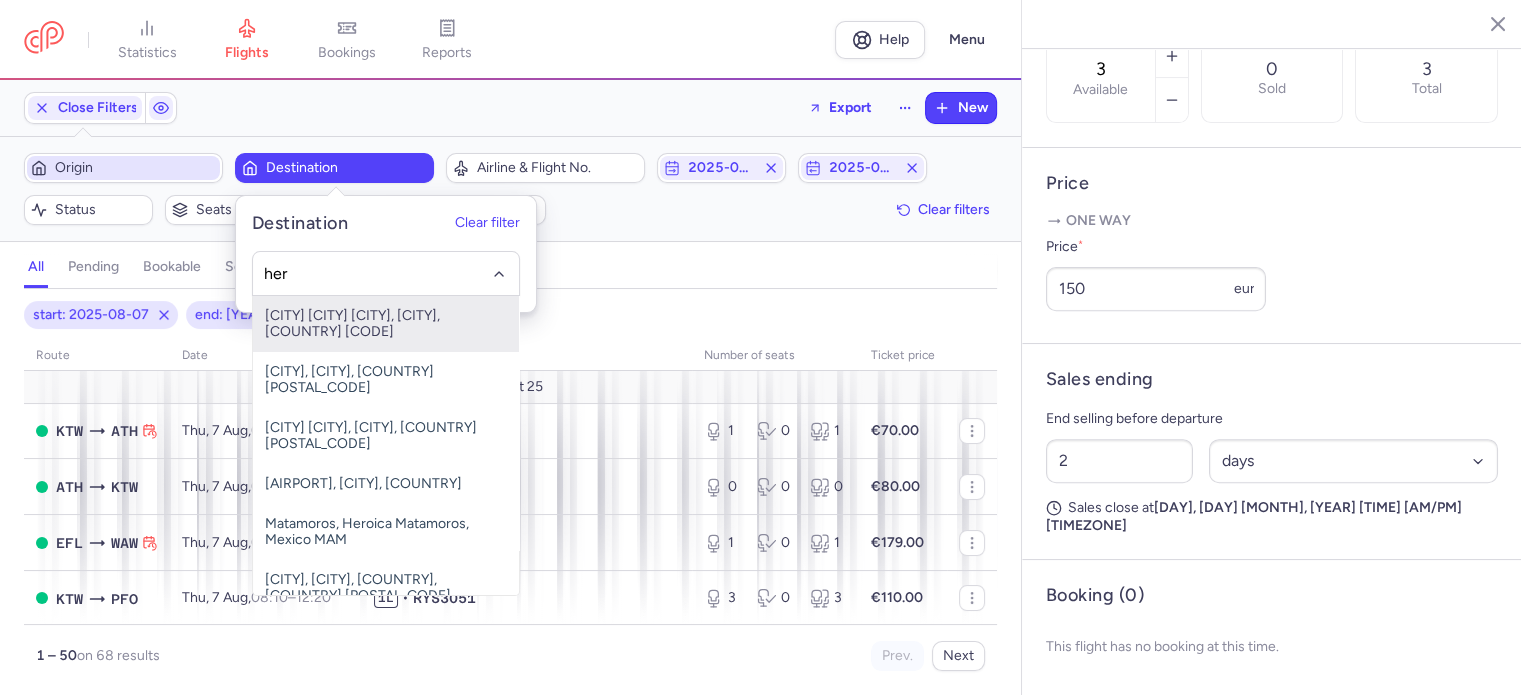 click on "[CITY] [CITY] [CITY], [CITY], [COUNTRY] [CODE]" at bounding box center (386, 324) 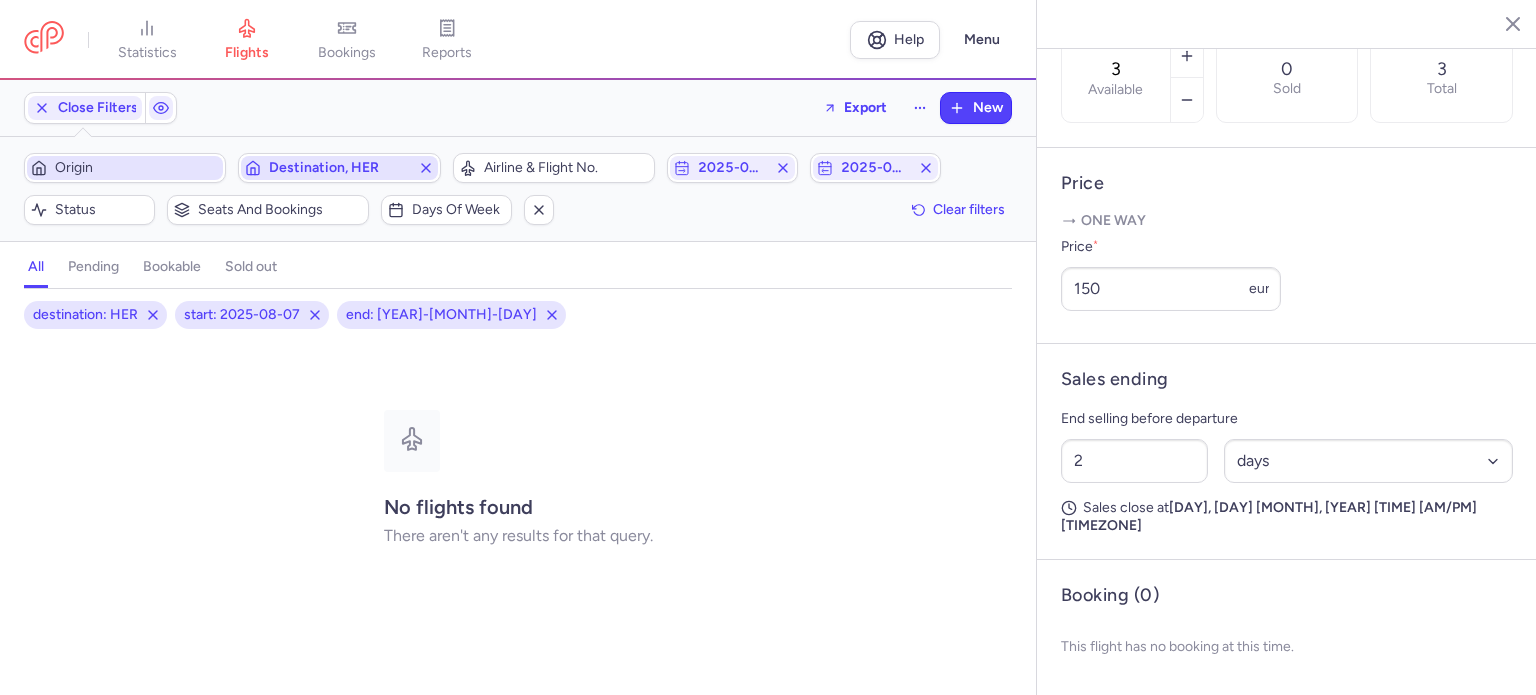 click 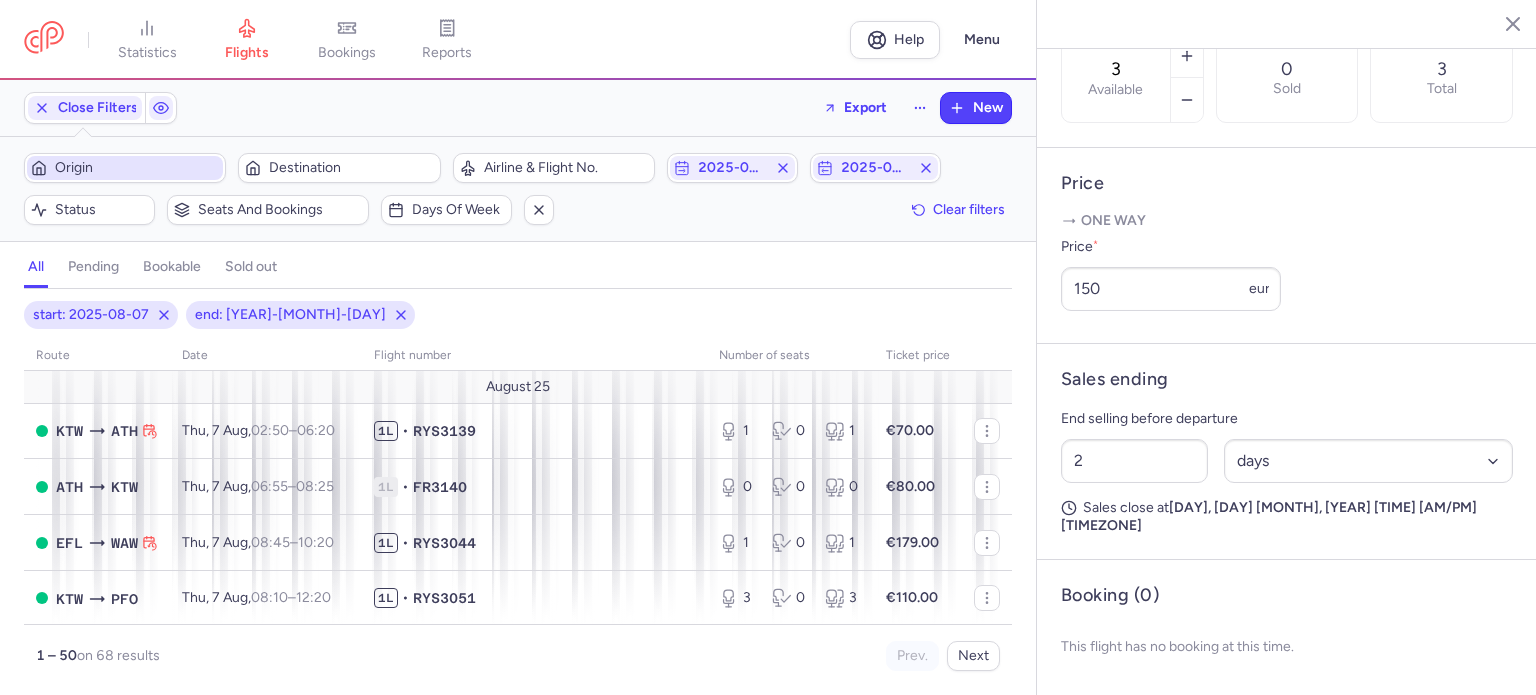 click on "Origin" at bounding box center (125, 168) 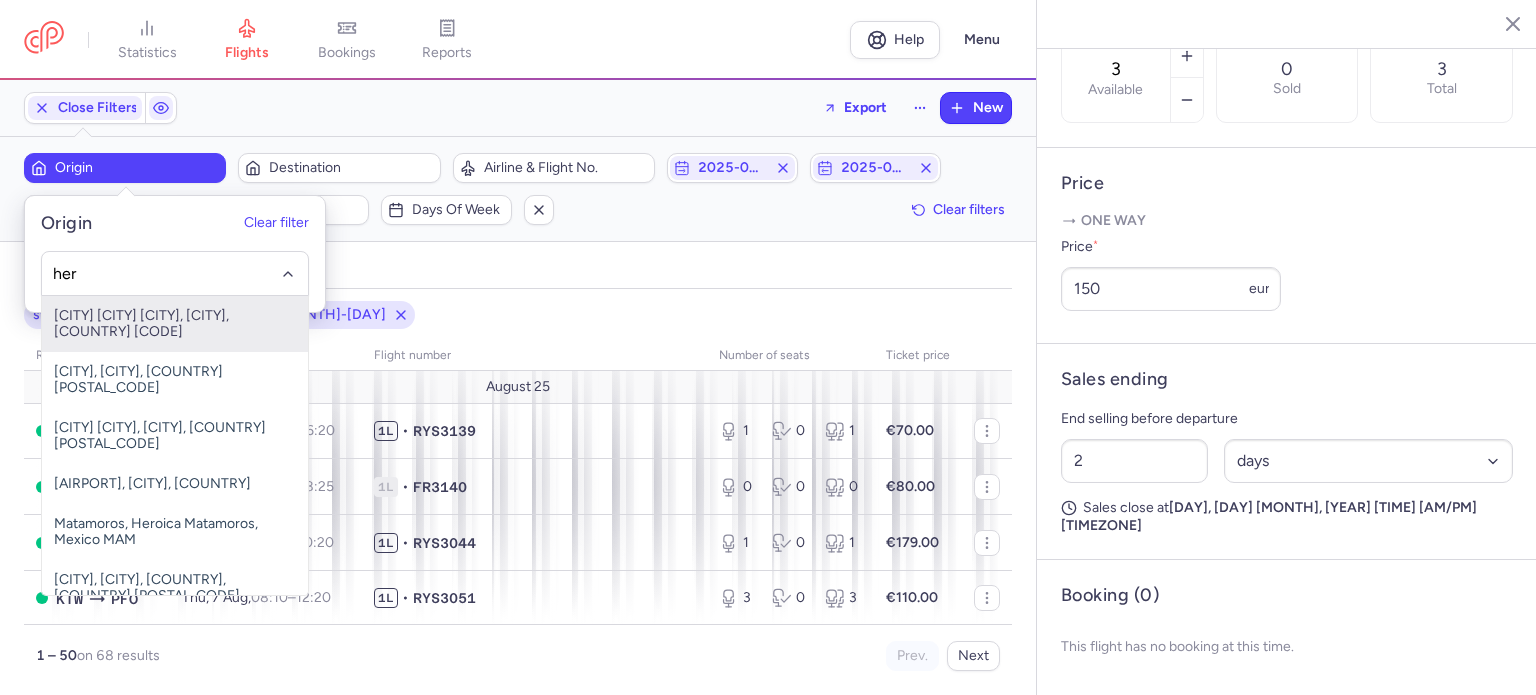click on "[CITY] [CITY] [CITY], [CITY], [COUNTRY] [CODE]" at bounding box center [175, 324] 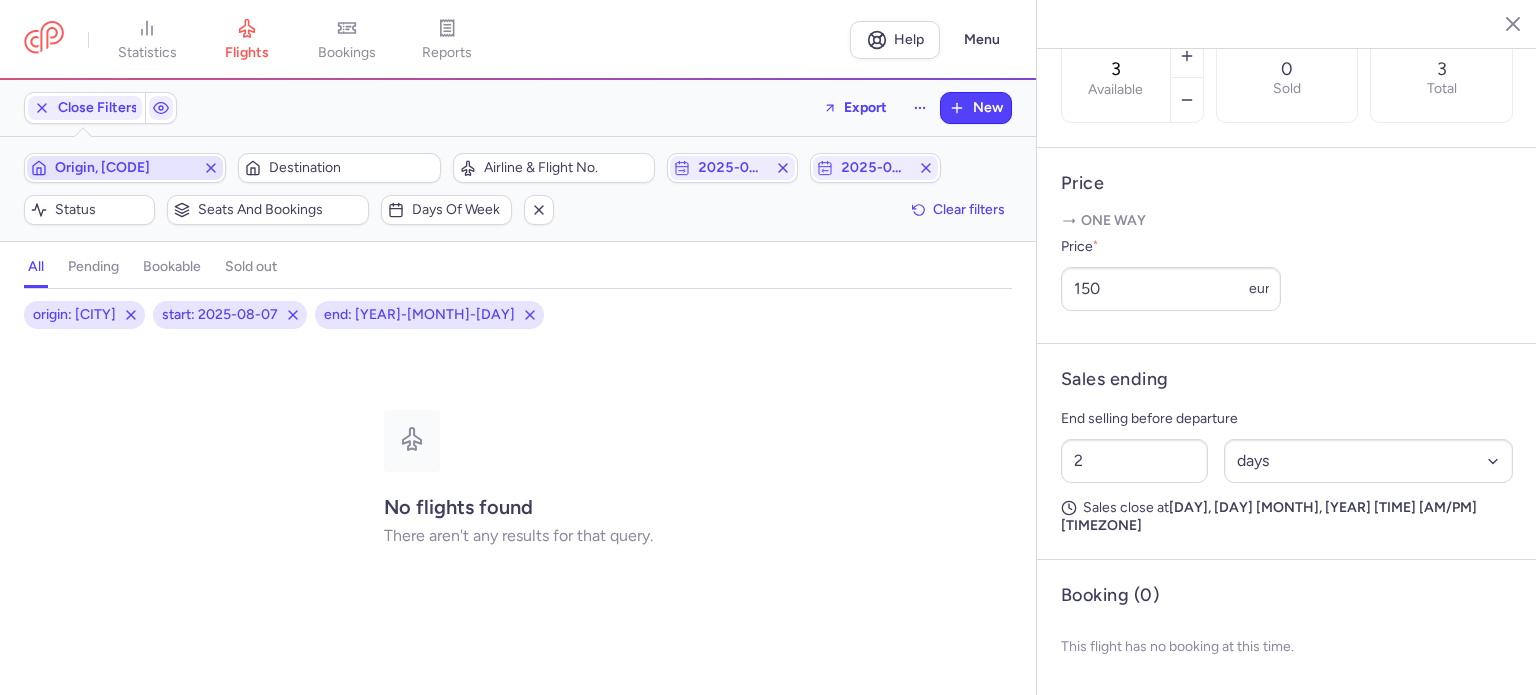 click 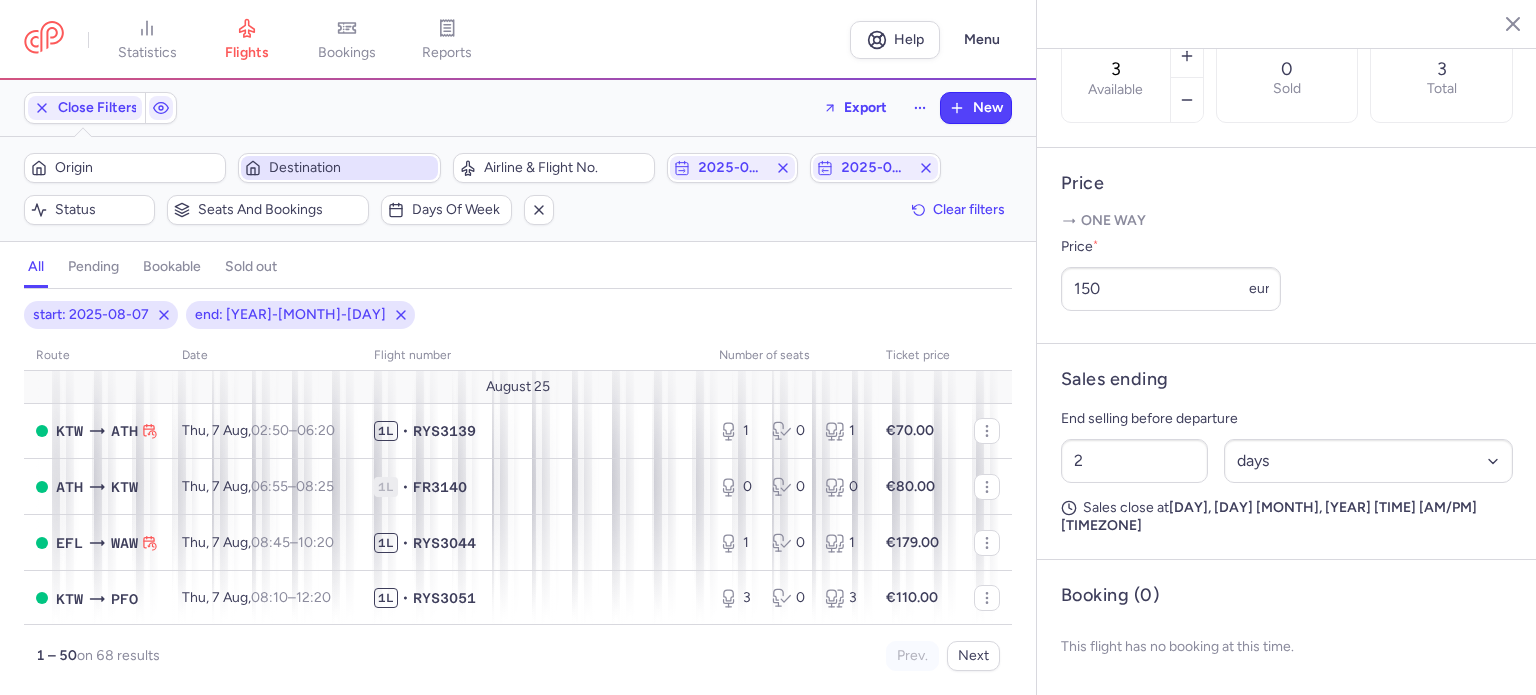 click on "Destination" at bounding box center (339, 168) 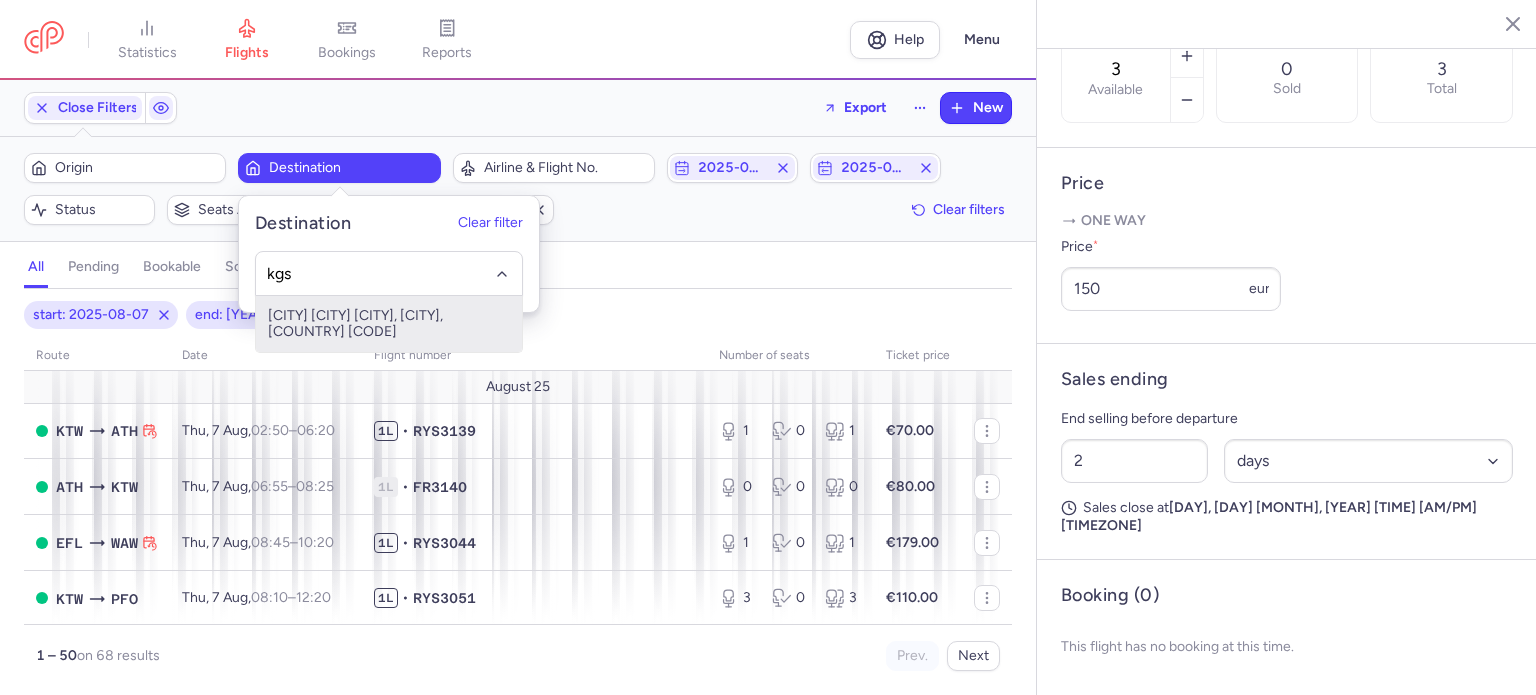 click on "[CITY] [CITY] [CITY], [CITY], [COUNTRY] [CODE]" at bounding box center [389, 324] 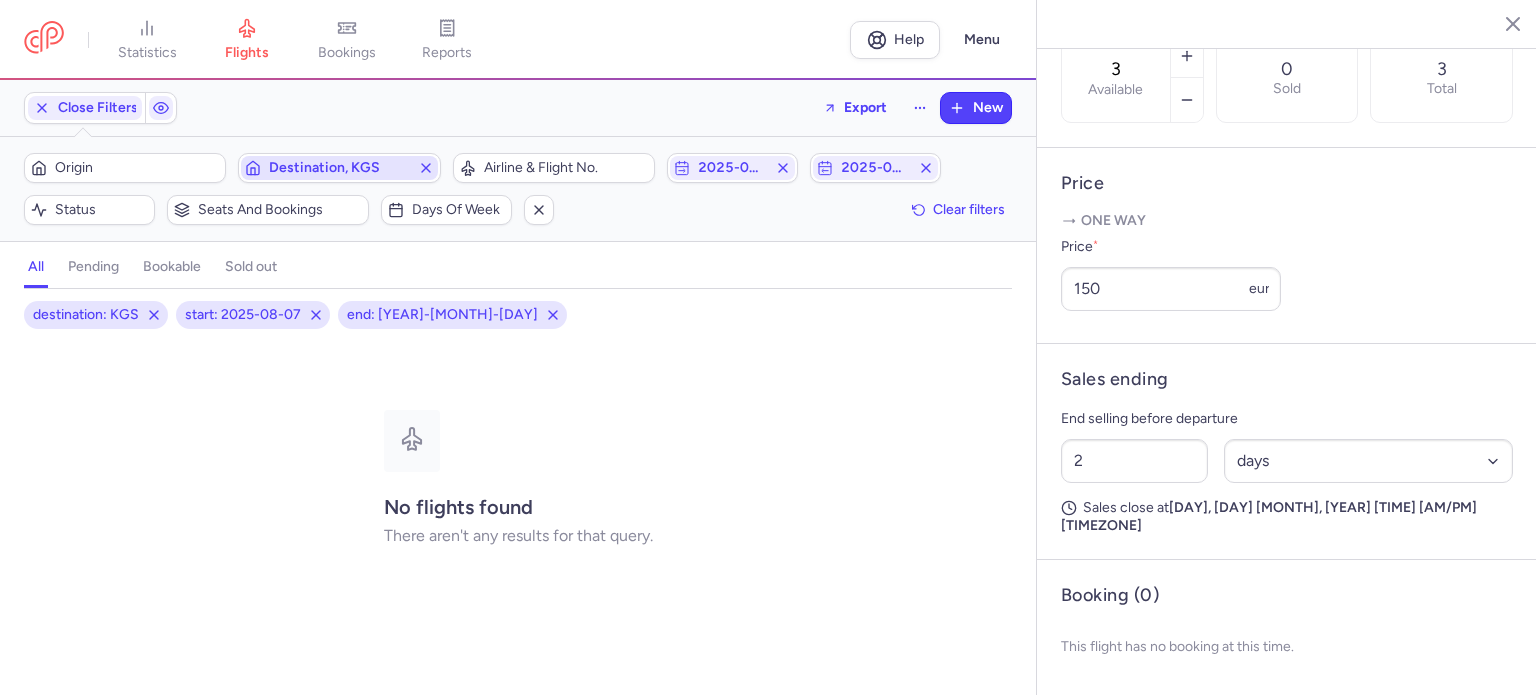 drag, startPoint x: 428, startPoint y: 161, endPoint x: 278, endPoint y: 174, distance: 150.56229 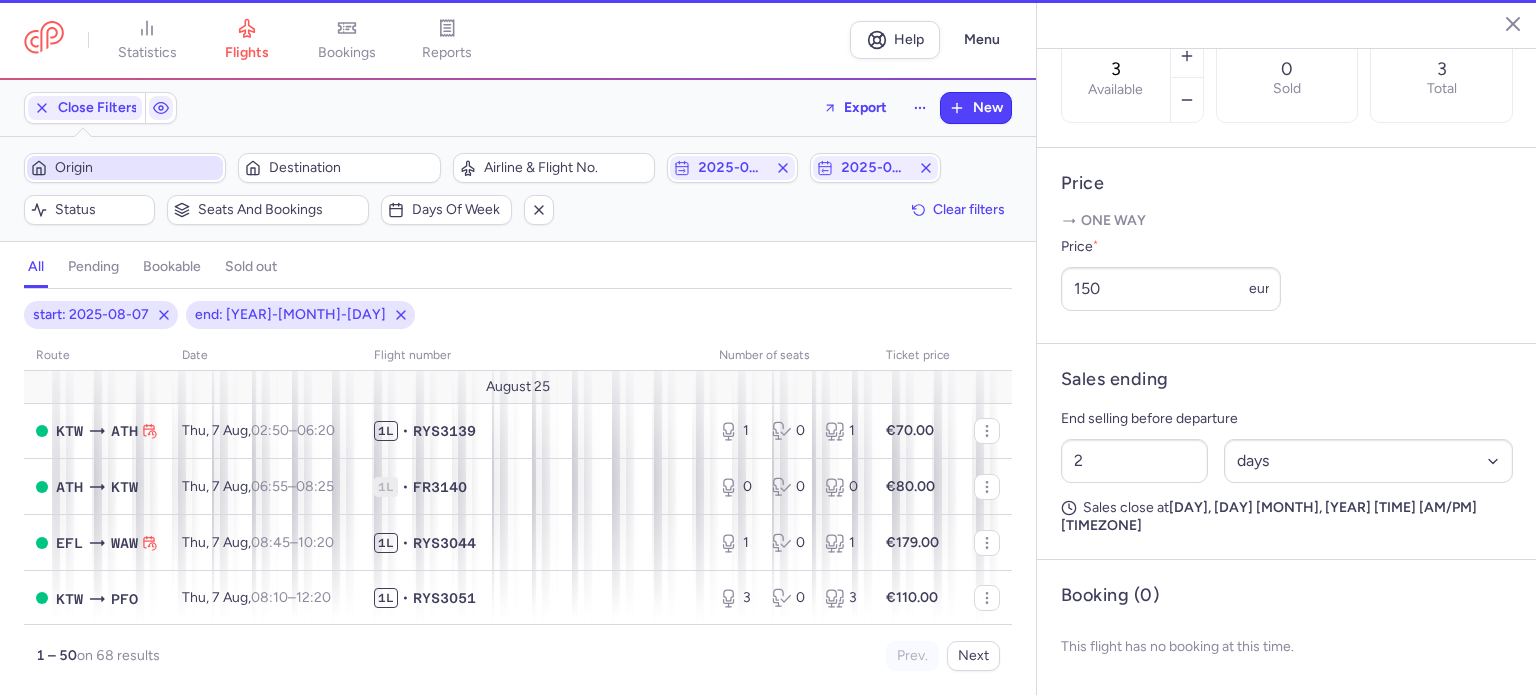 click on "Origin" at bounding box center [137, 168] 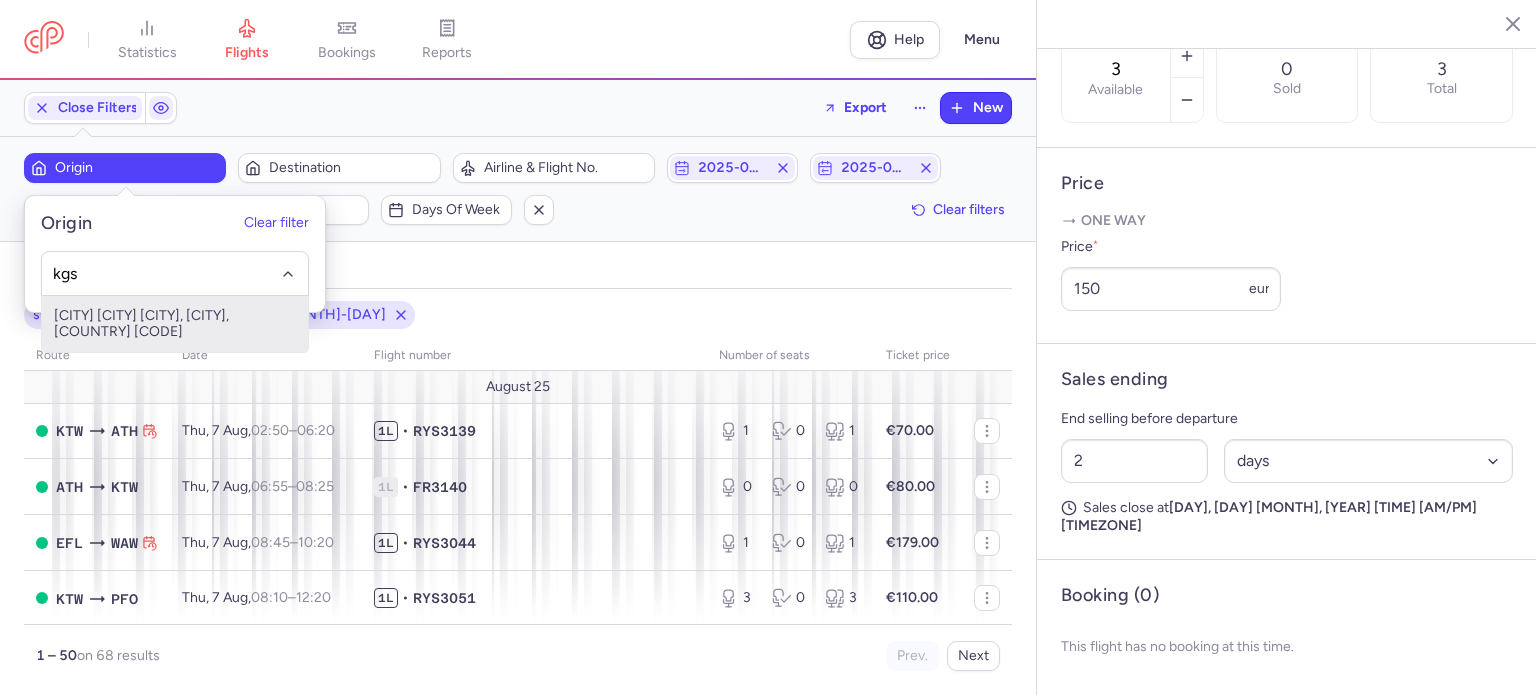 click on "[CITY] [CITY] [CITY], [CITY], [COUNTRY] [CODE]" at bounding box center [175, 324] 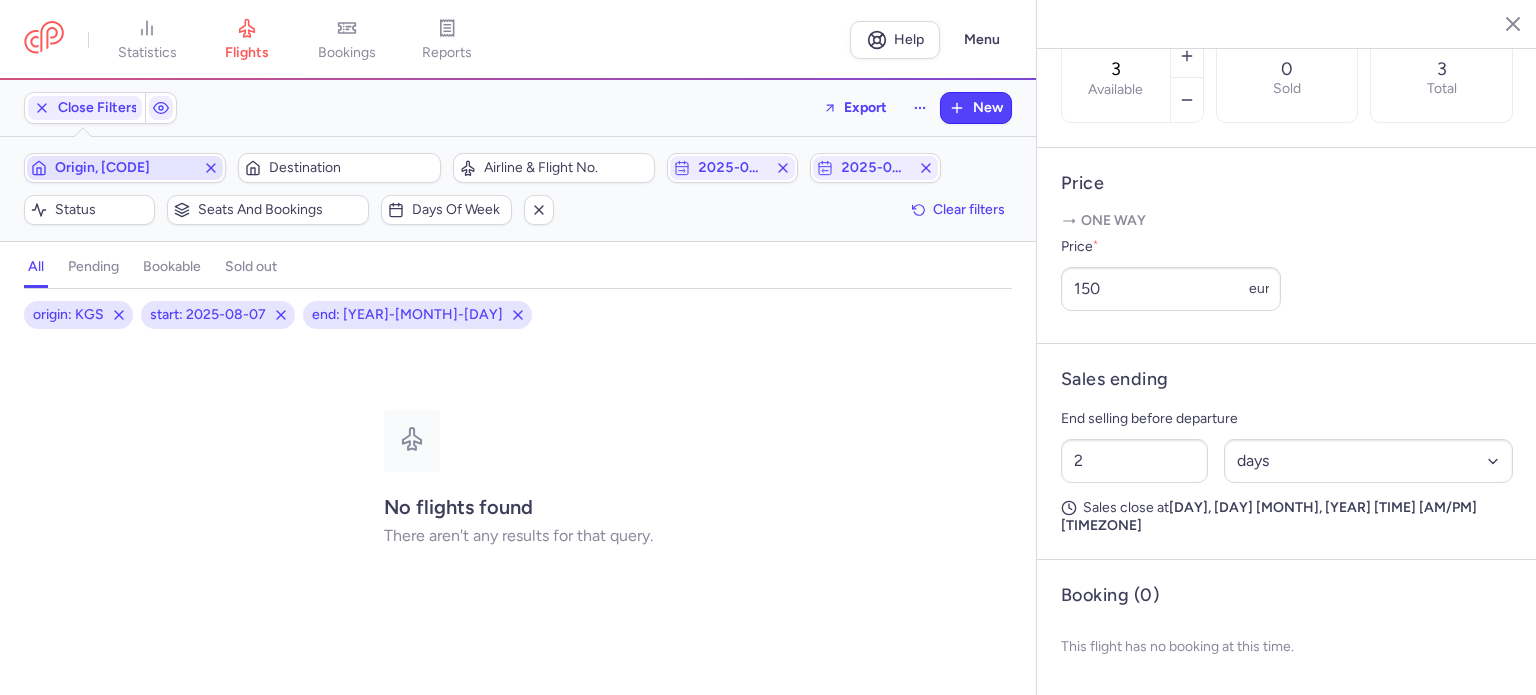 click 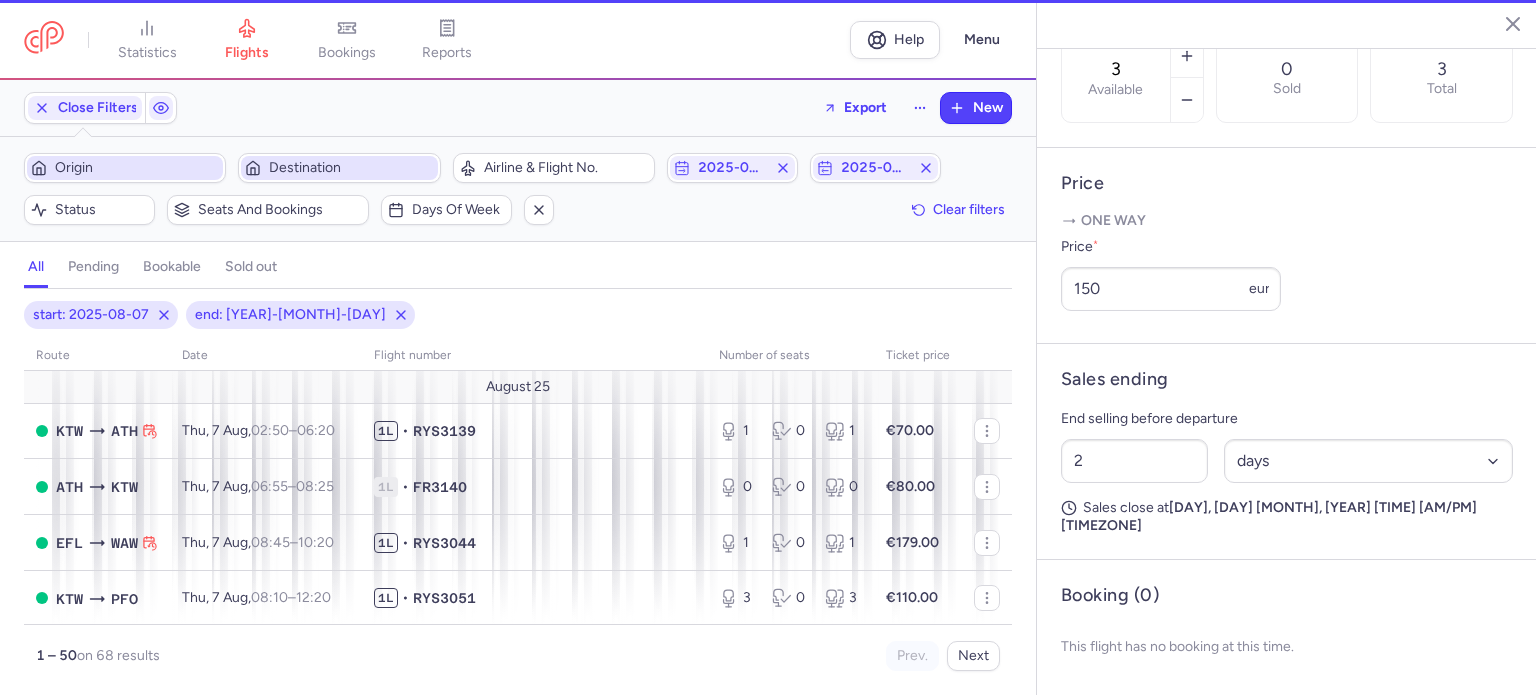 click on "Destination" at bounding box center (351, 168) 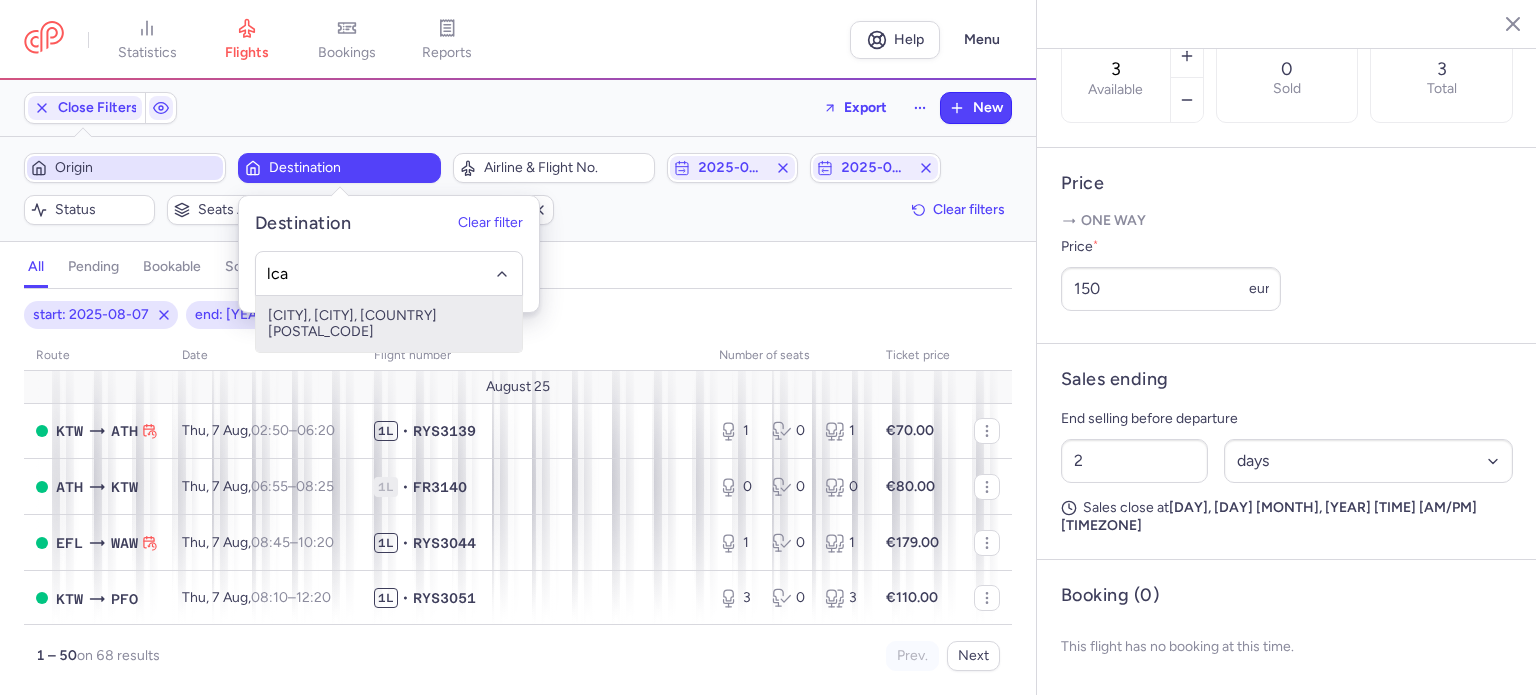 click on "[CITY], [CITY], [COUNTRY] [POSTAL_CODE]" at bounding box center (389, 324) 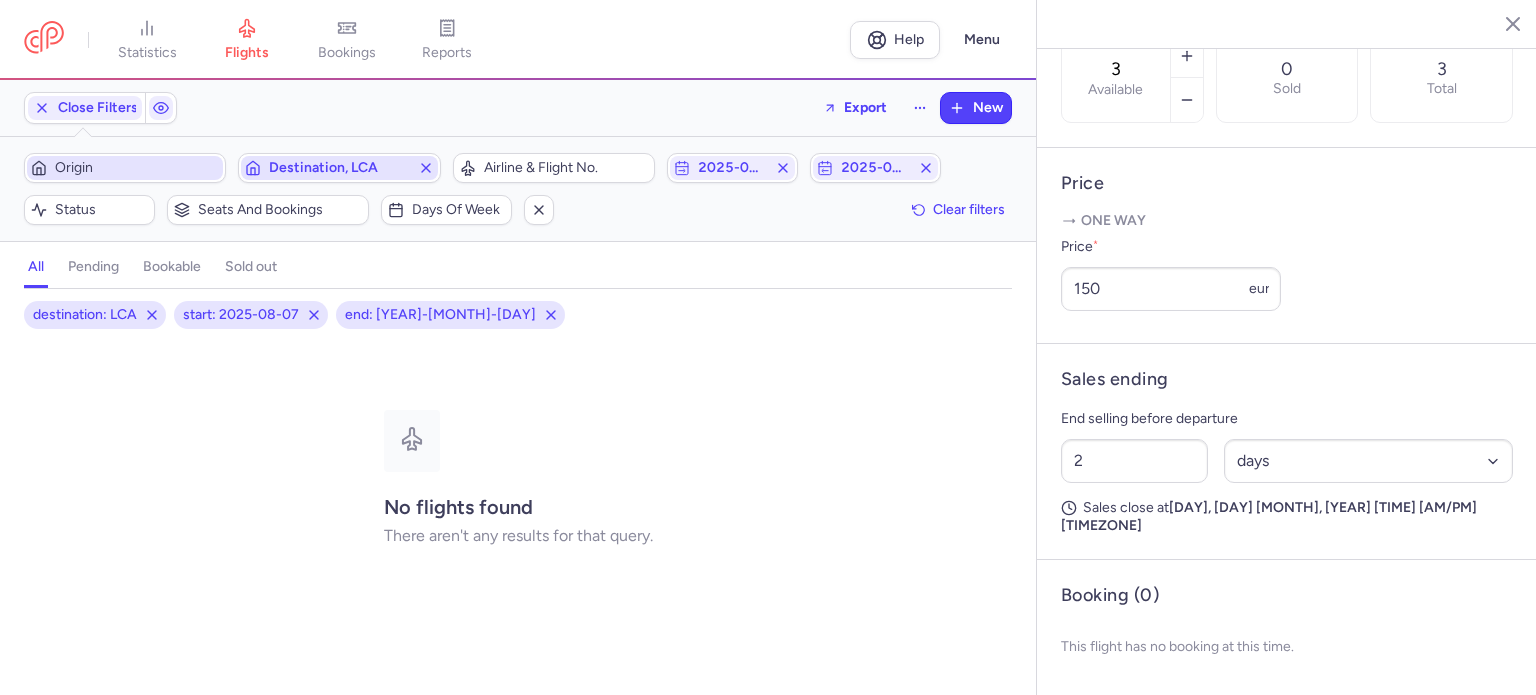 drag, startPoint x: 428, startPoint y: 163, endPoint x: 260, endPoint y: 167, distance: 168.0476 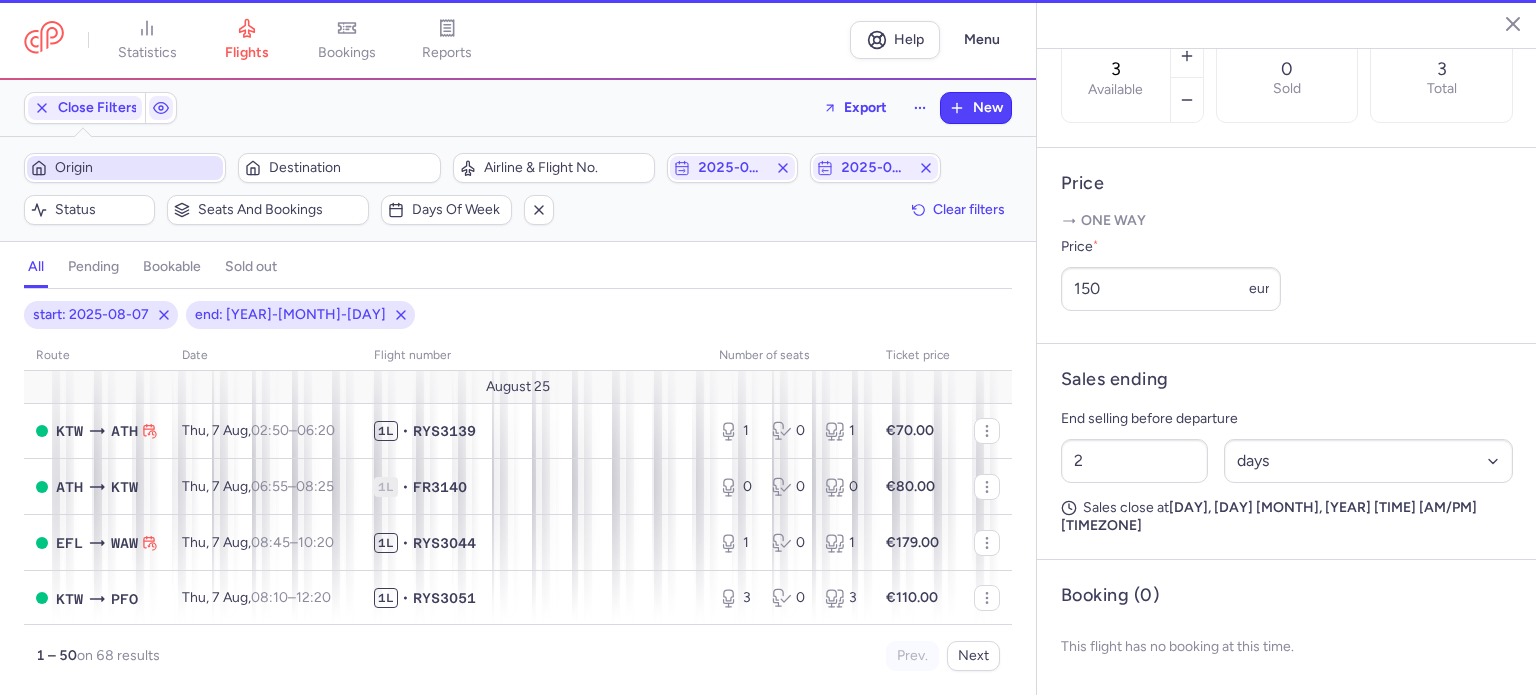 click on "Origin" at bounding box center (137, 168) 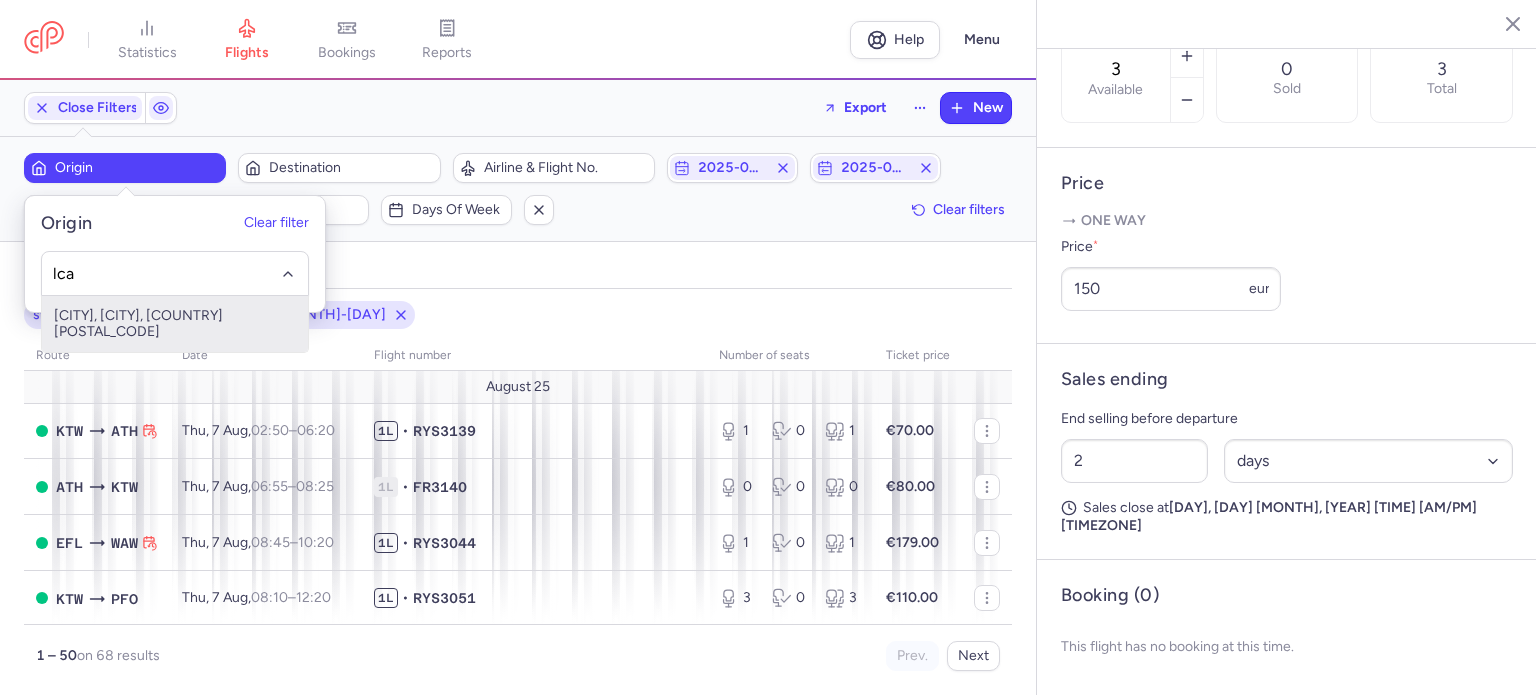 click on "[CITY], [CITY], [COUNTRY] [POSTAL_CODE]" at bounding box center [175, 324] 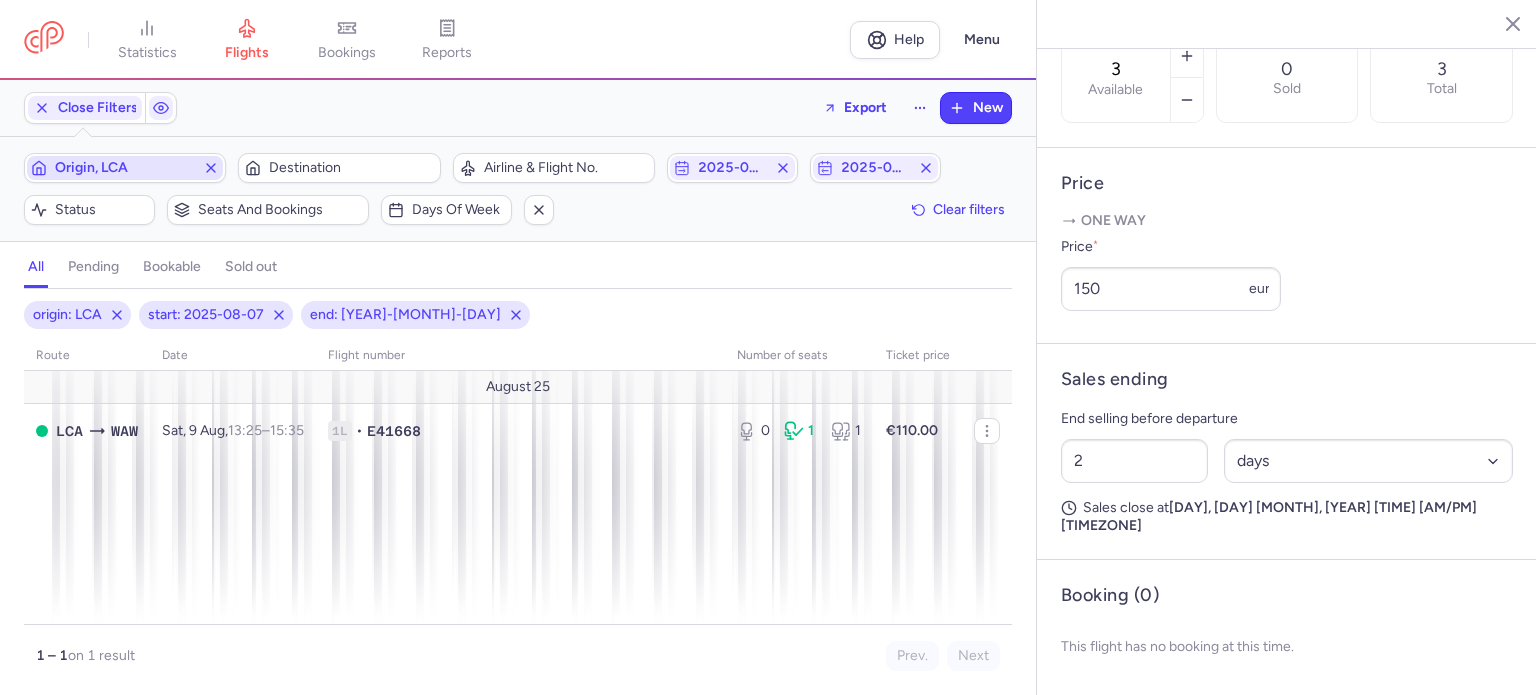 click 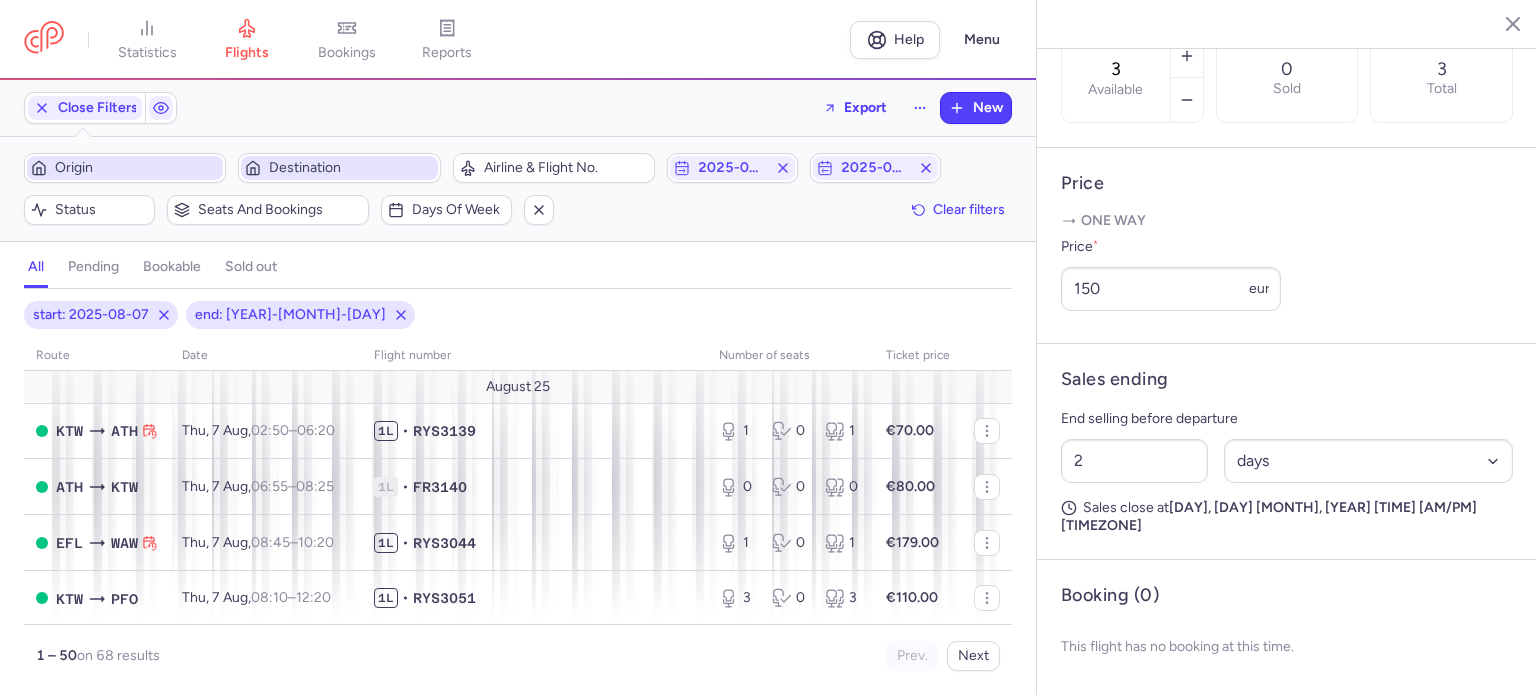 click on "Destination" at bounding box center (351, 168) 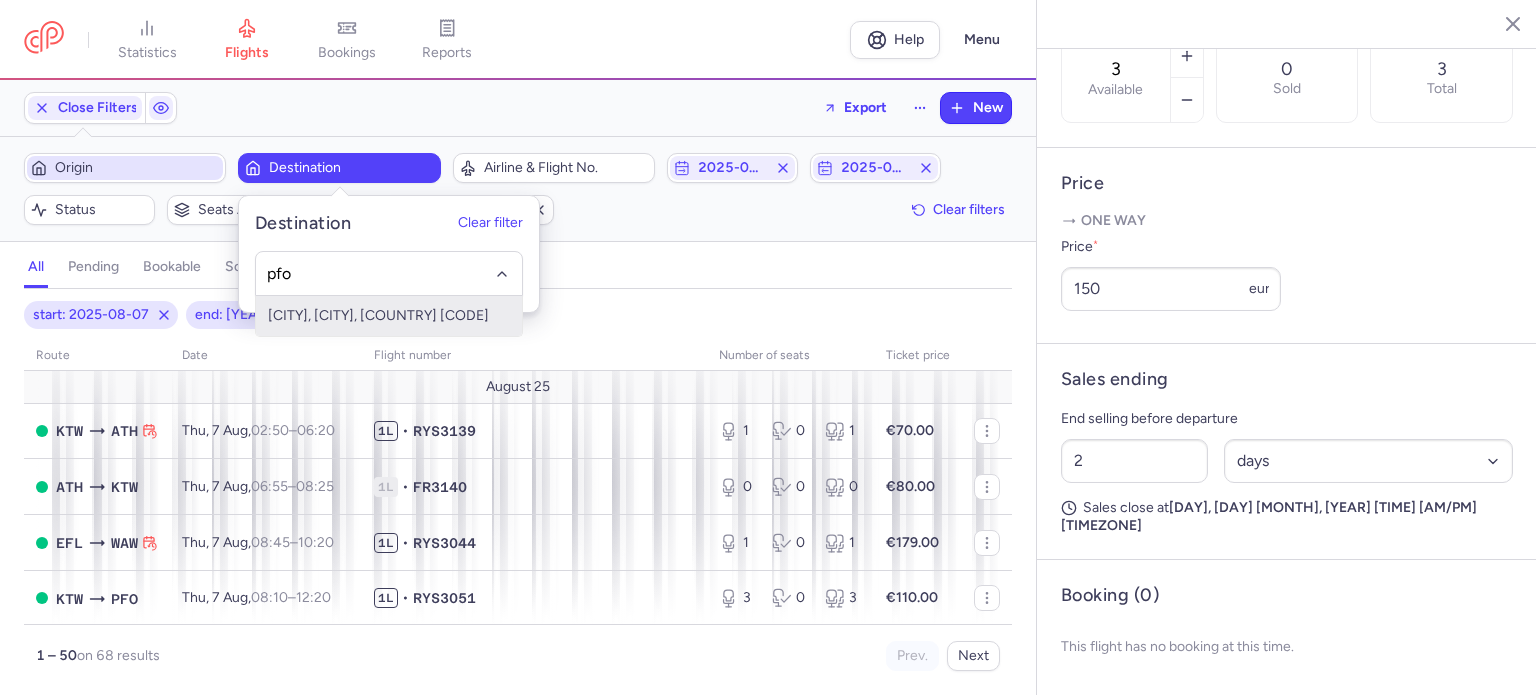 click on "[CITY], [CITY], [COUNTRY] [CODE]" at bounding box center [389, 316] 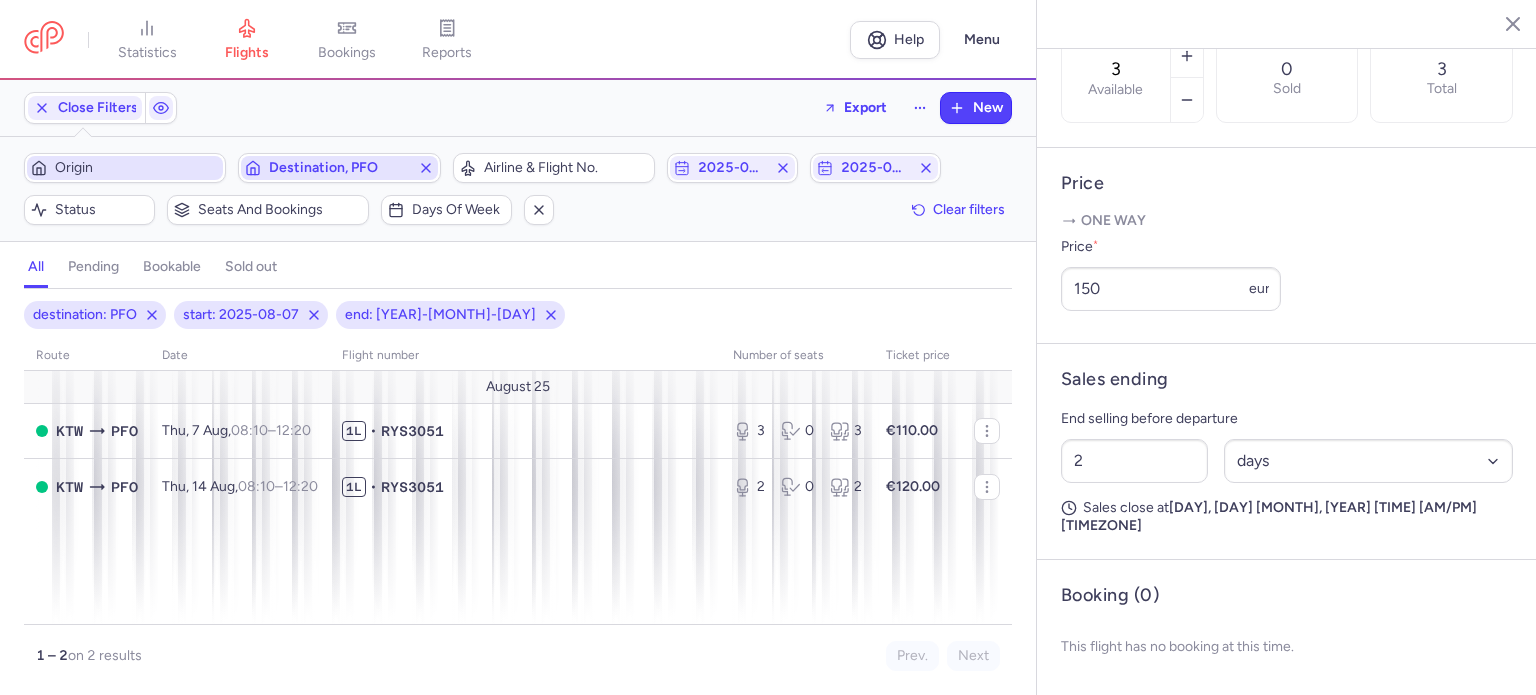 click 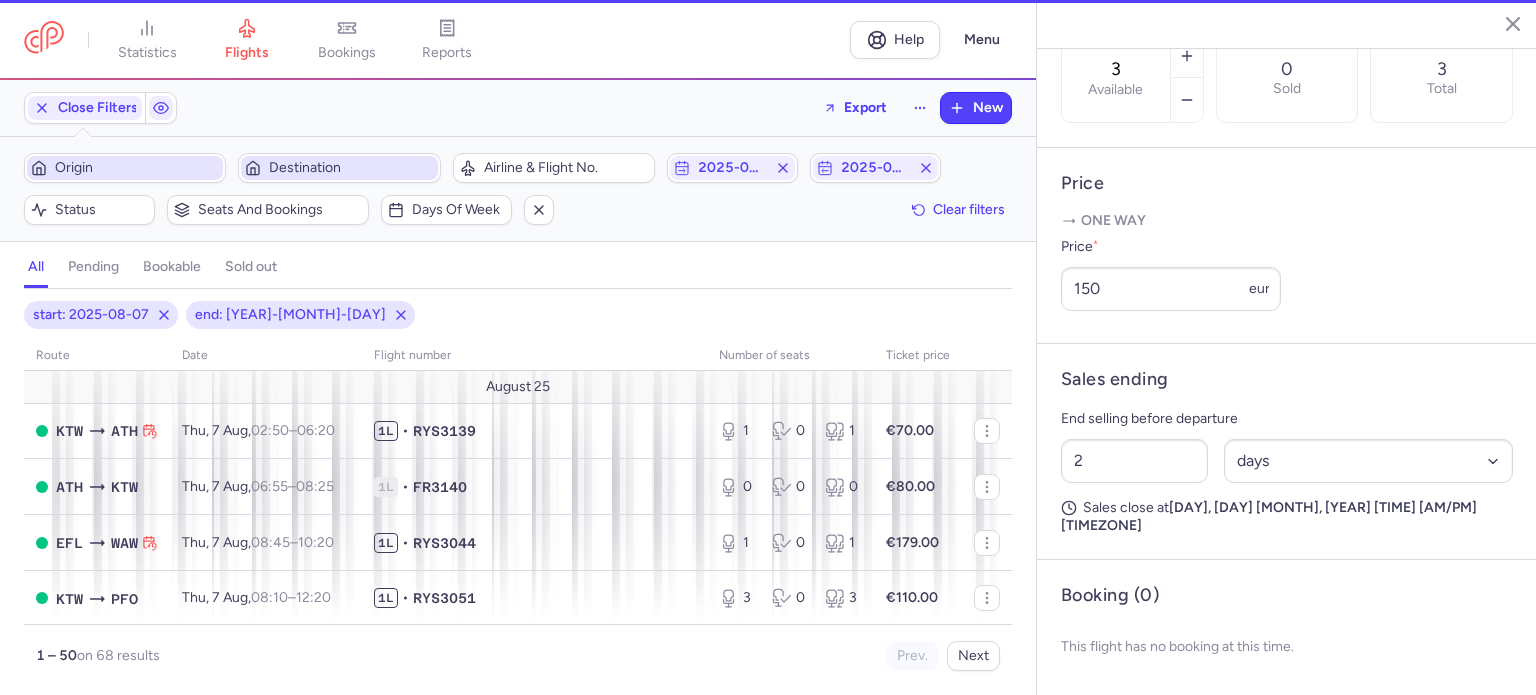 click on "Origin" at bounding box center [137, 168] 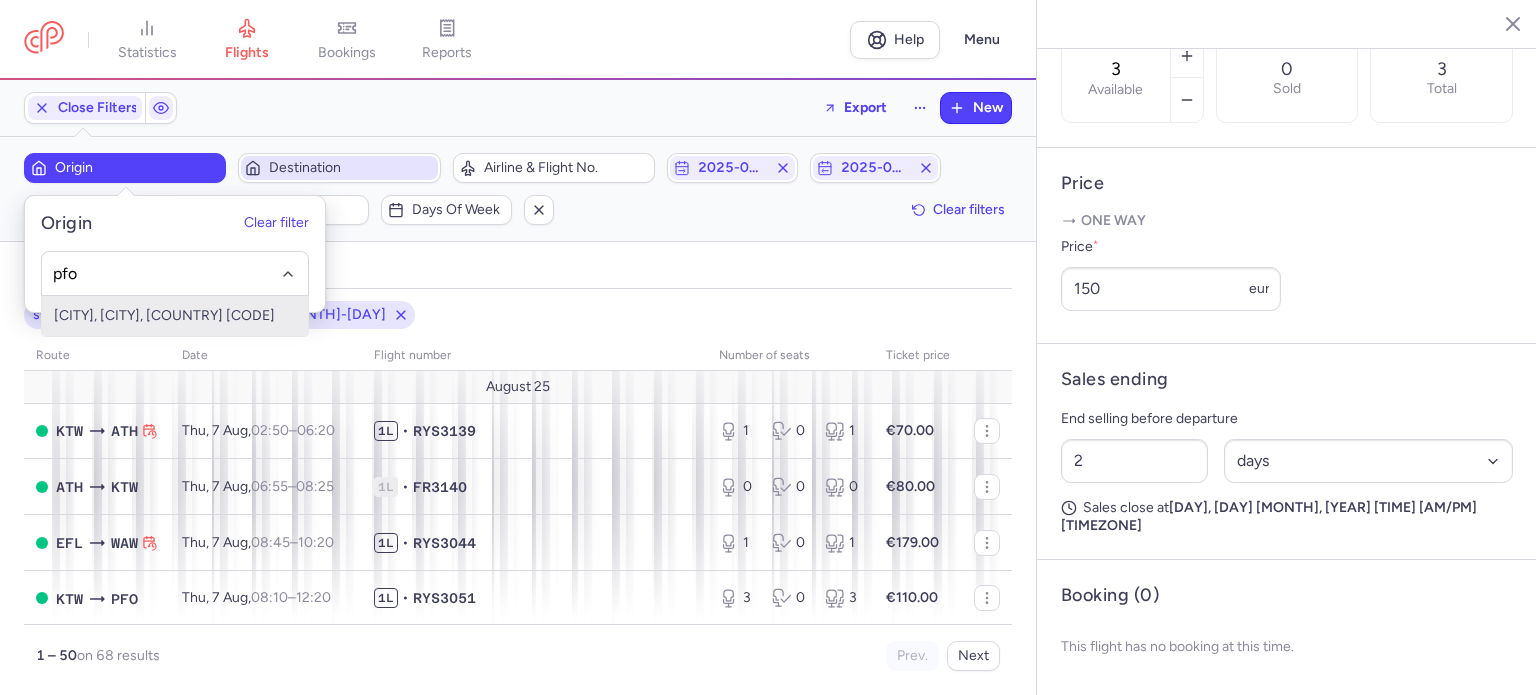 click on "[CITY], [CITY], [COUNTRY] [CODE]" at bounding box center (175, 316) 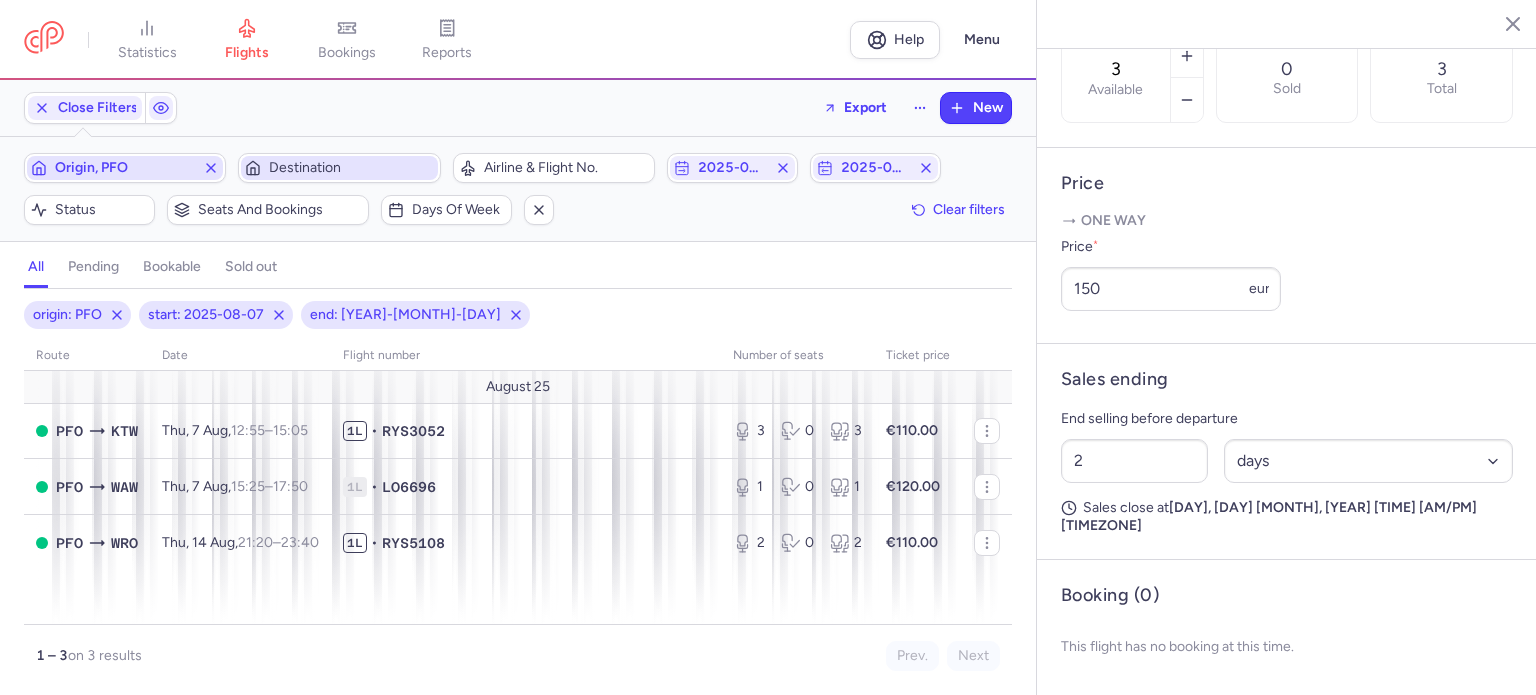 click 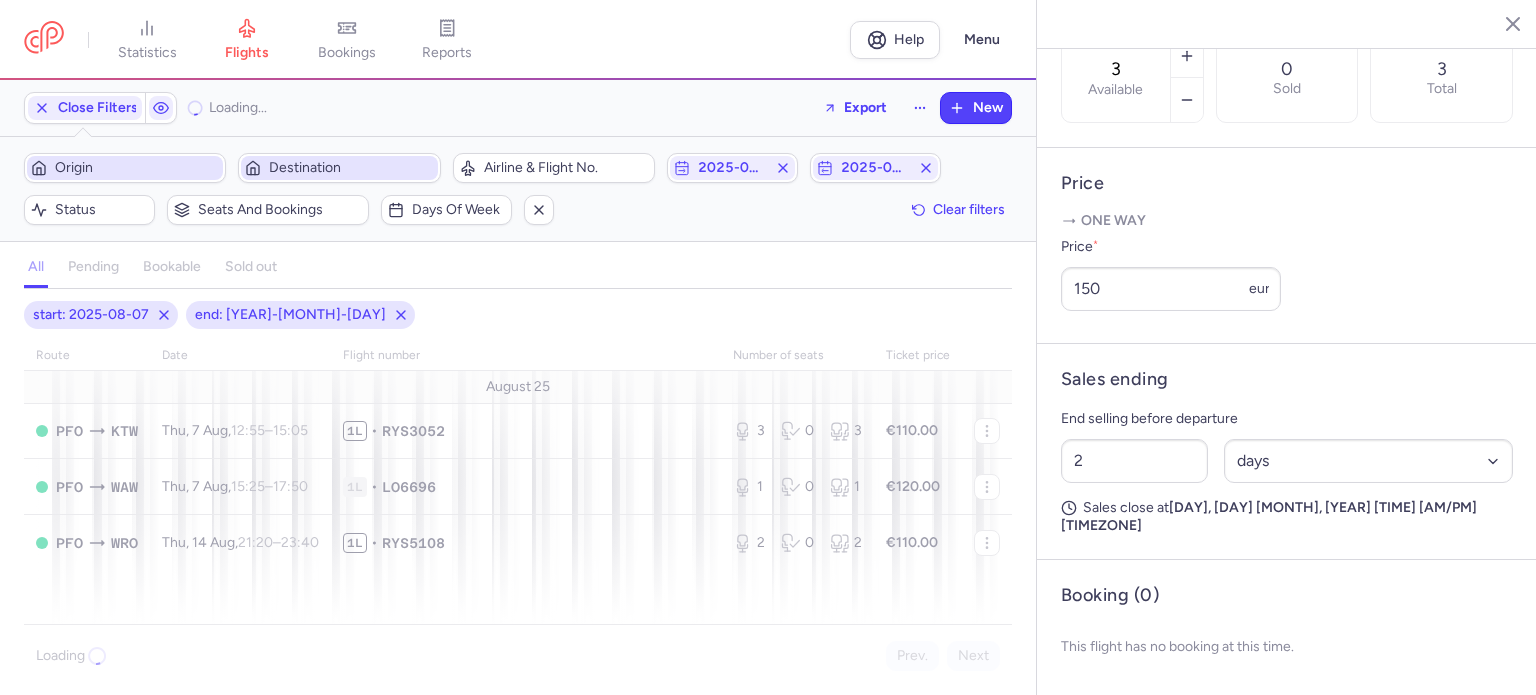 click on "Destination" at bounding box center [351, 168] 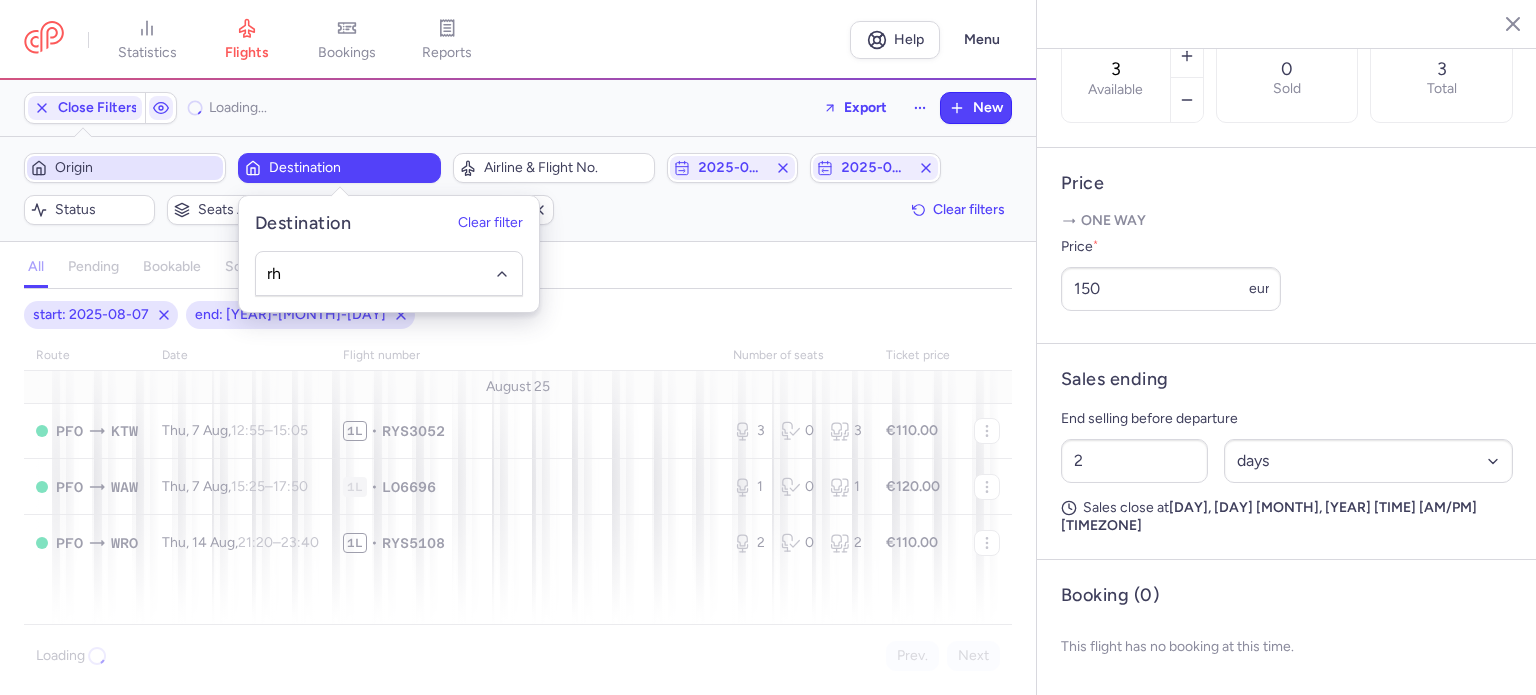 type on "rho" 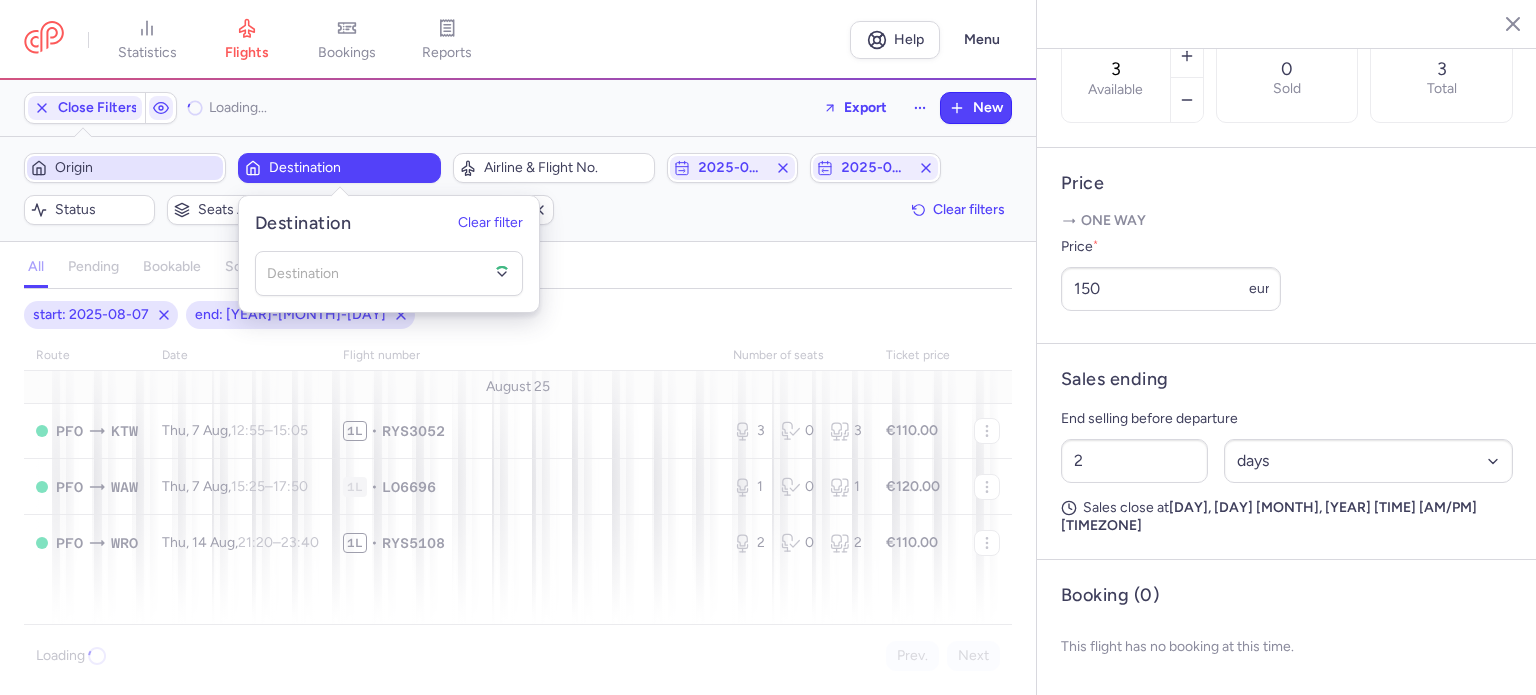 click on "origin: [CITY] Destination: [CITY] Airline & Flight No.  [YEAR]-[MONTH]-[DAY]  [YEAR]-[MONTH]-[DAY]  Status  Seats and bookings  Days of week  Clear filters" 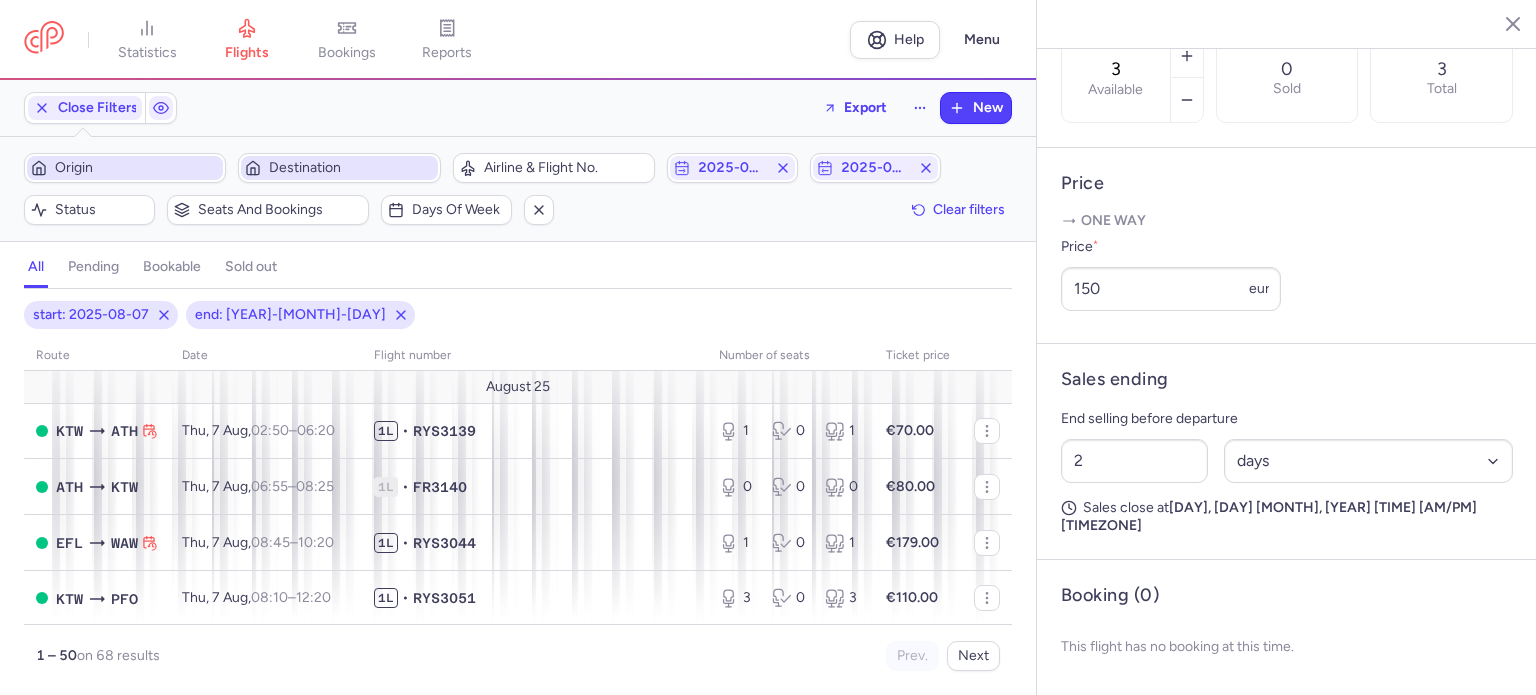 click on "Destination" at bounding box center (351, 168) 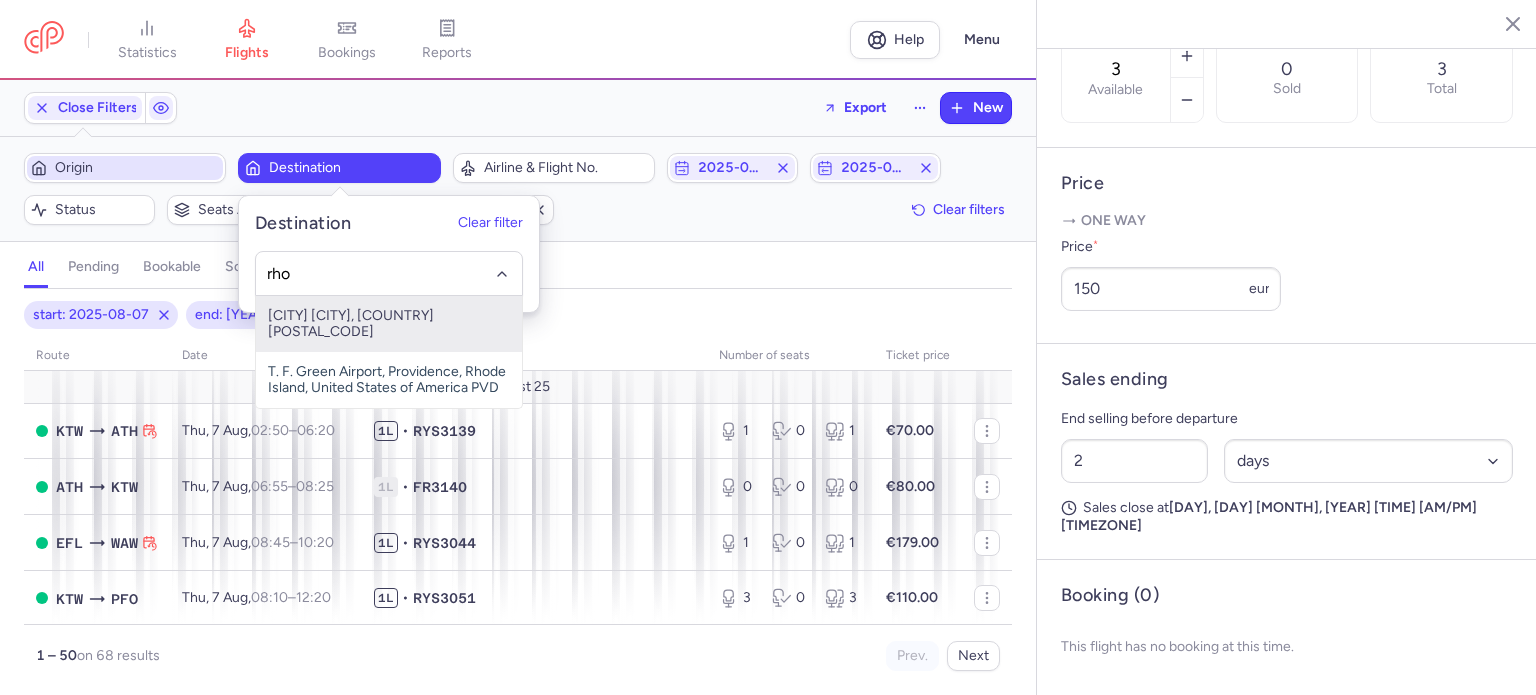 click on "[CITY] [CITY], [COUNTRY] [POSTAL_CODE]" at bounding box center [389, 324] 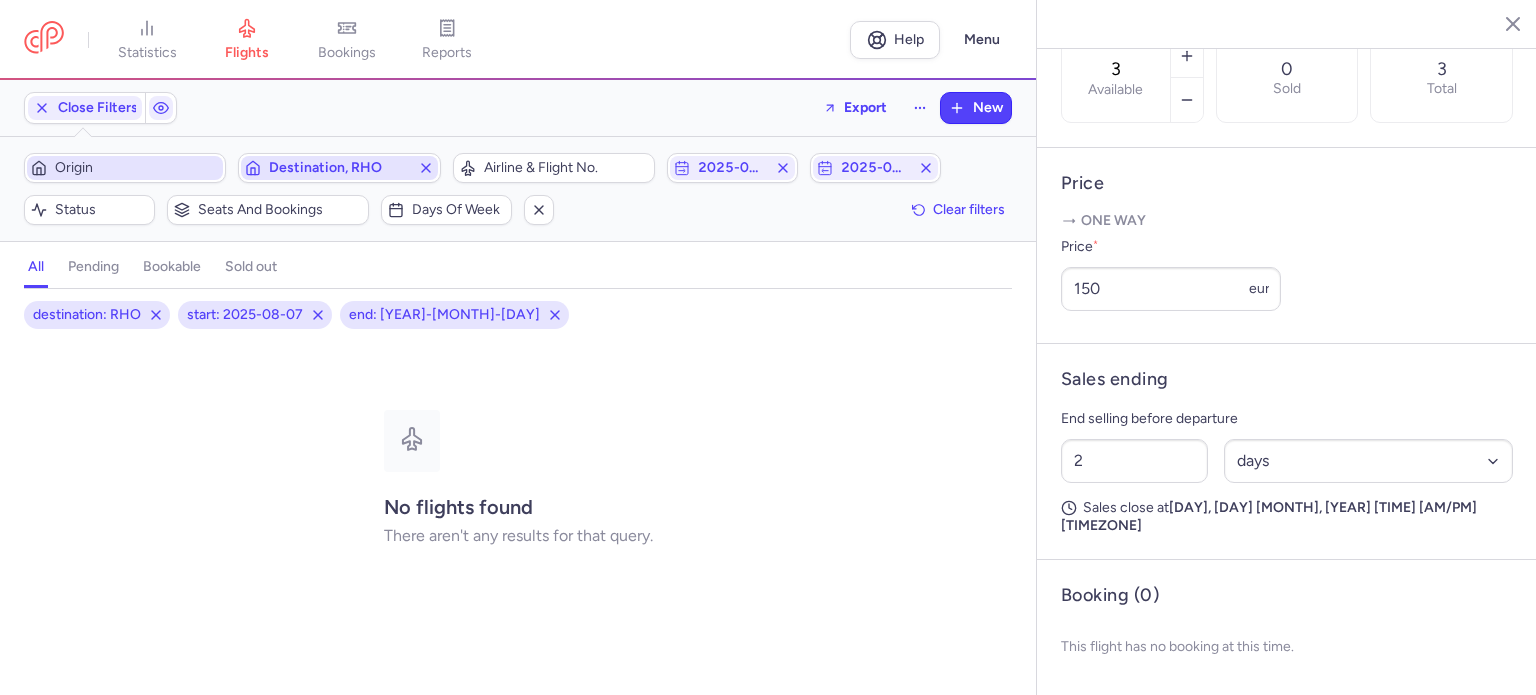 click 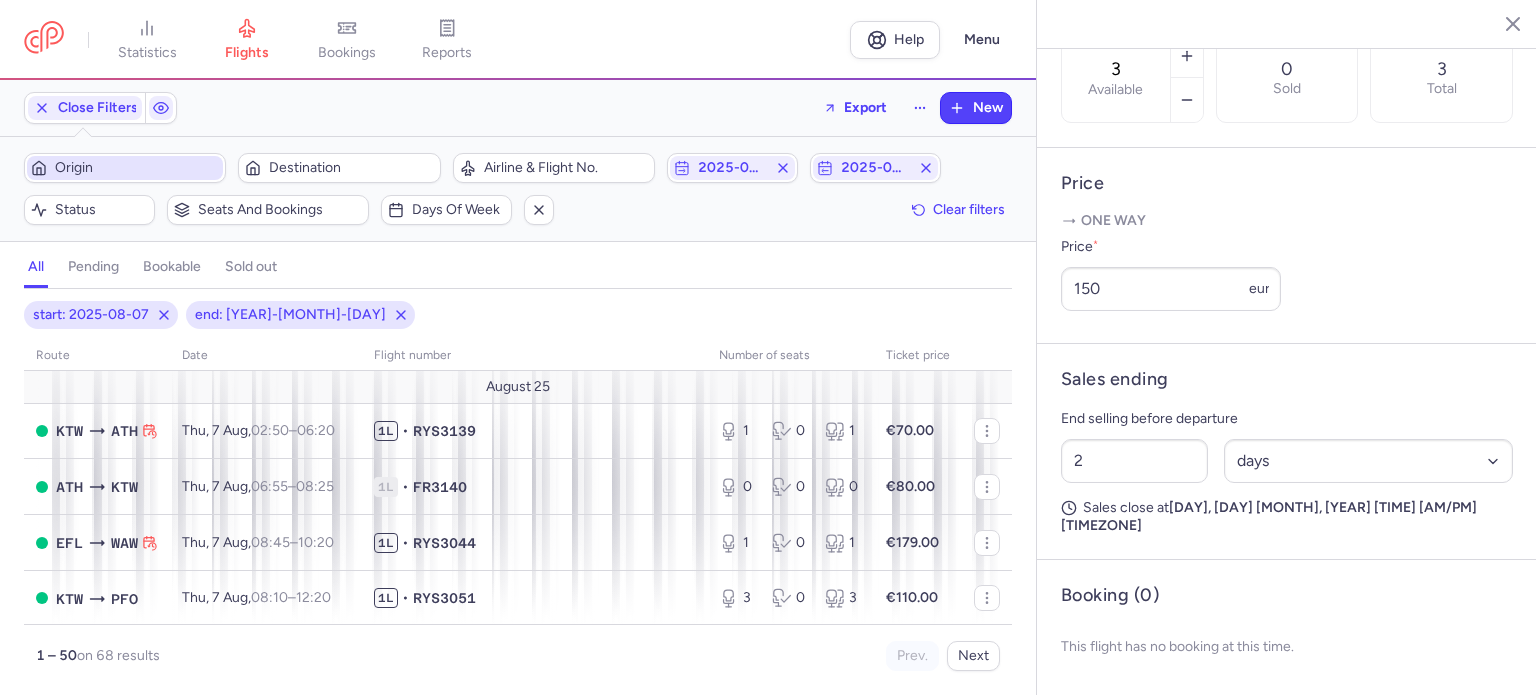 click on "Origin" at bounding box center [125, 168] 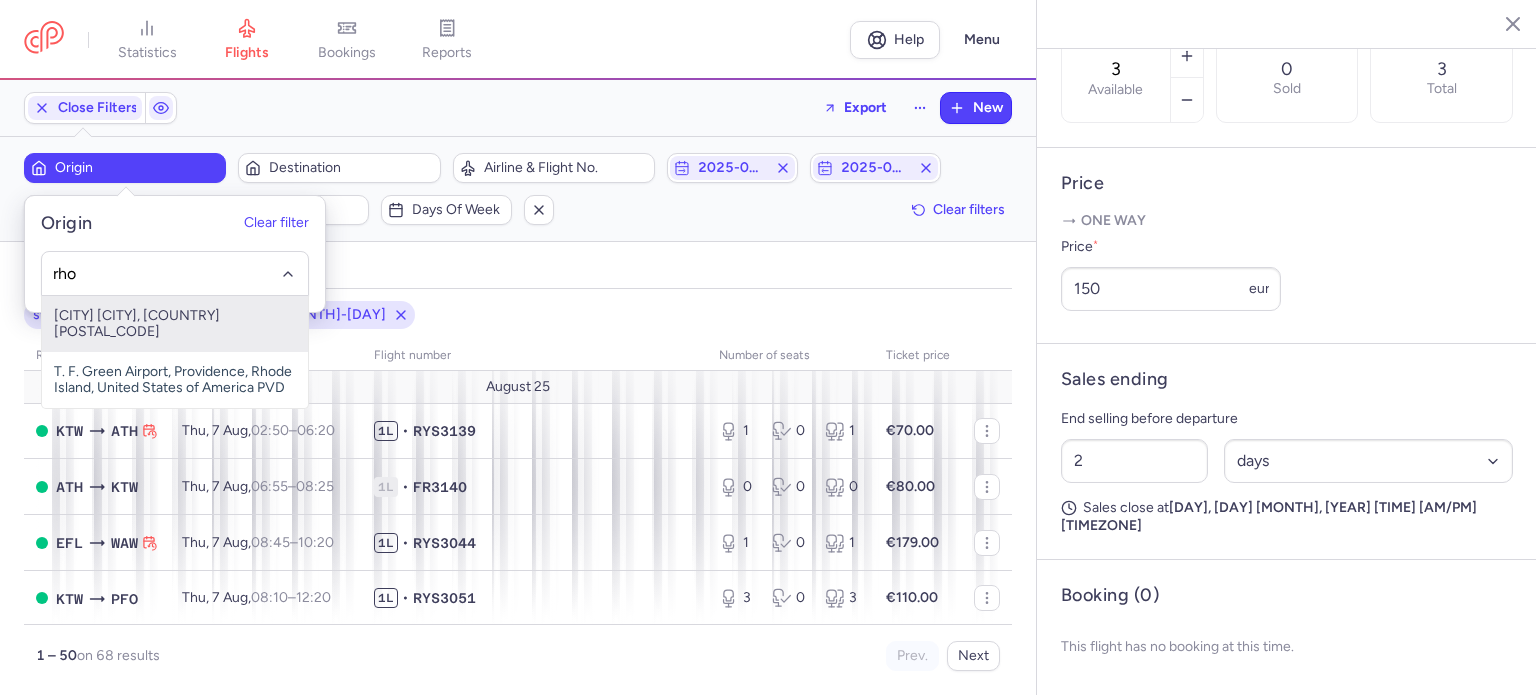 click on "[CITY] [CITY], [COUNTRY] [POSTAL_CODE]" at bounding box center [175, 324] 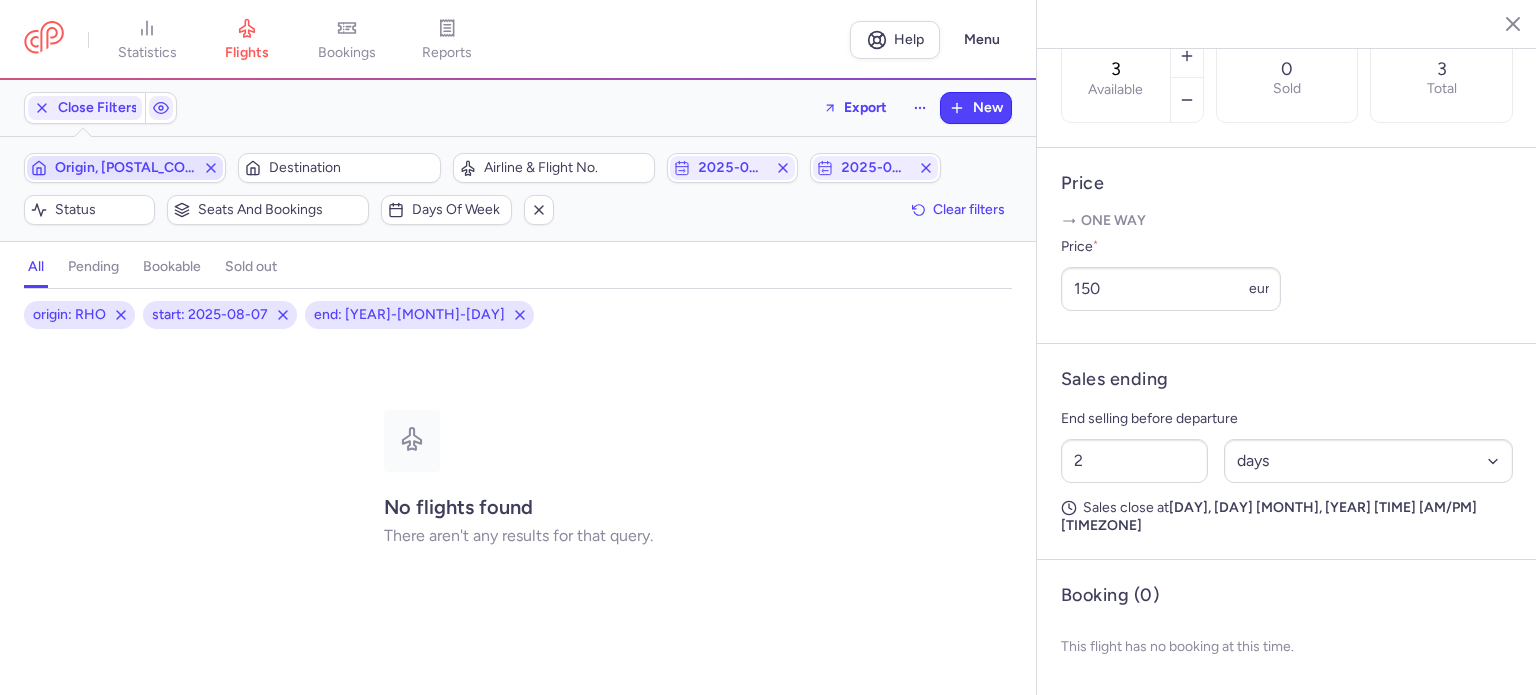 click 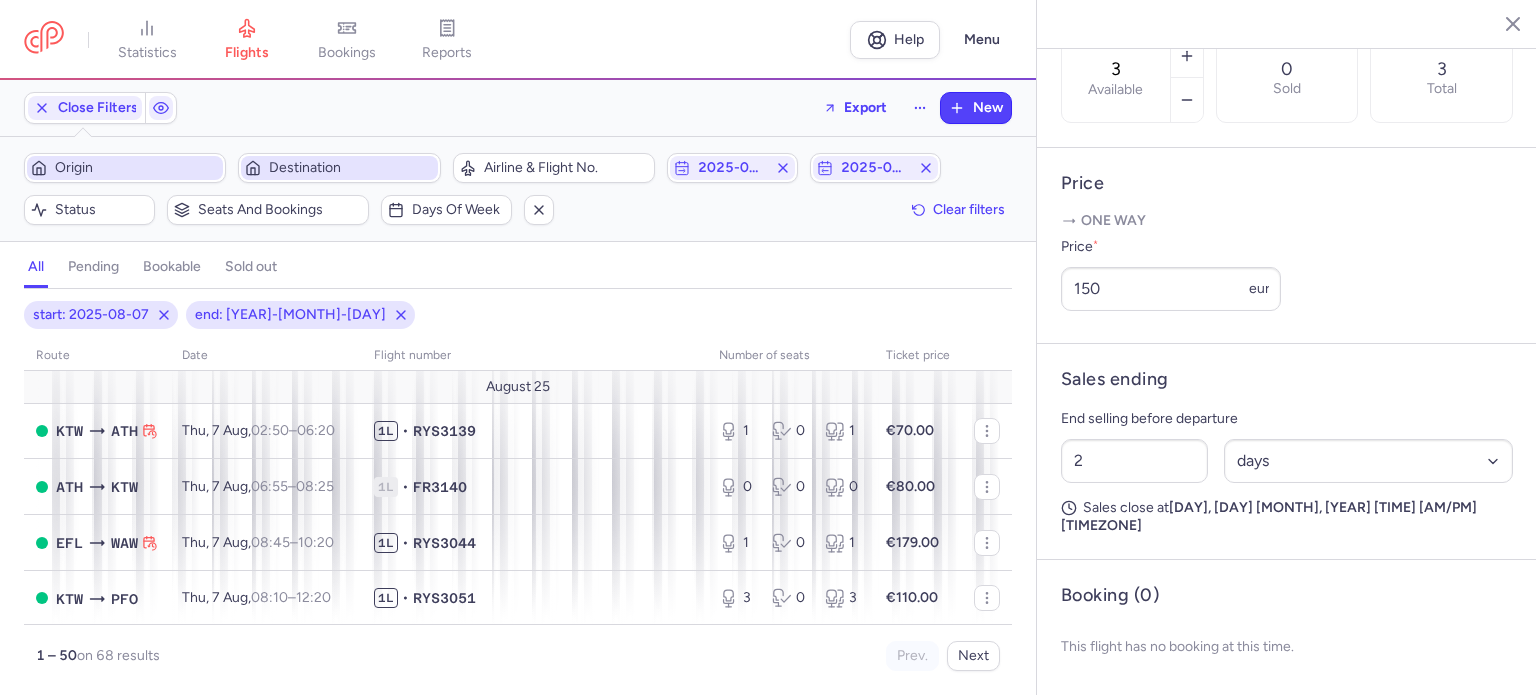click on "Destination" at bounding box center [351, 168] 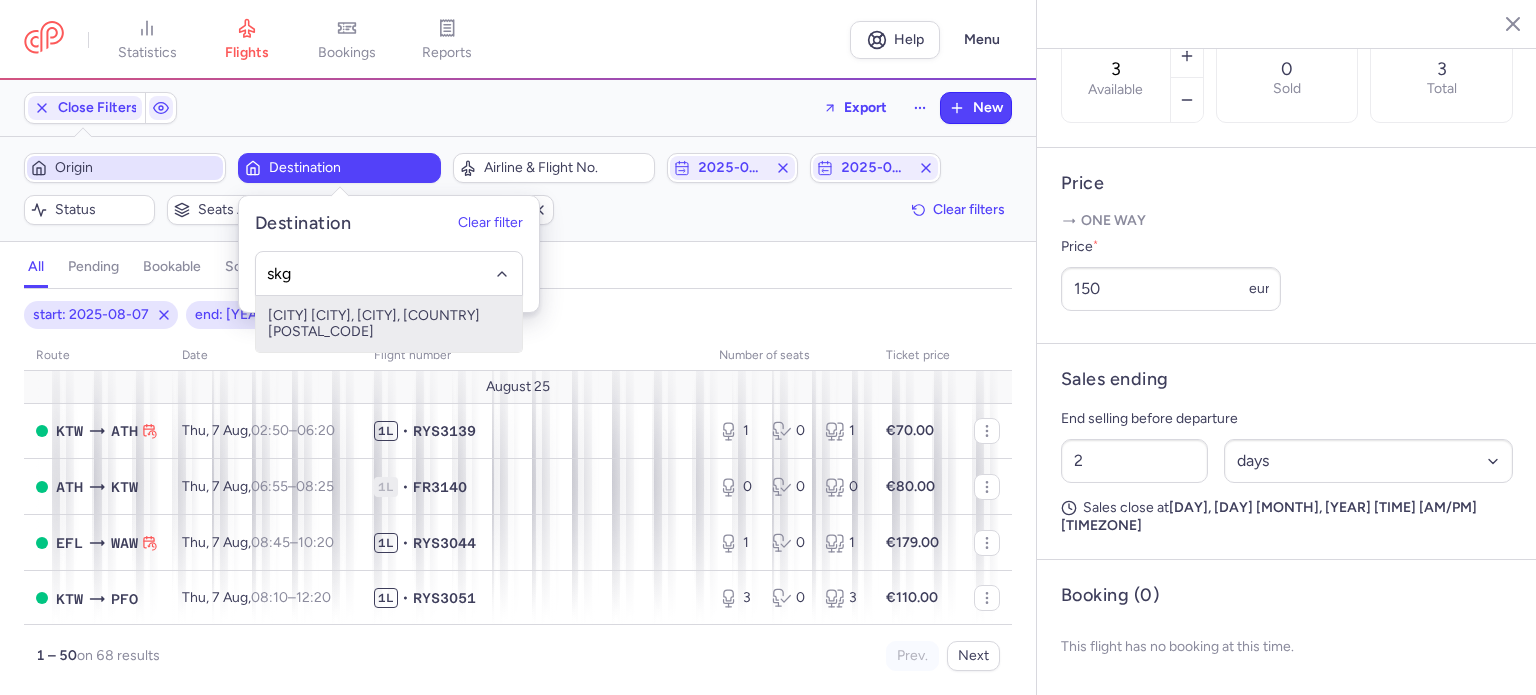 click on "[CITY] [CITY], [CITY], [COUNTRY] [POSTAL_CODE]" at bounding box center (389, 324) 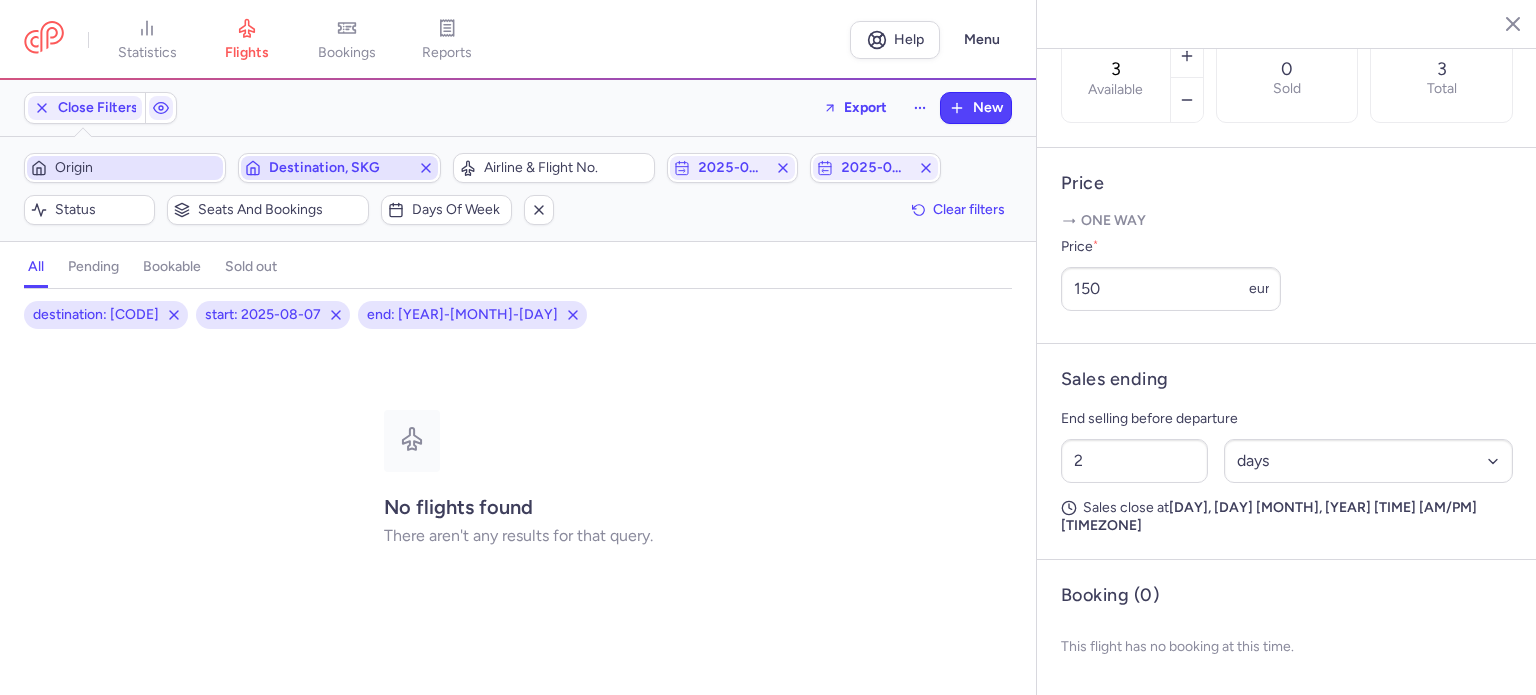 click 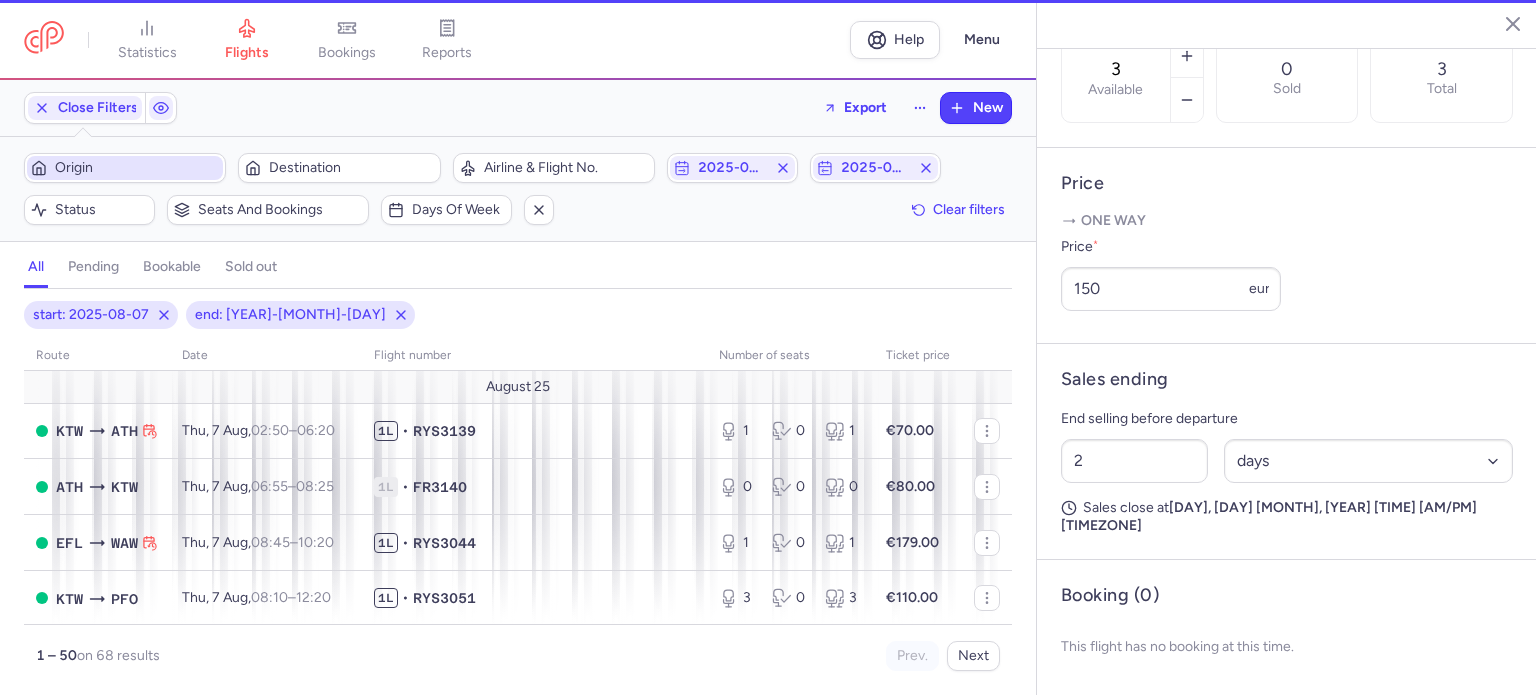 click on "Origin" at bounding box center (137, 168) 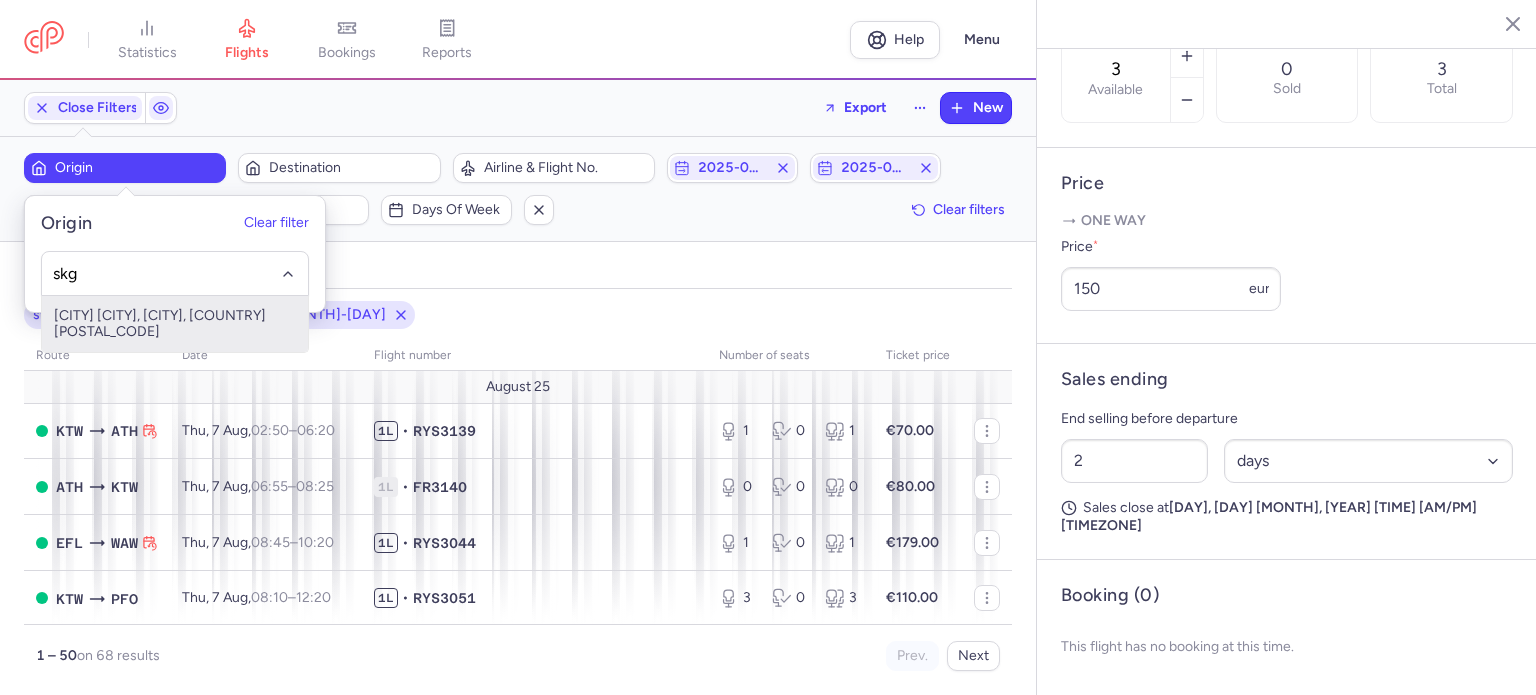 click on "[CITY] [CITY], [CITY], [COUNTRY] [POSTAL_CODE]" at bounding box center (175, 324) 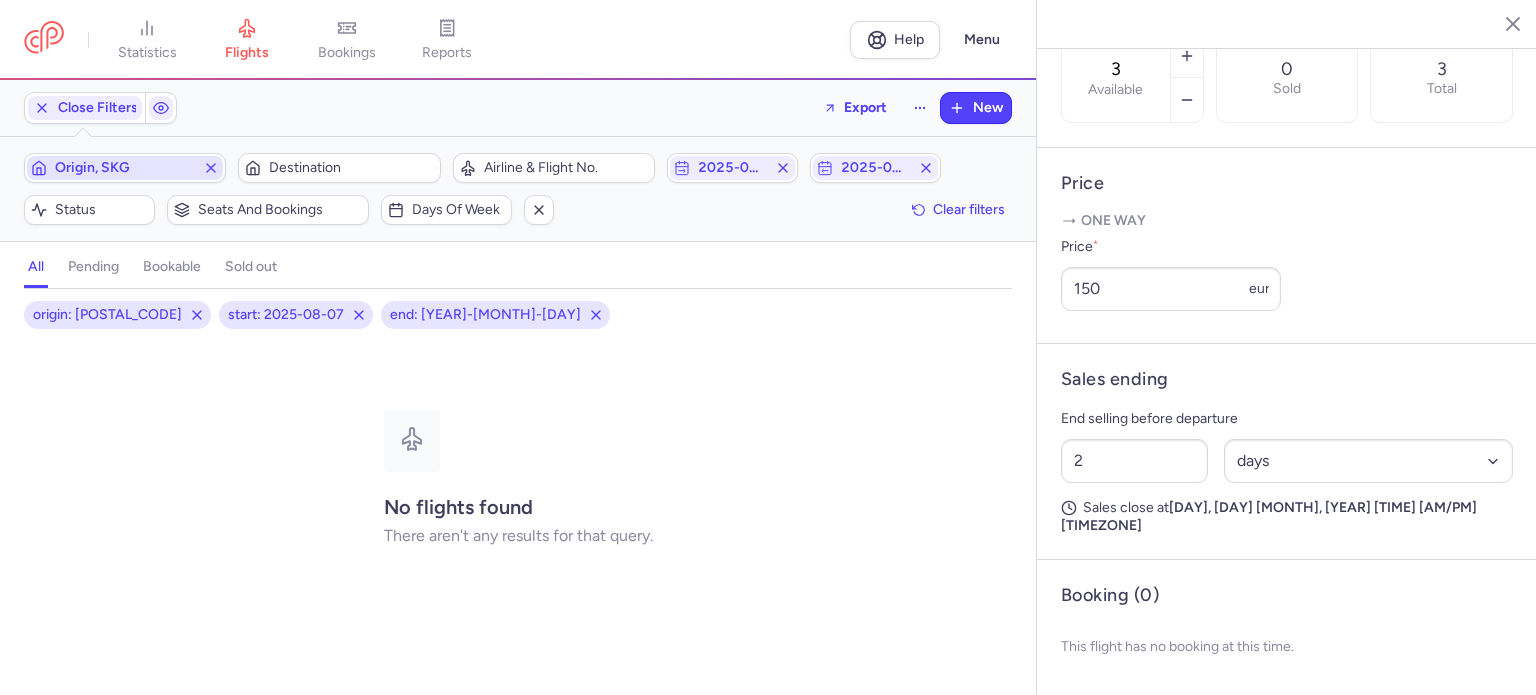 click 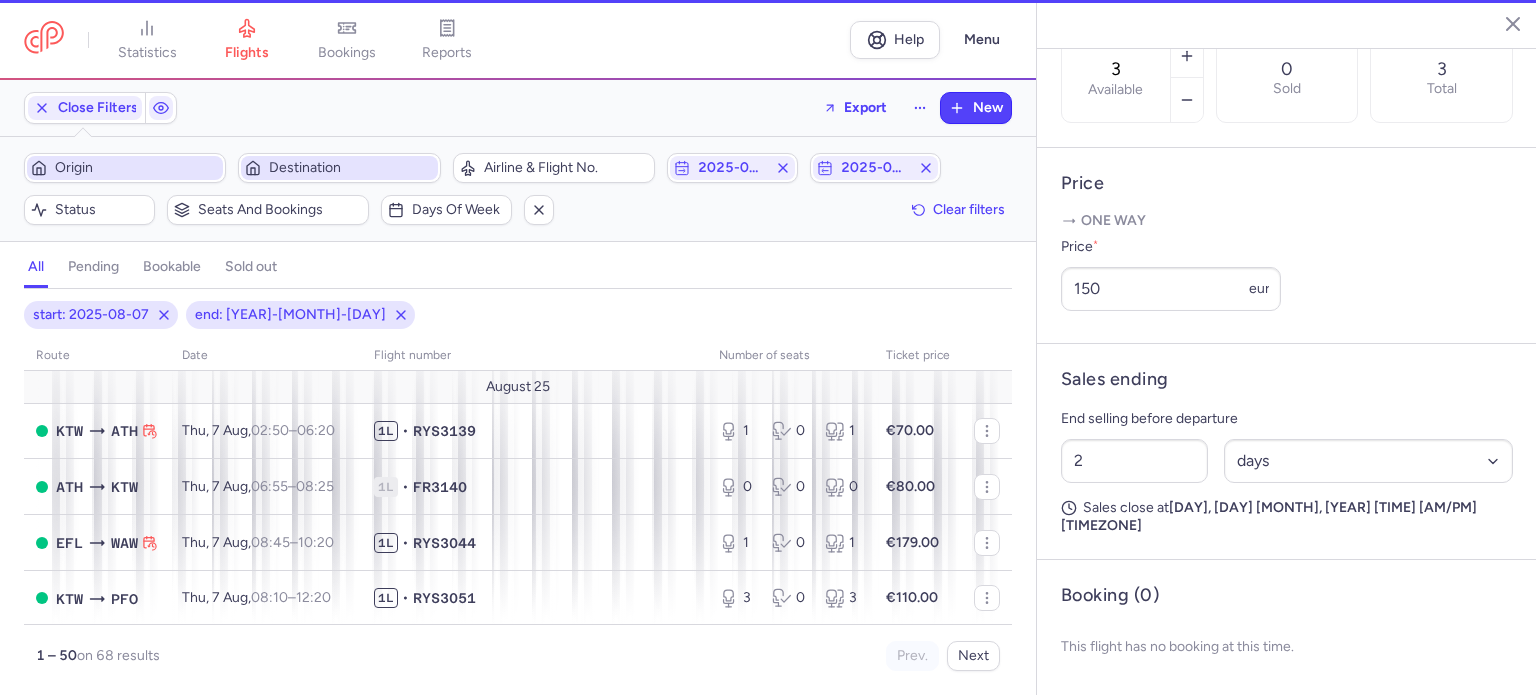click on "Destination" at bounding box center (339, 168) 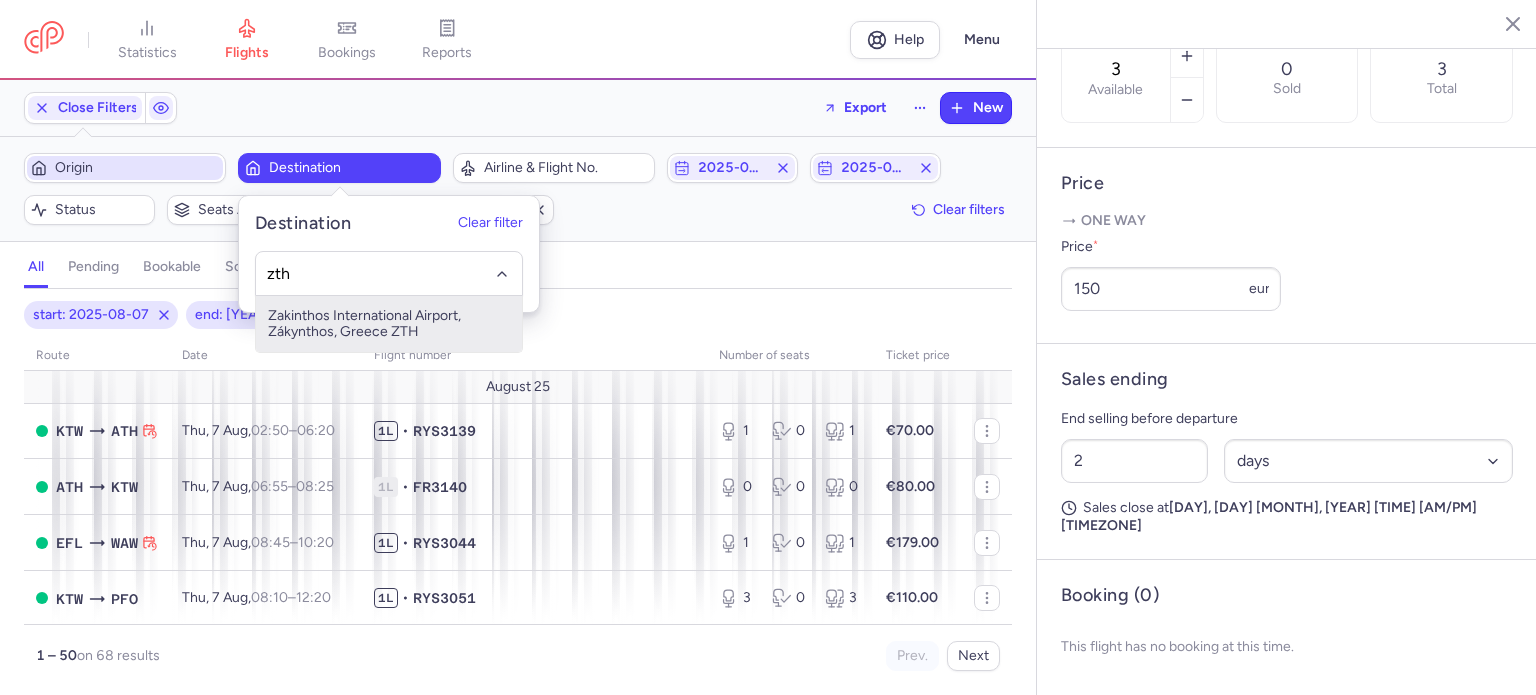 click on "Zakinthos International Airport, Zákynthos, Greece ZTH" at bounding box center [389, 324] 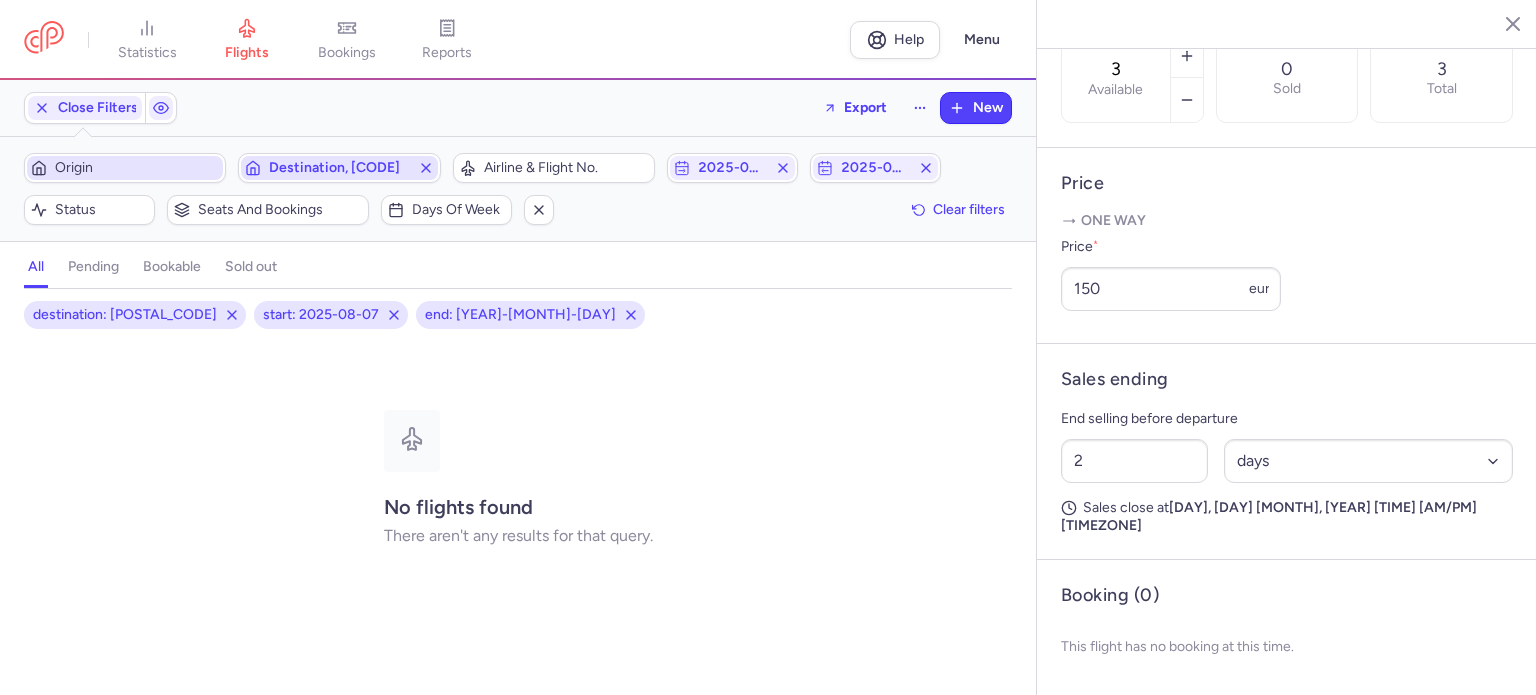 click 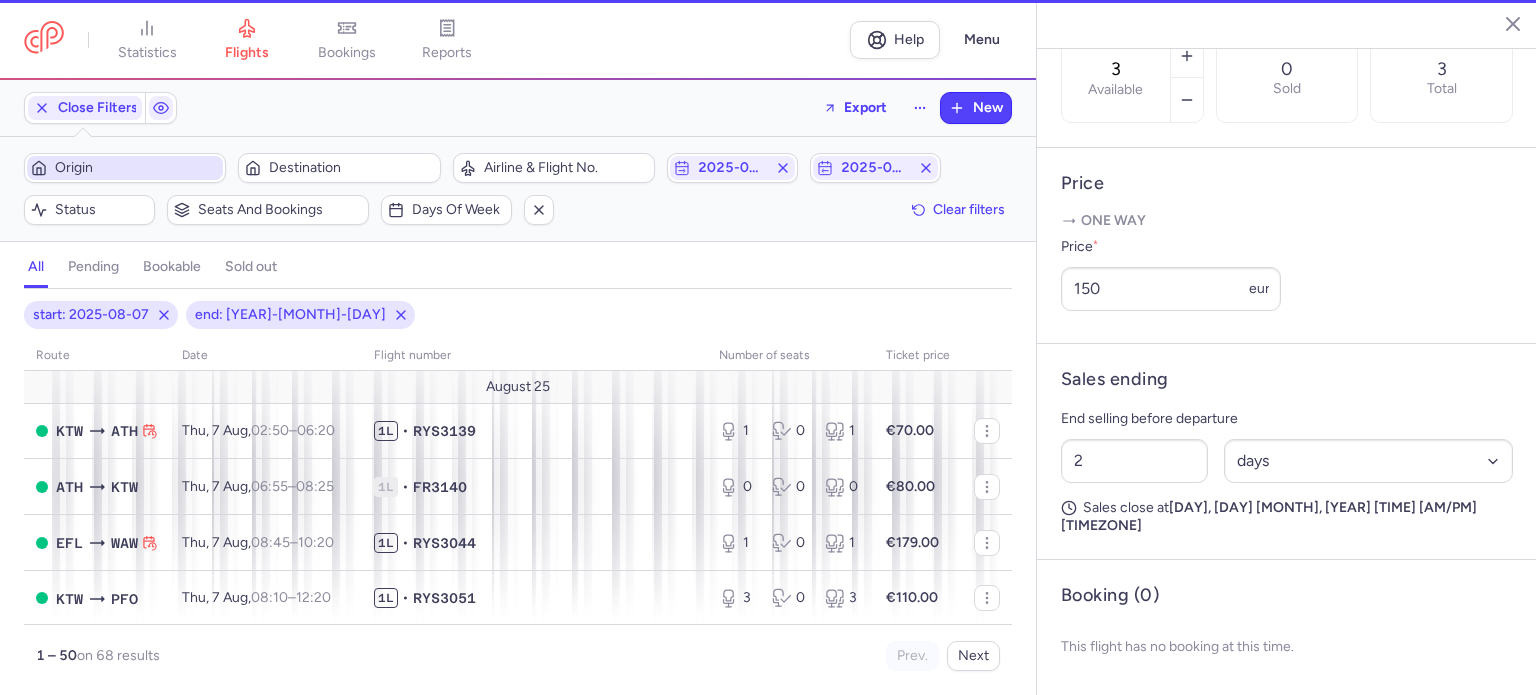 click on "Origin" at bounding box center (137, 168) 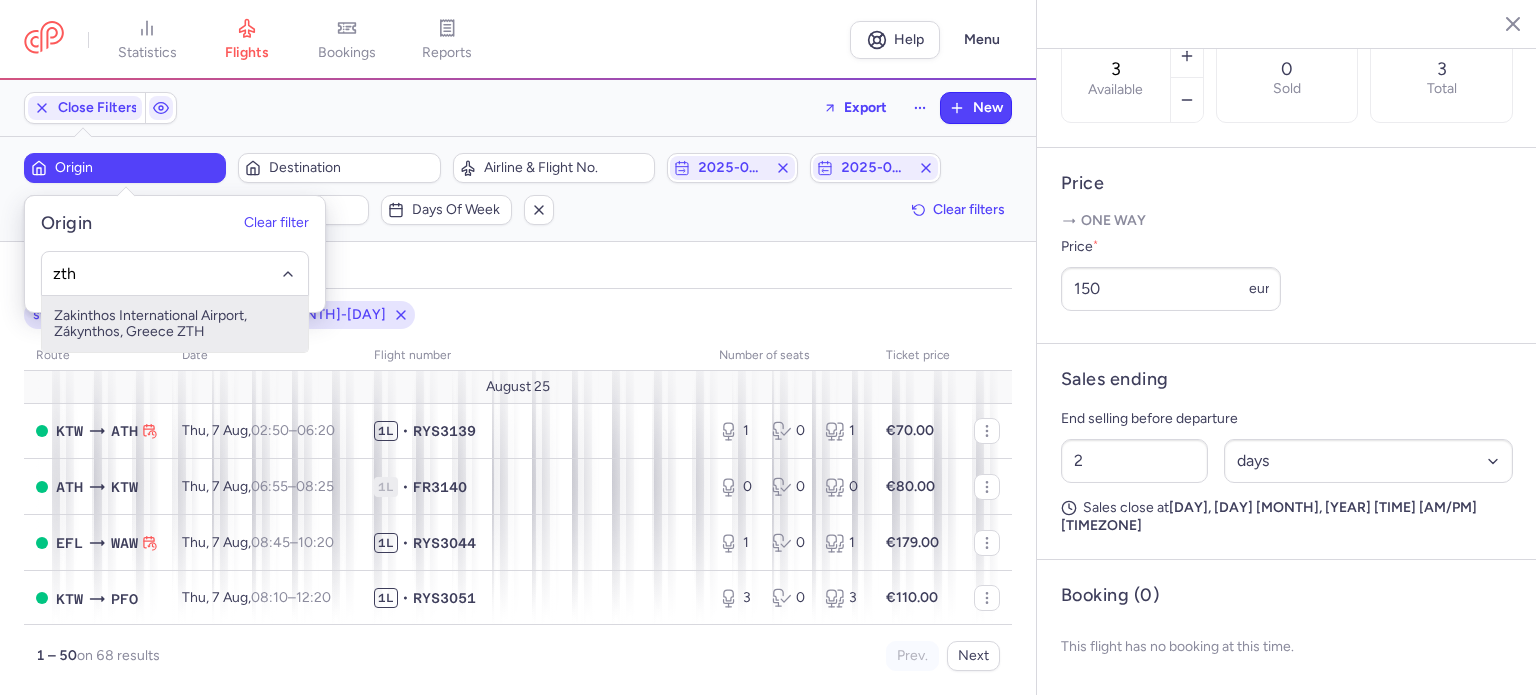 click on "Zakinthos International Airport, Zákynthos, Greece ZTH" at bounding box center (175, 324) 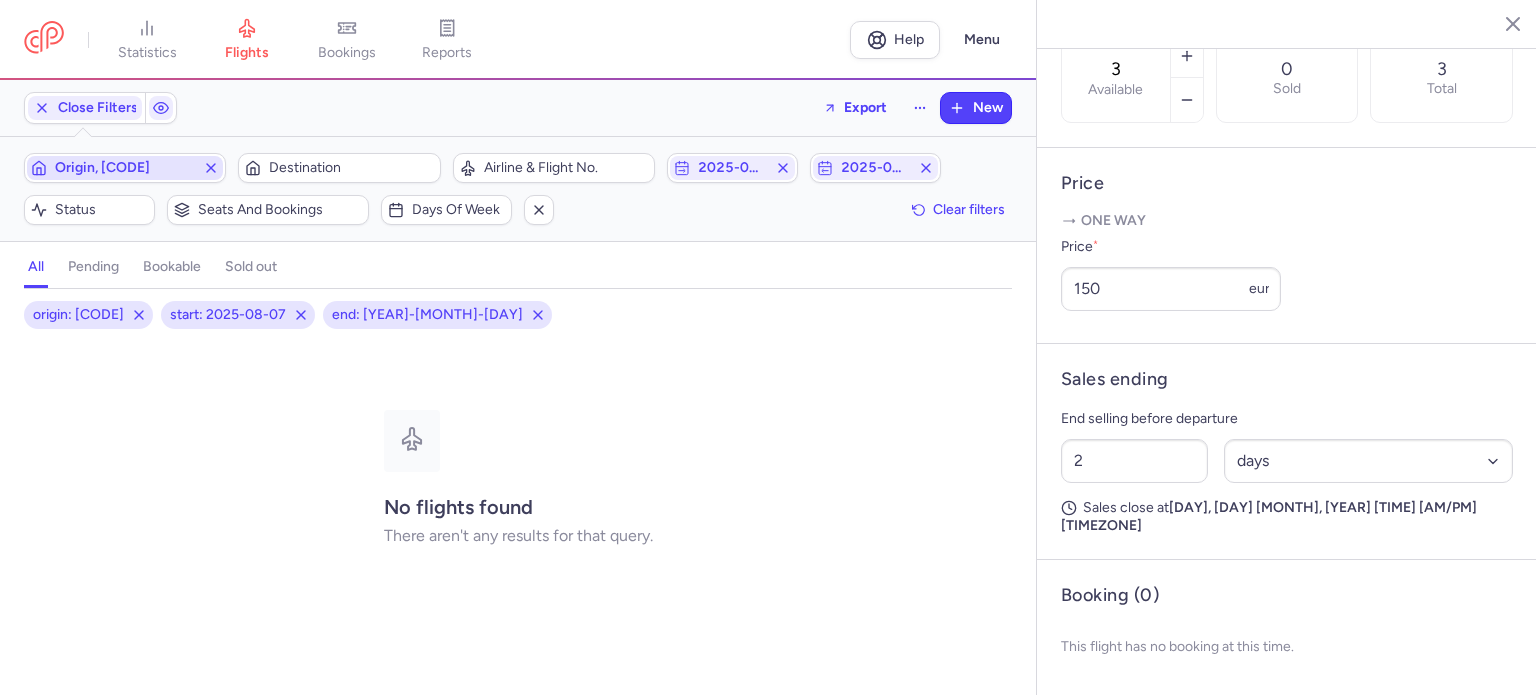 click 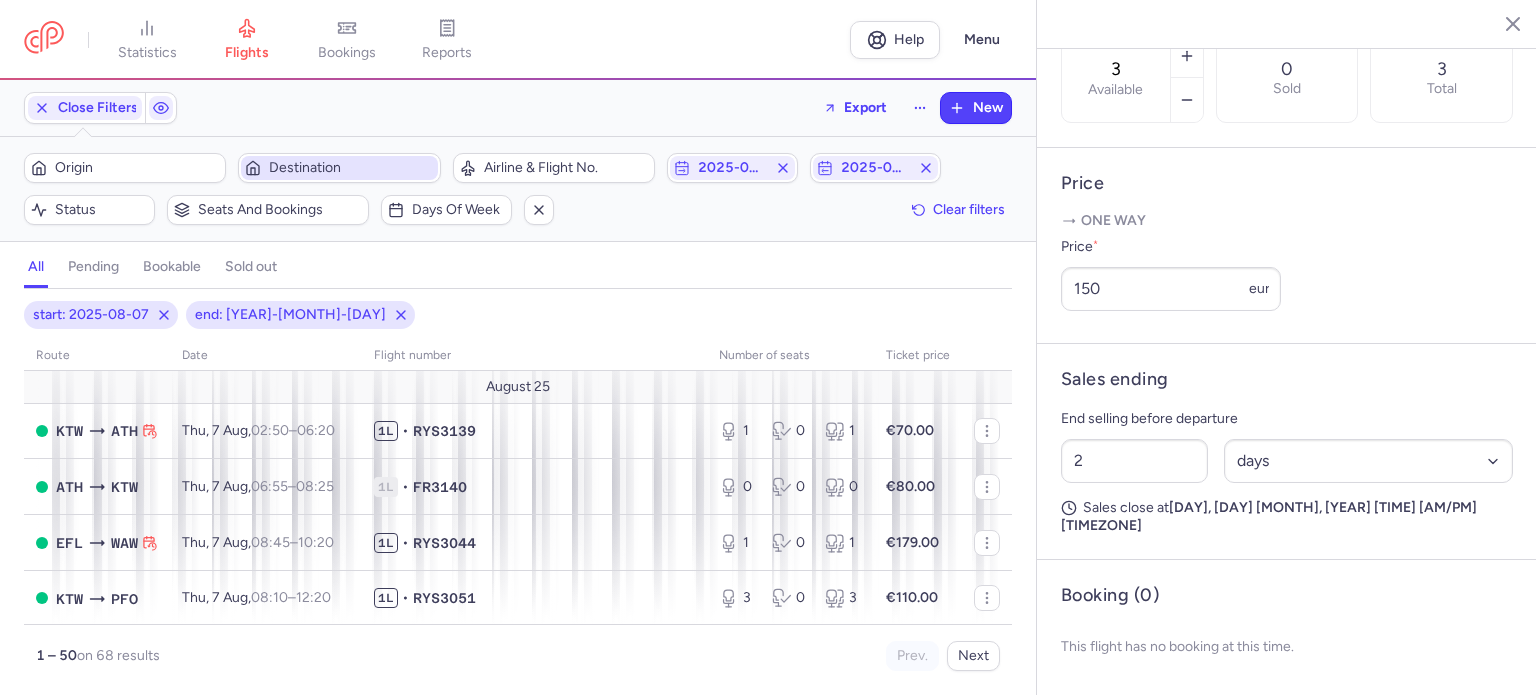 click on "Destination" at bounding box center (351, 168) 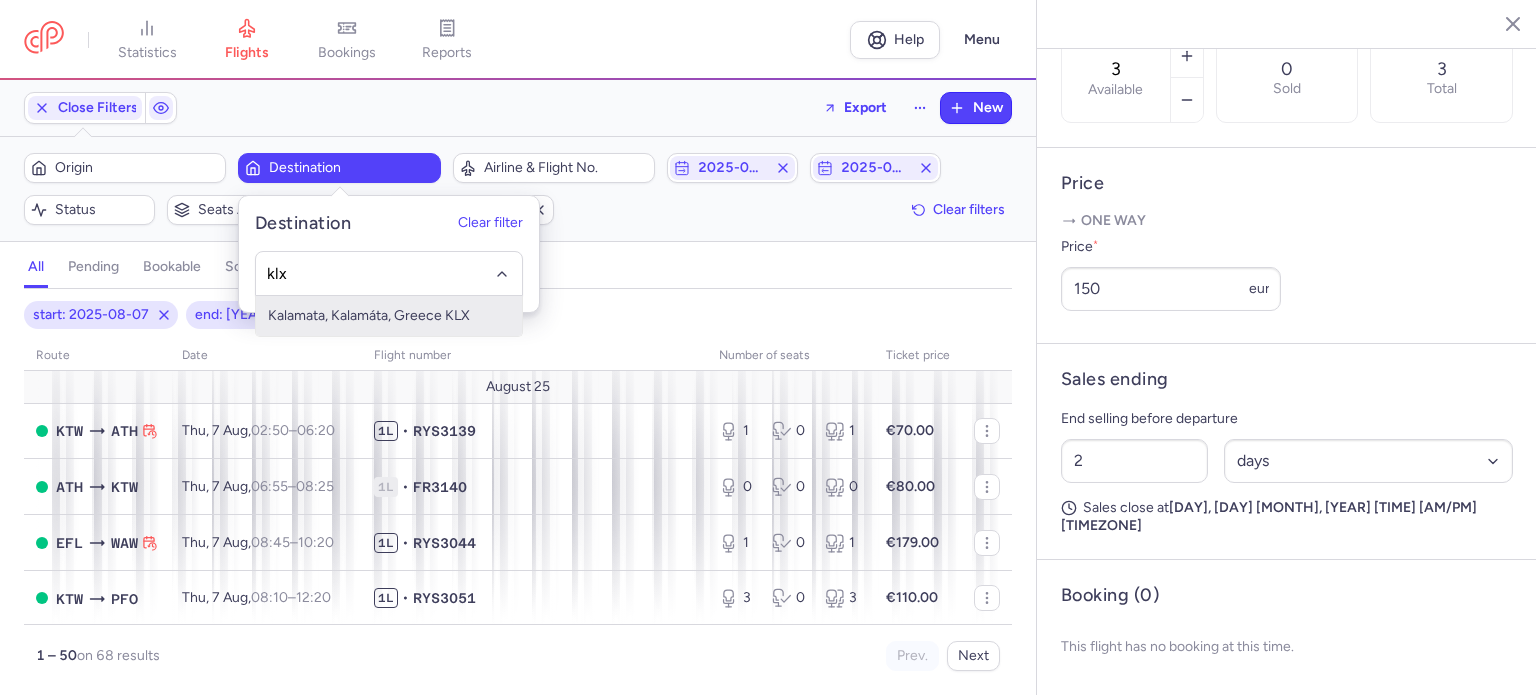 click on "Kalamata, Kalamáta, Greece KLX" at bounding box center (389, 316) 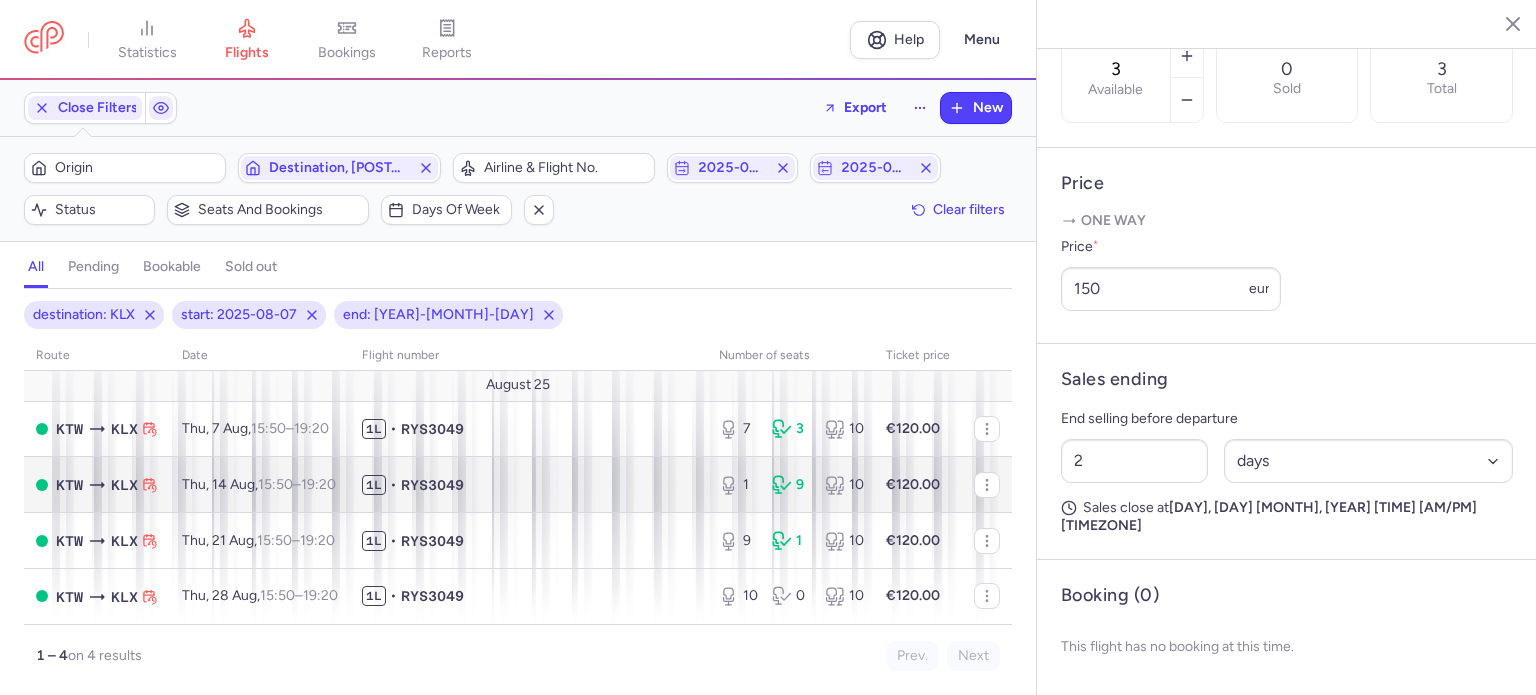 scroll, scrollTop: 4, scrollLeft: 0, axis: vertical 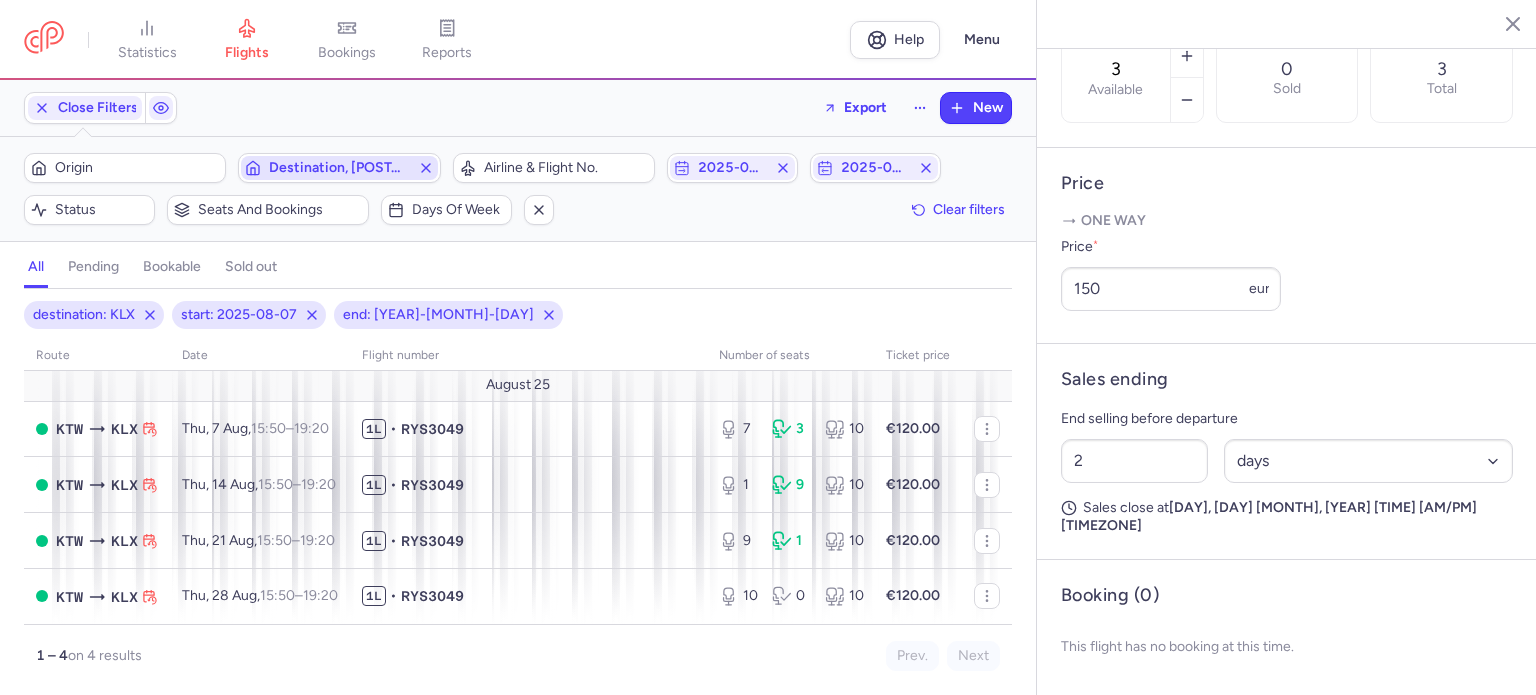 click 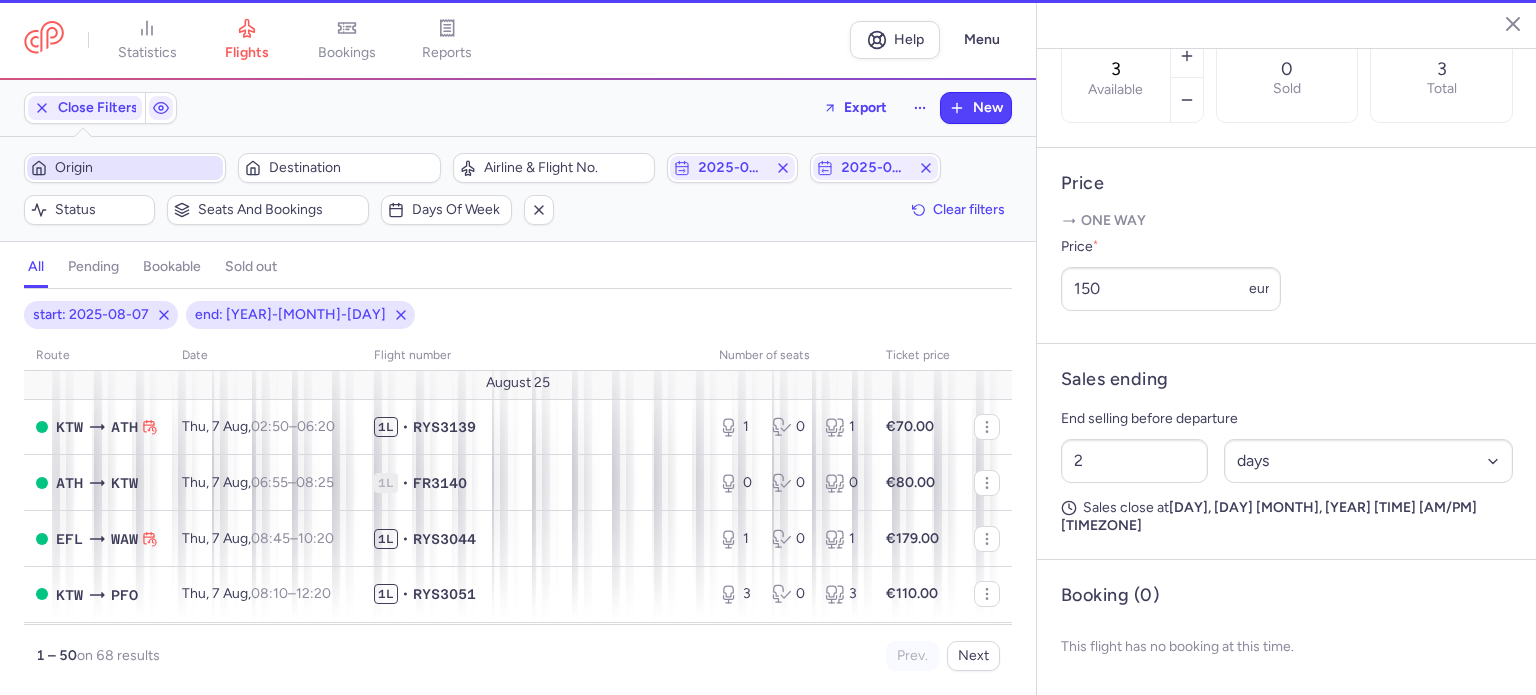 click on "Origin" at bounding box center [125, 168] 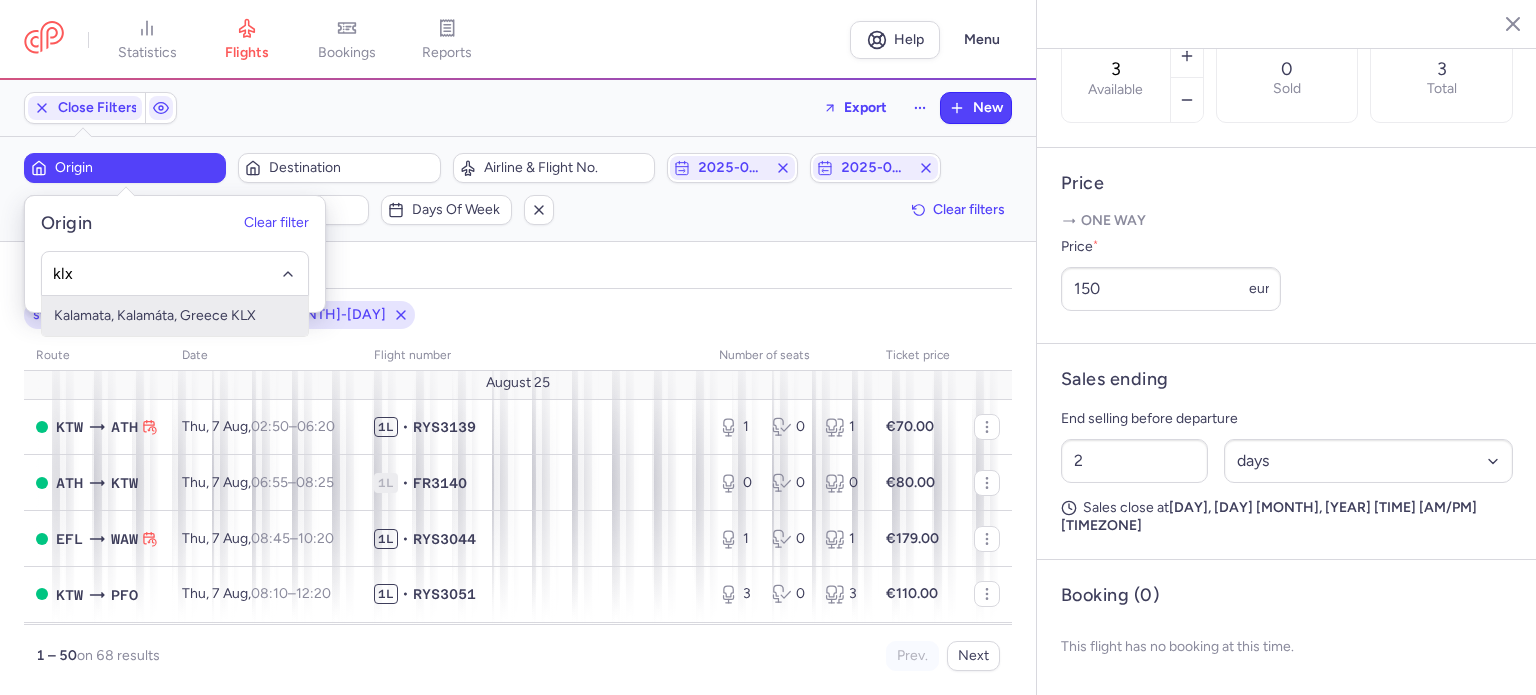click on "Kalamata, Kalamáta, Greece KLX" at bounding box center [175, 316] 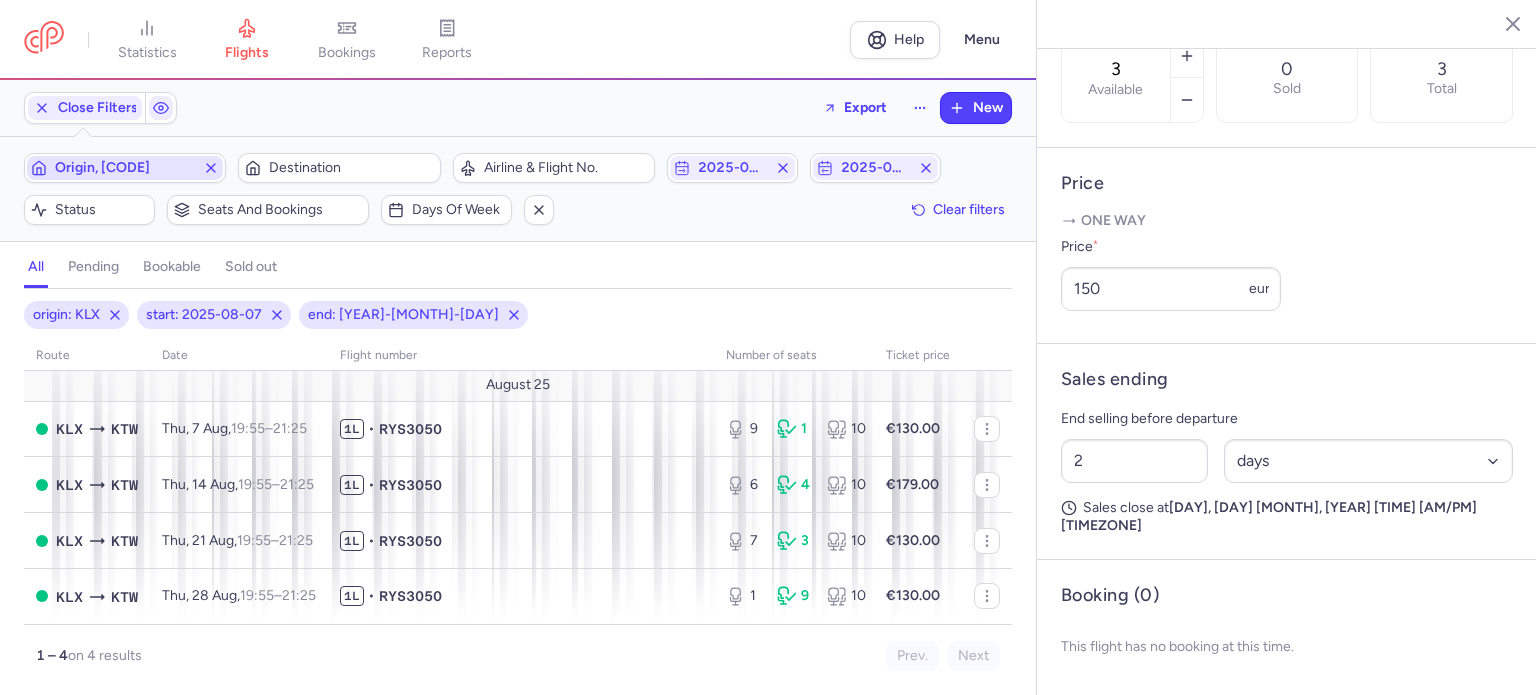 click 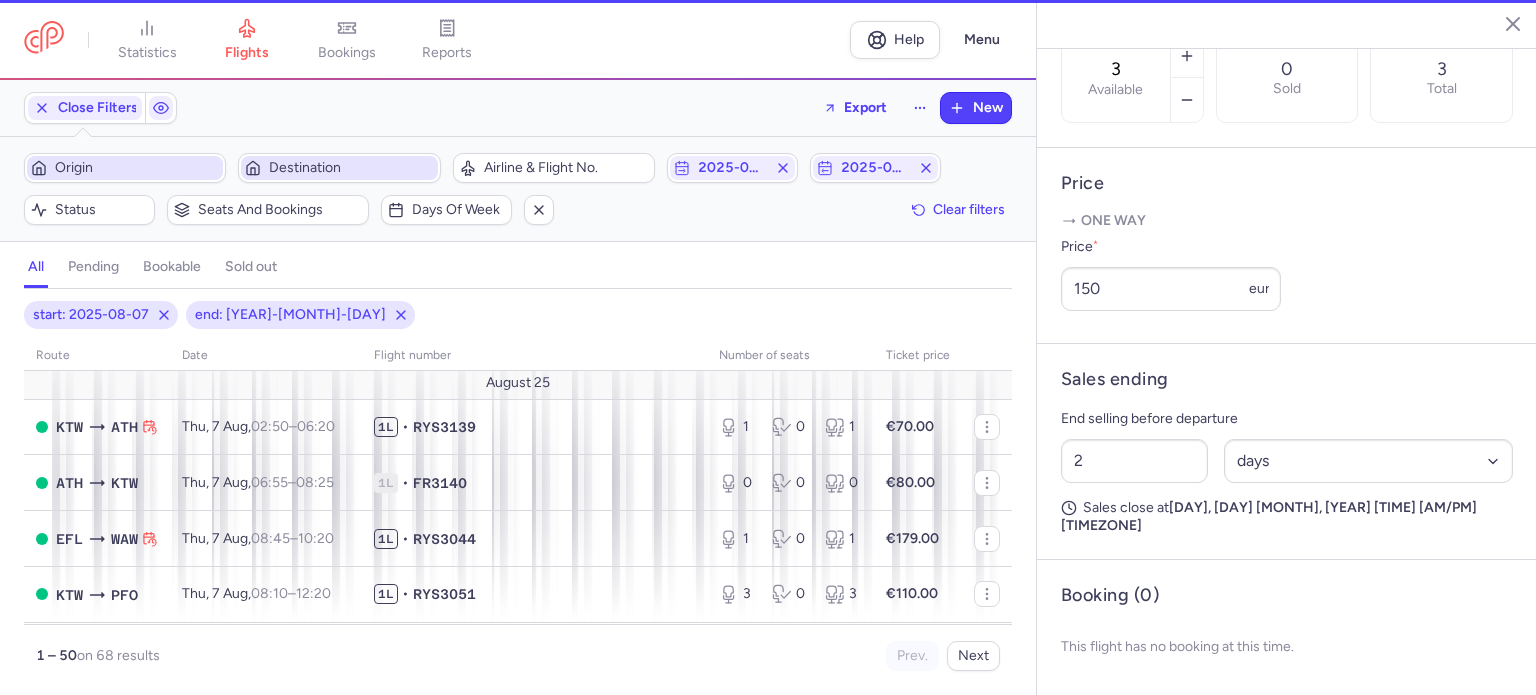 click on "Destination" at bounding box center (351, 168) 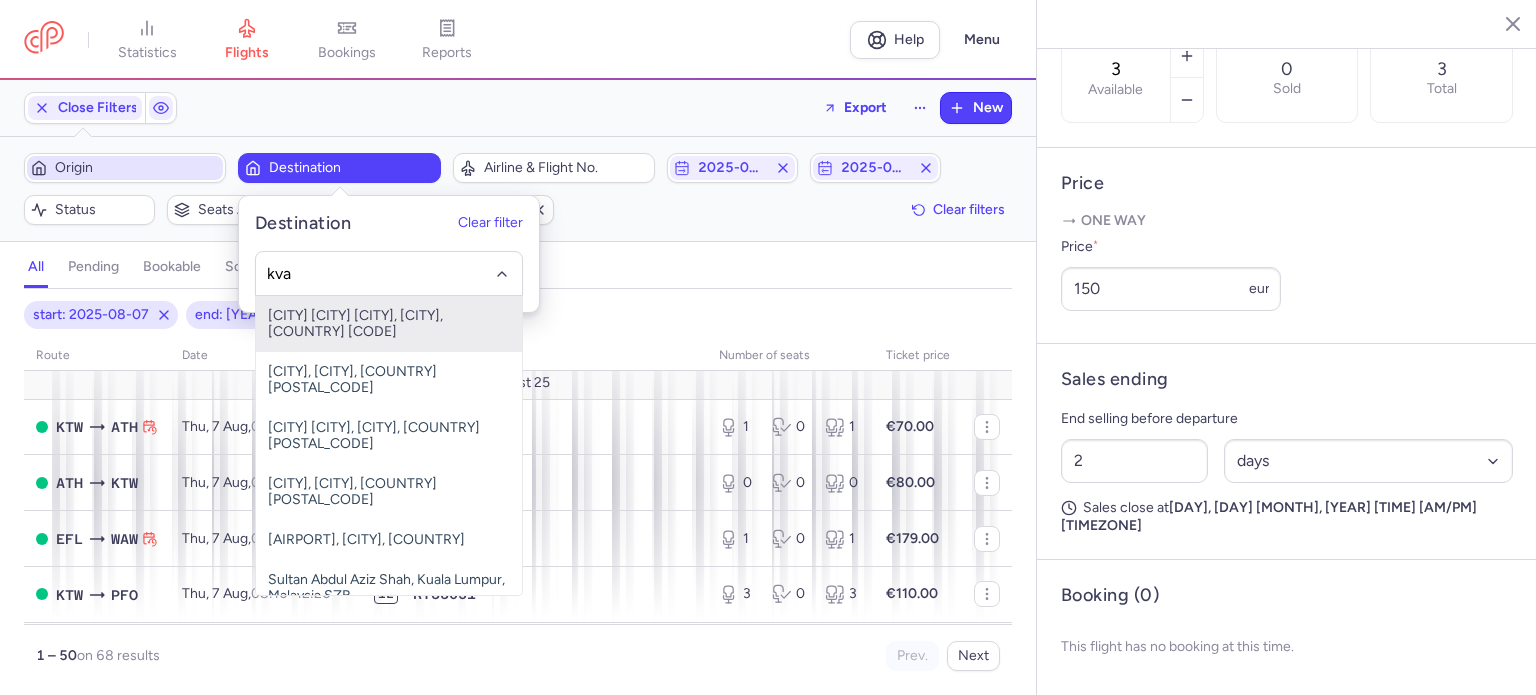 click on "[CITY] [CITY] [CITY], [CITY], [COUNTRY] [CODE]" at bounding box center [389, 324] 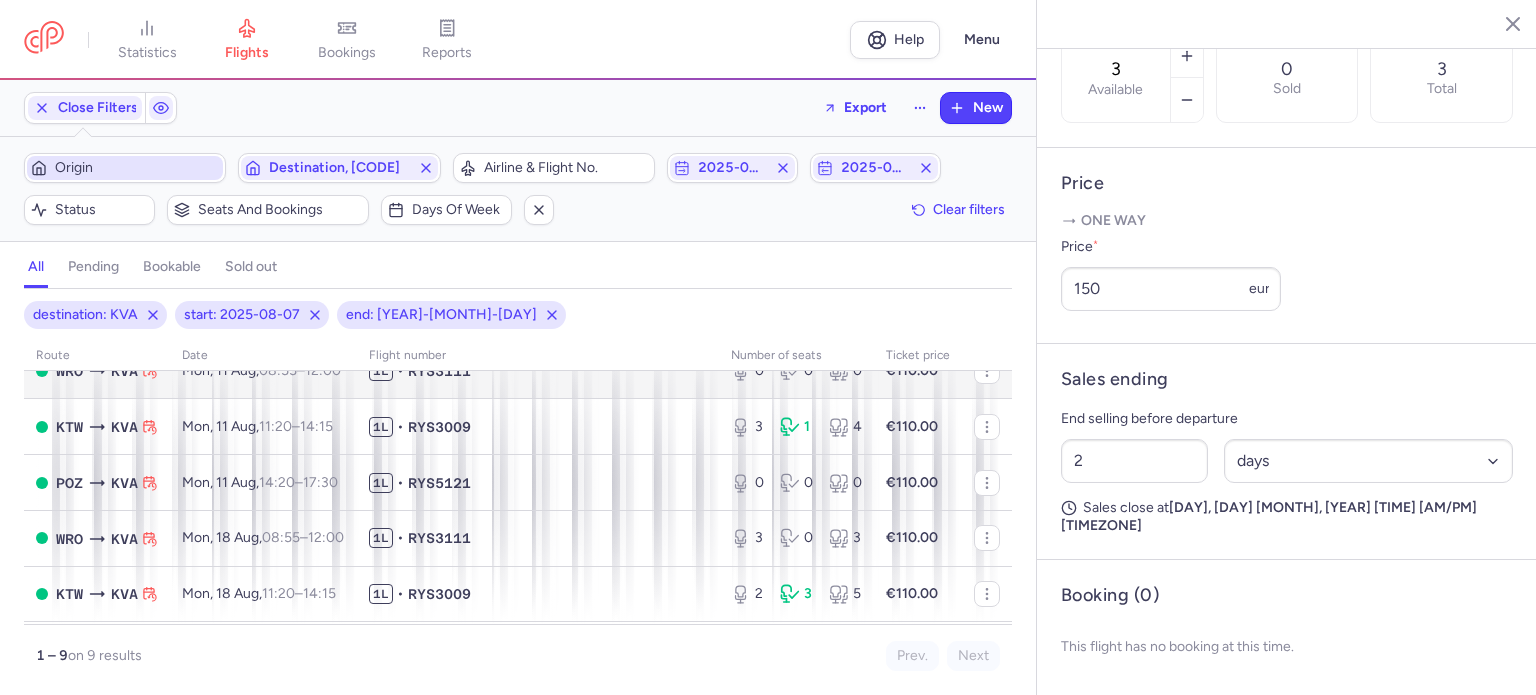 scroll, scrollTop: 0, scrollLeft: 0, axis: both 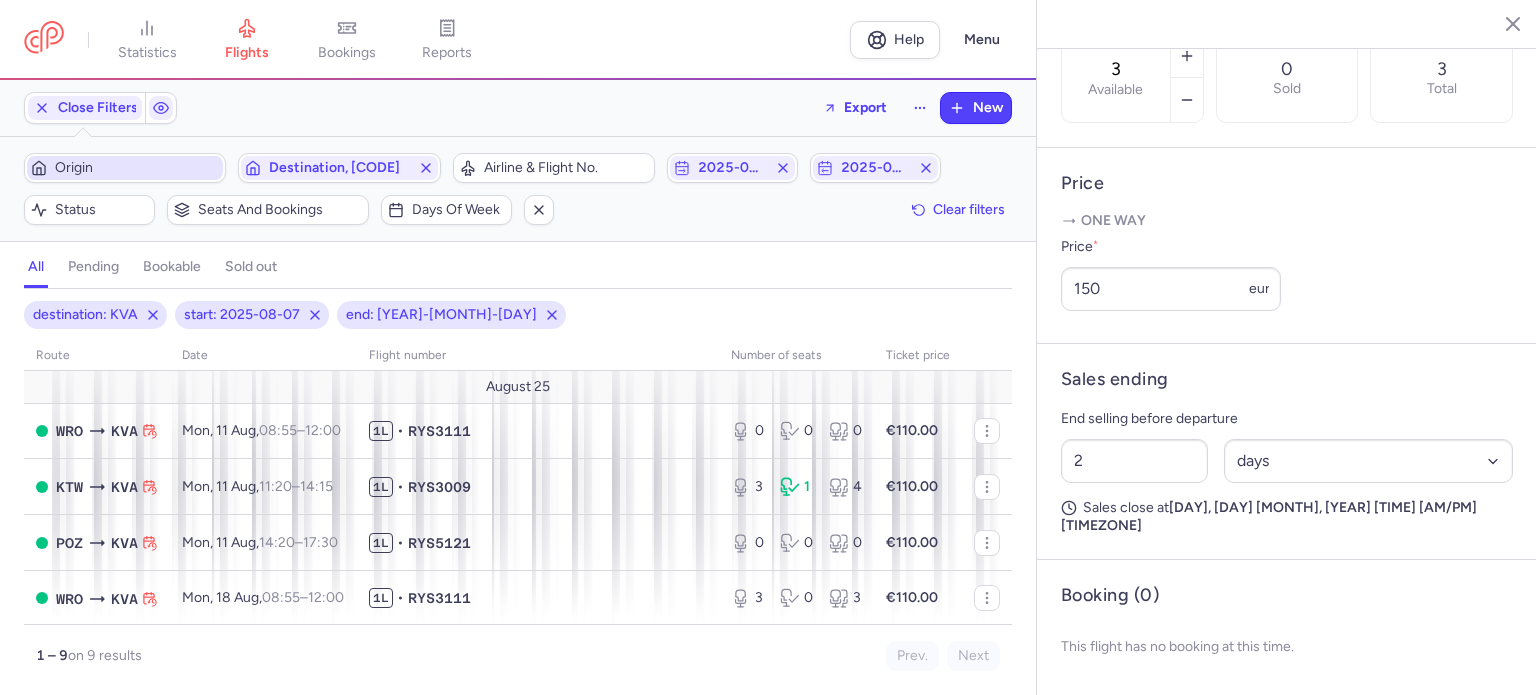 click on "Origin" 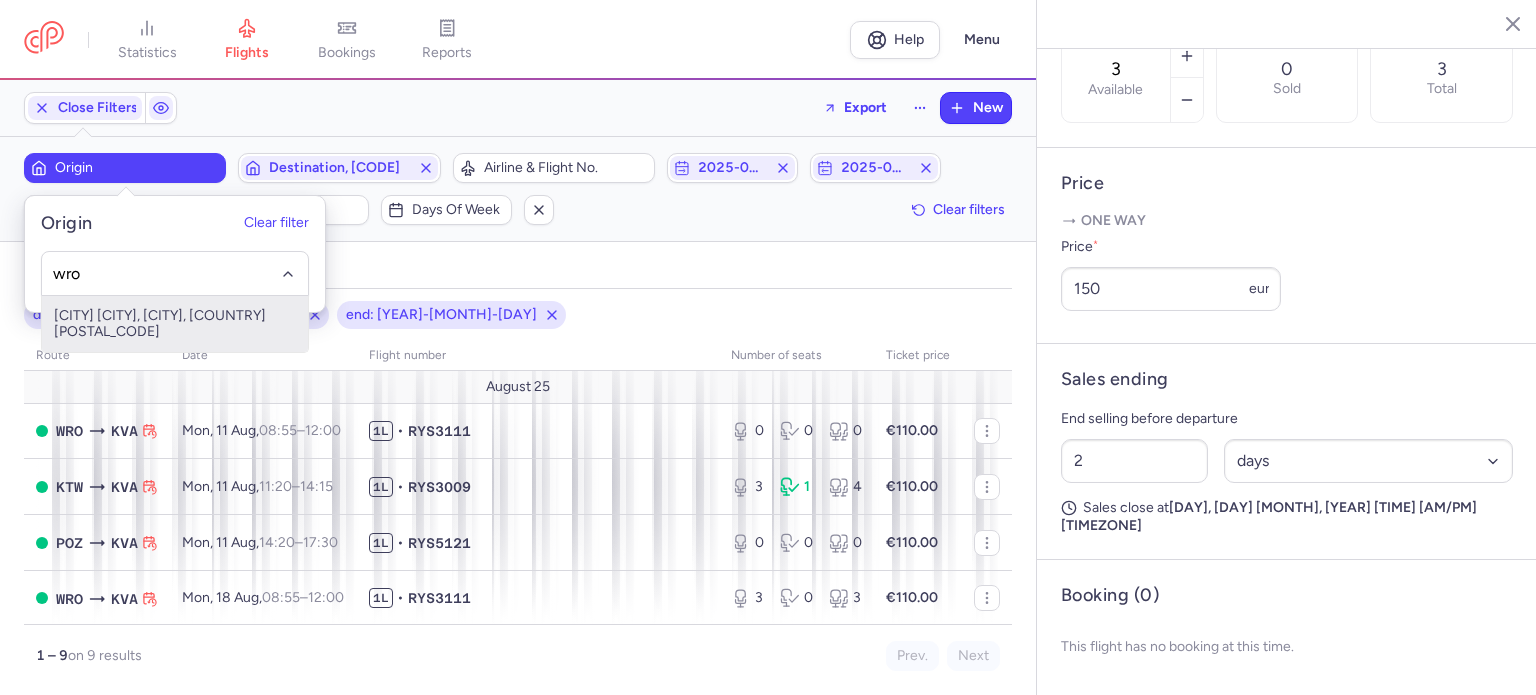 click on "[CITY] [CITY], [CITY], [COUNTRY] [POSTAL_CODE]" at bounding box center (175, 324) 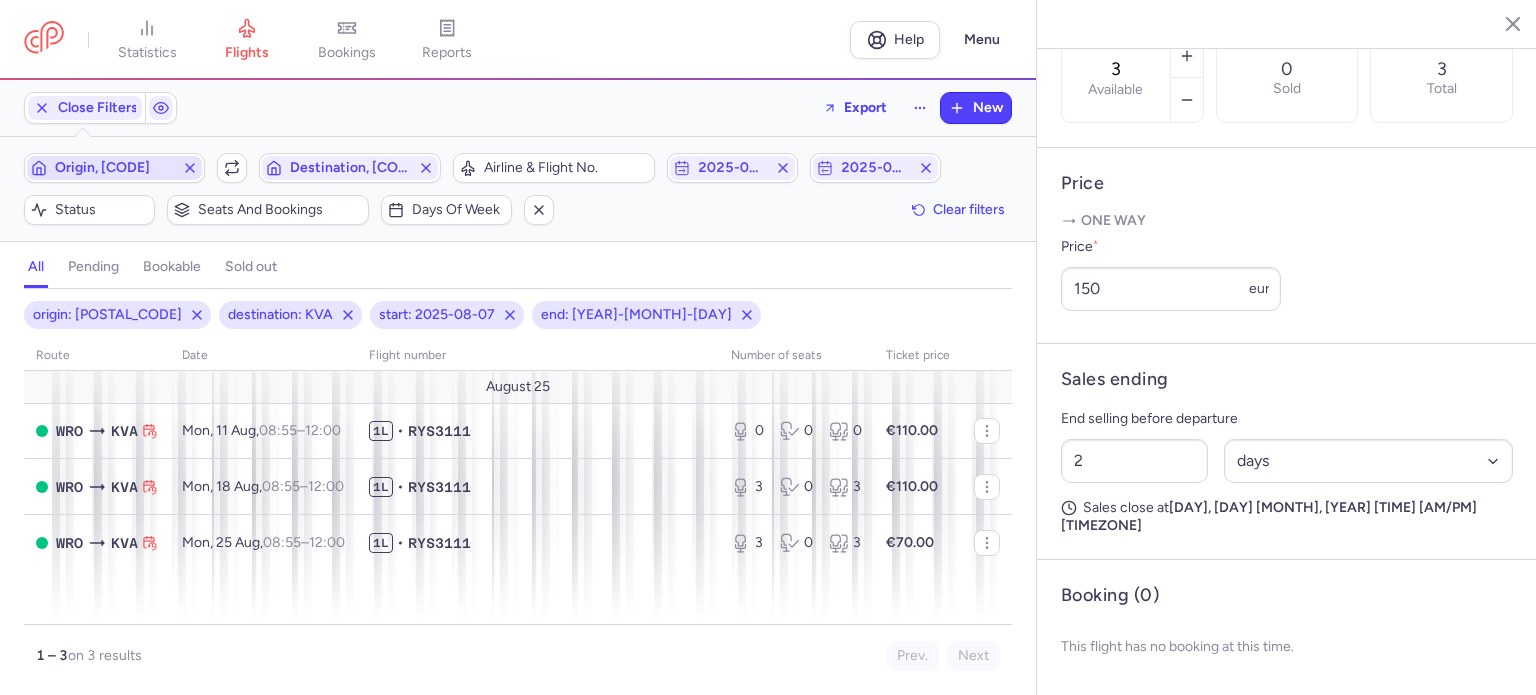click 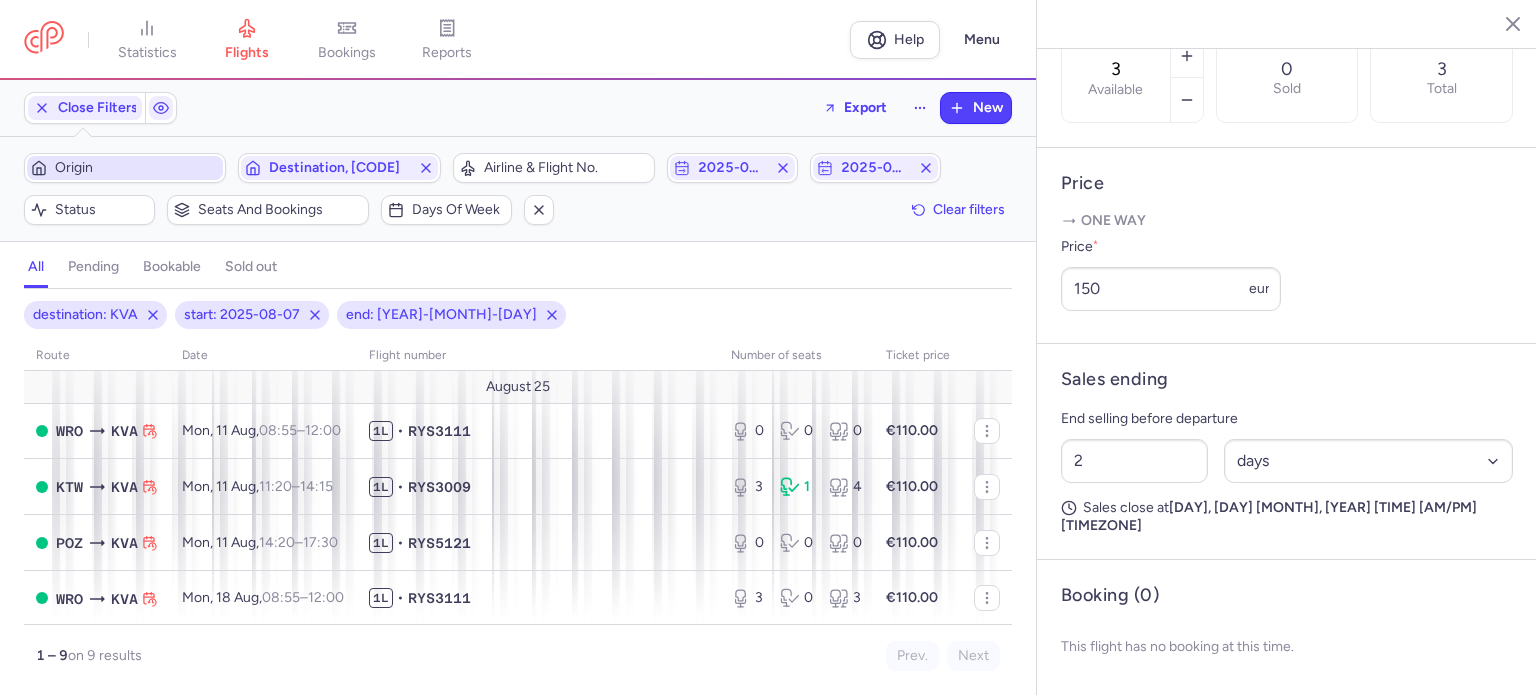 click on "Origin" at bounding box center (137, 168) 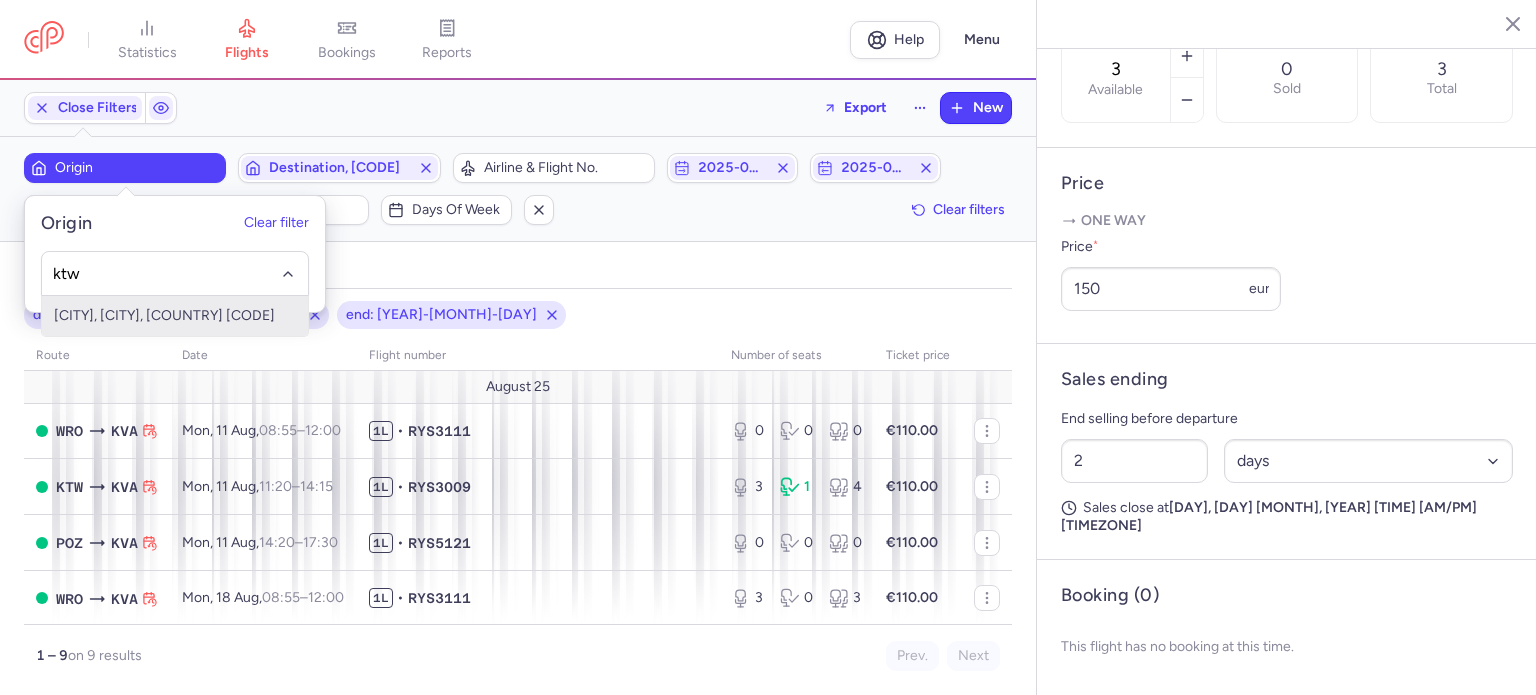 click on "[CITY], [CITY], [COUNTRY] [CODE]" at bounding box center [175, 316] 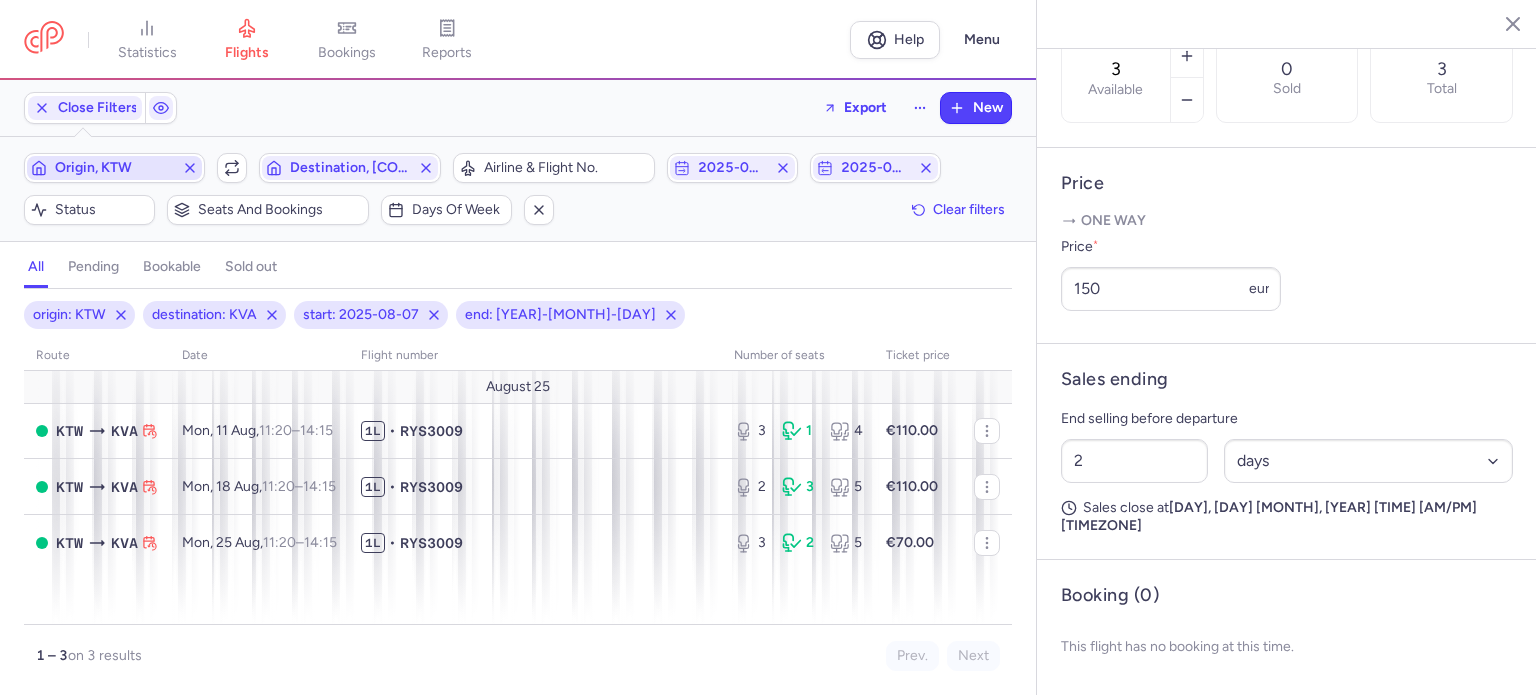 click 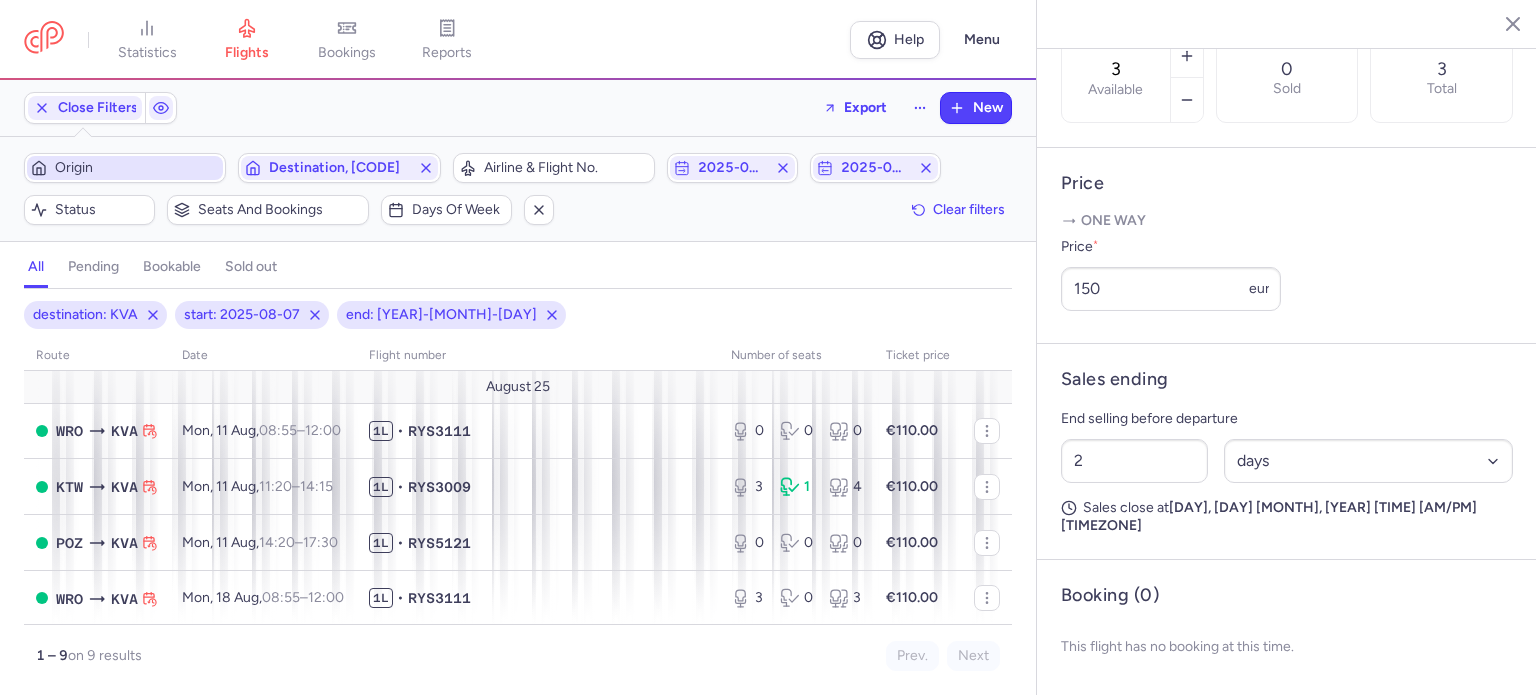 click on "Origin" at bounding box center (137, 168) 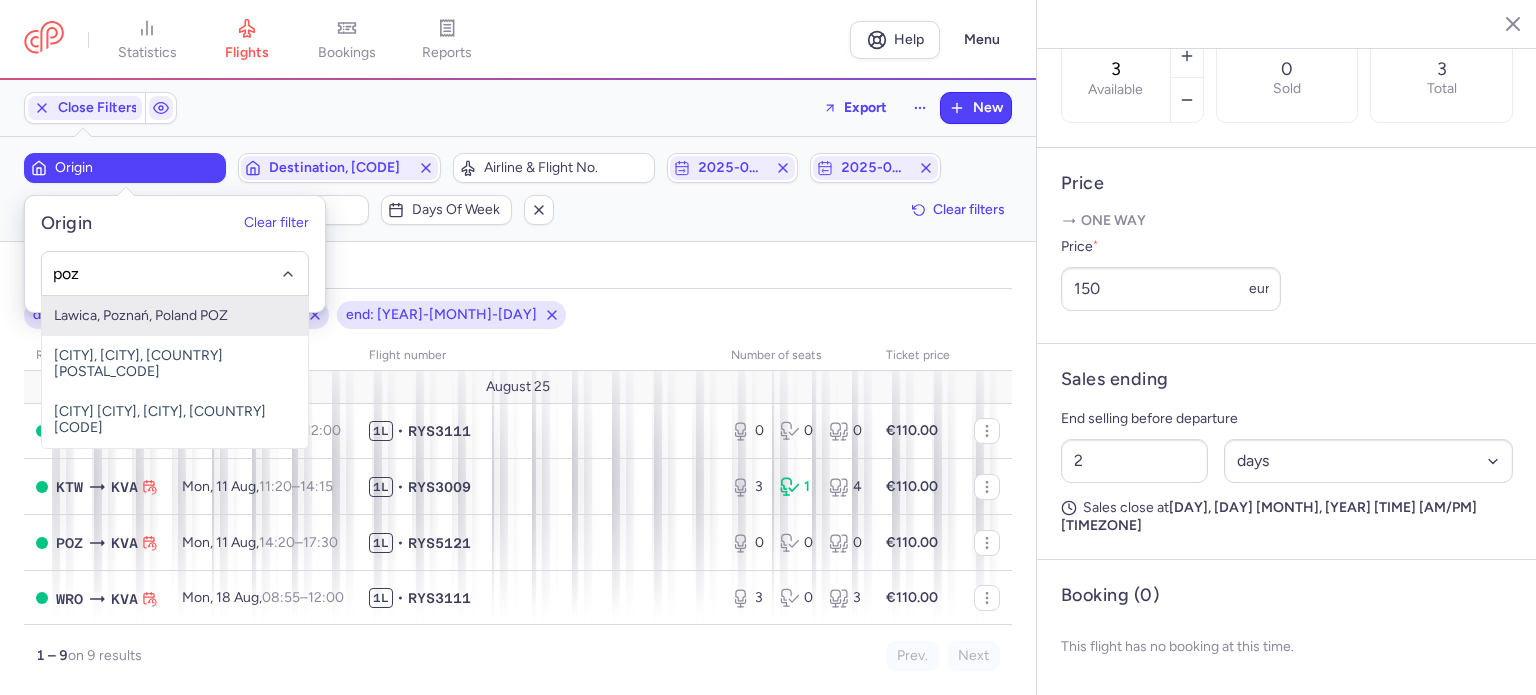 click on "Lawica, Poznań, Poland POZ" at bounding box center (175, 316) 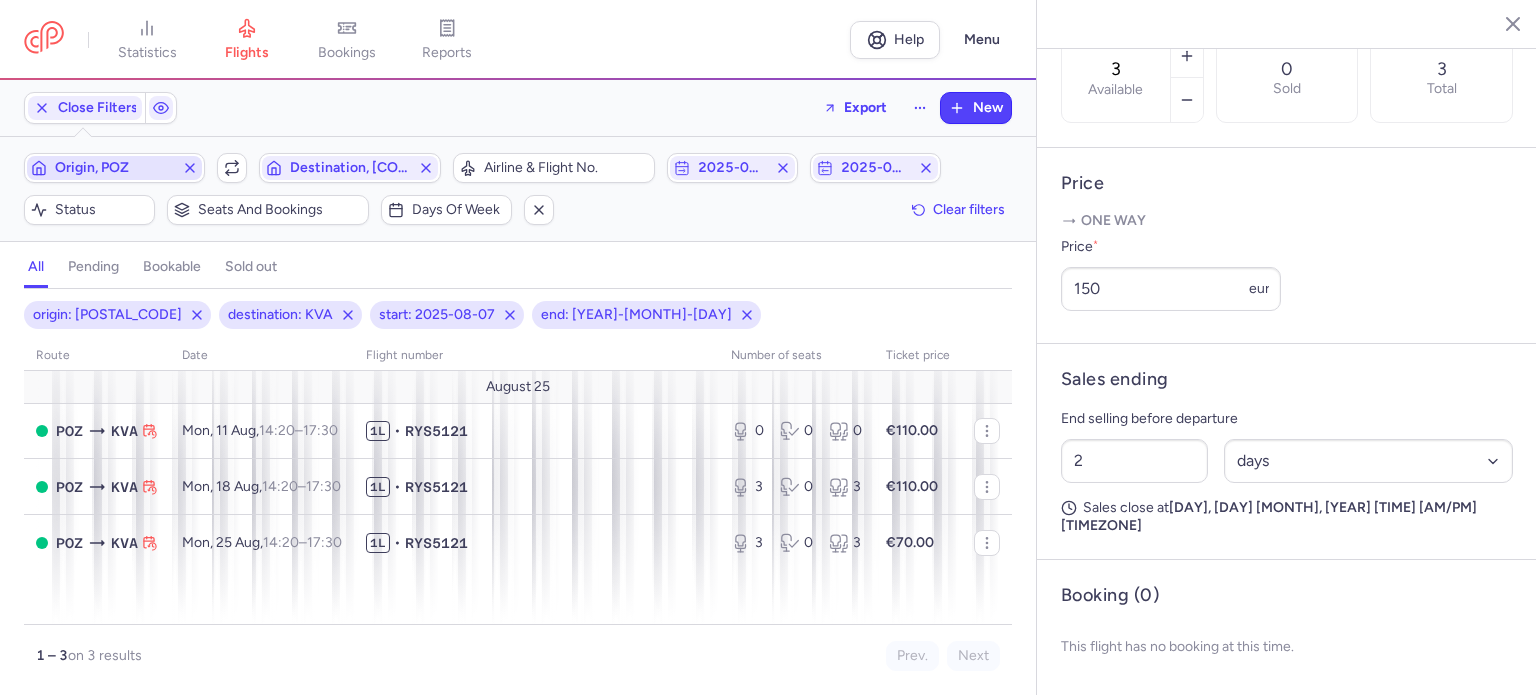 click 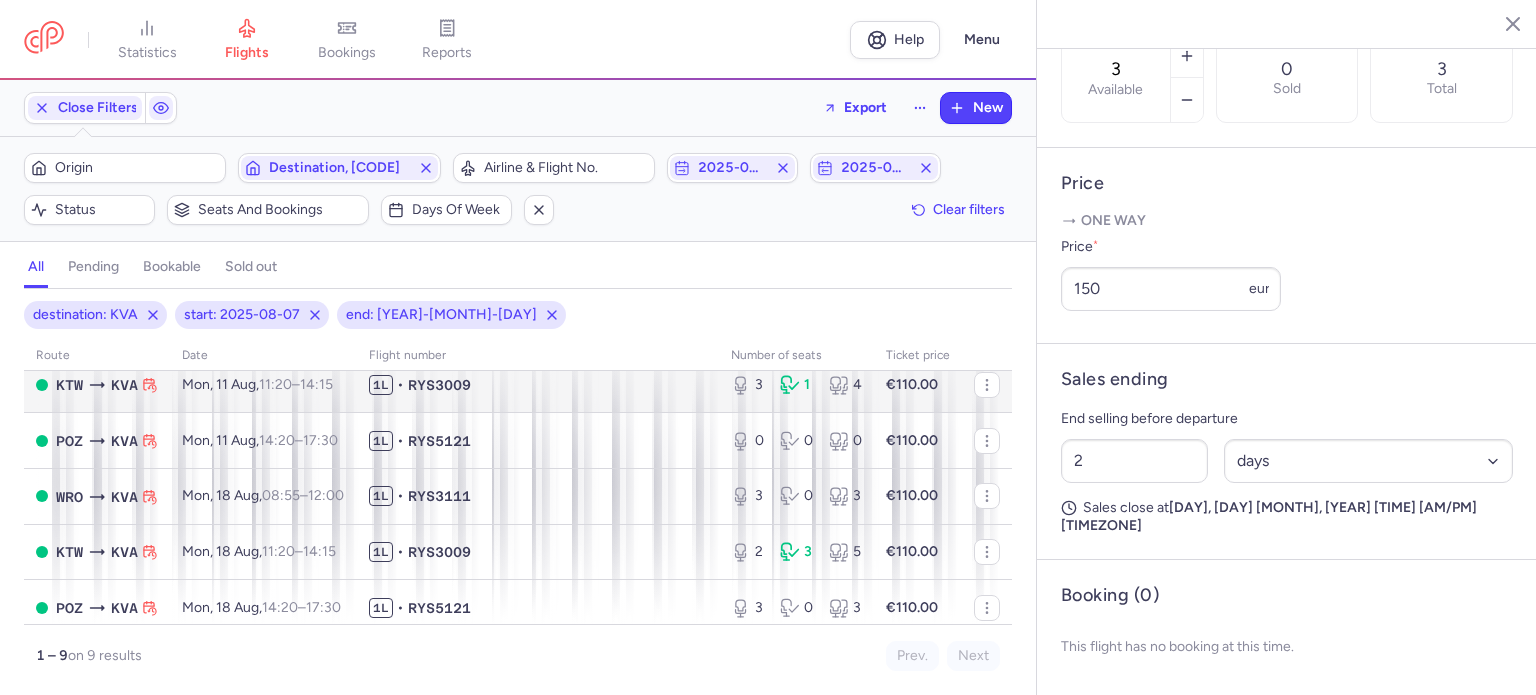 scroll, scrollTop: 0, scrollLeft: 0, axis: both 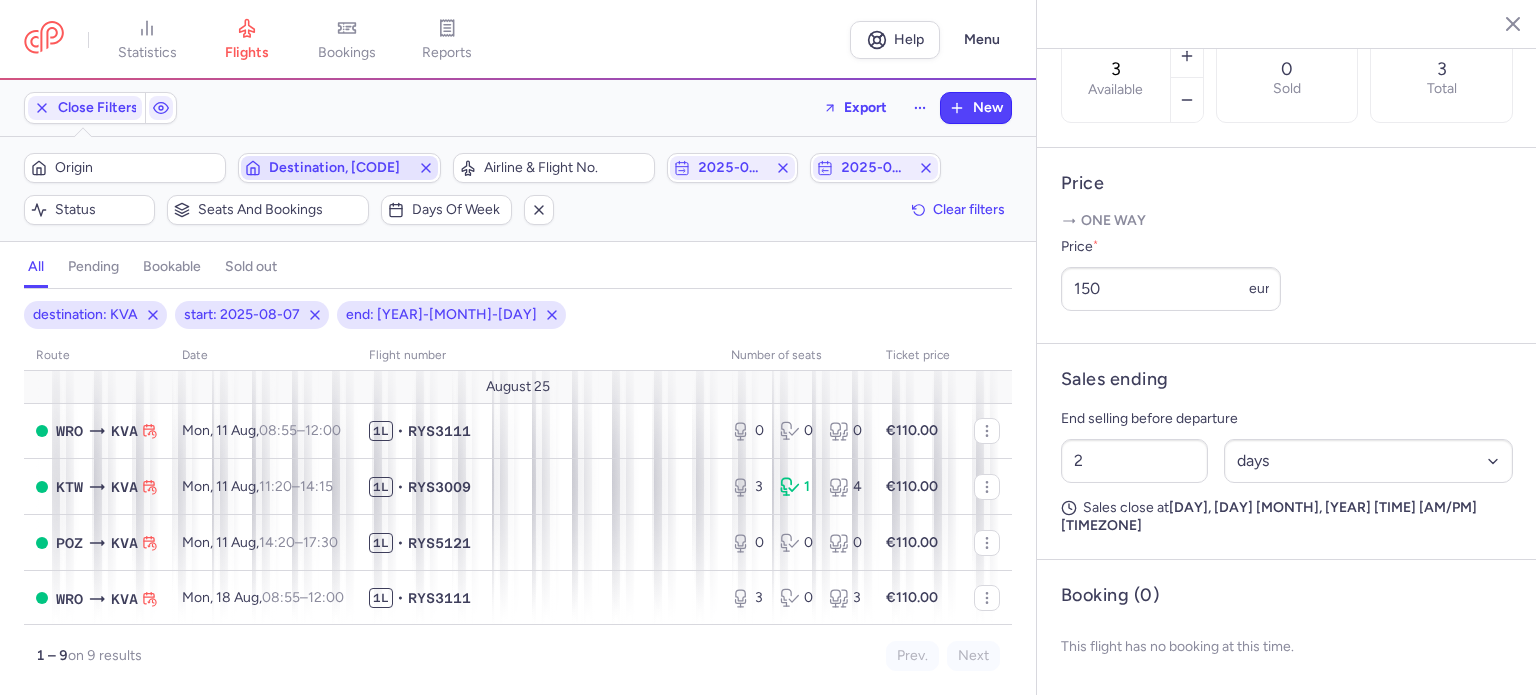 click 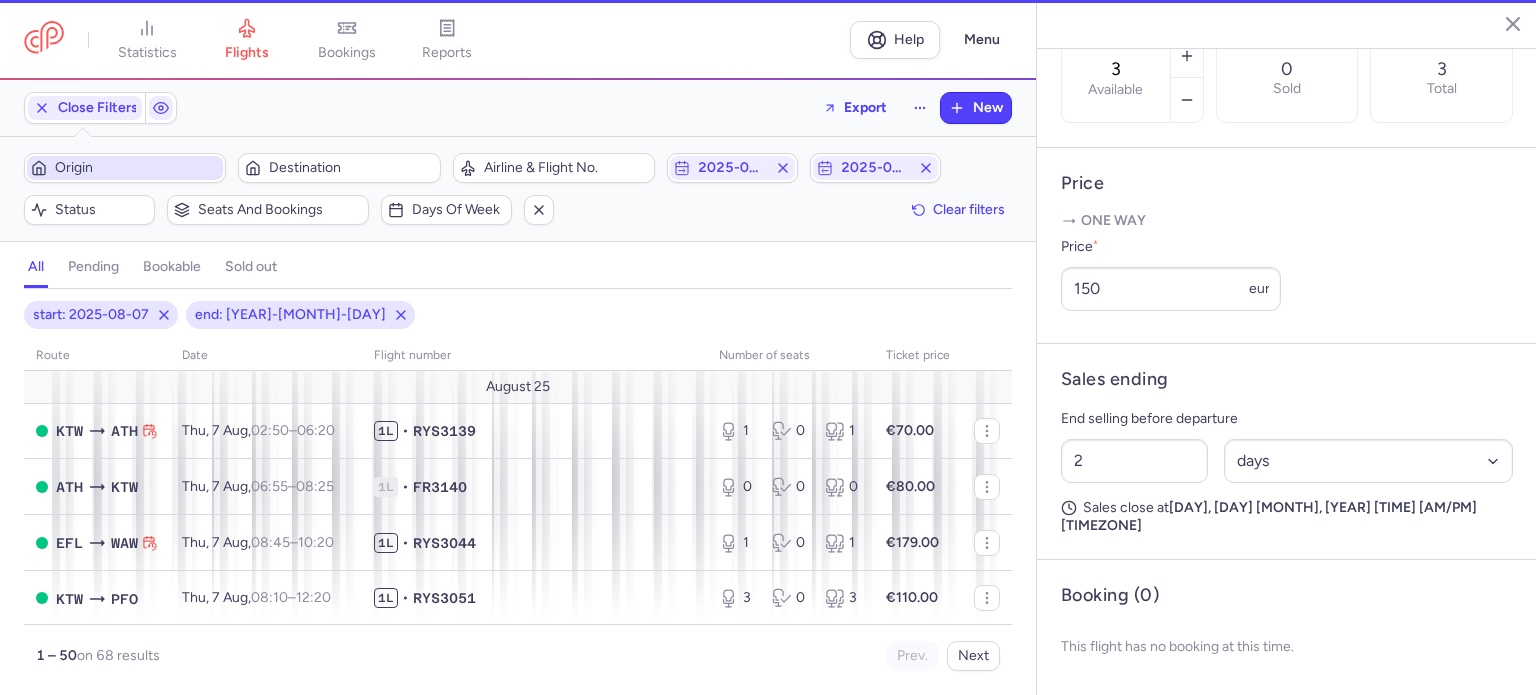 click on "Origin" at bounding box center [137, 168] 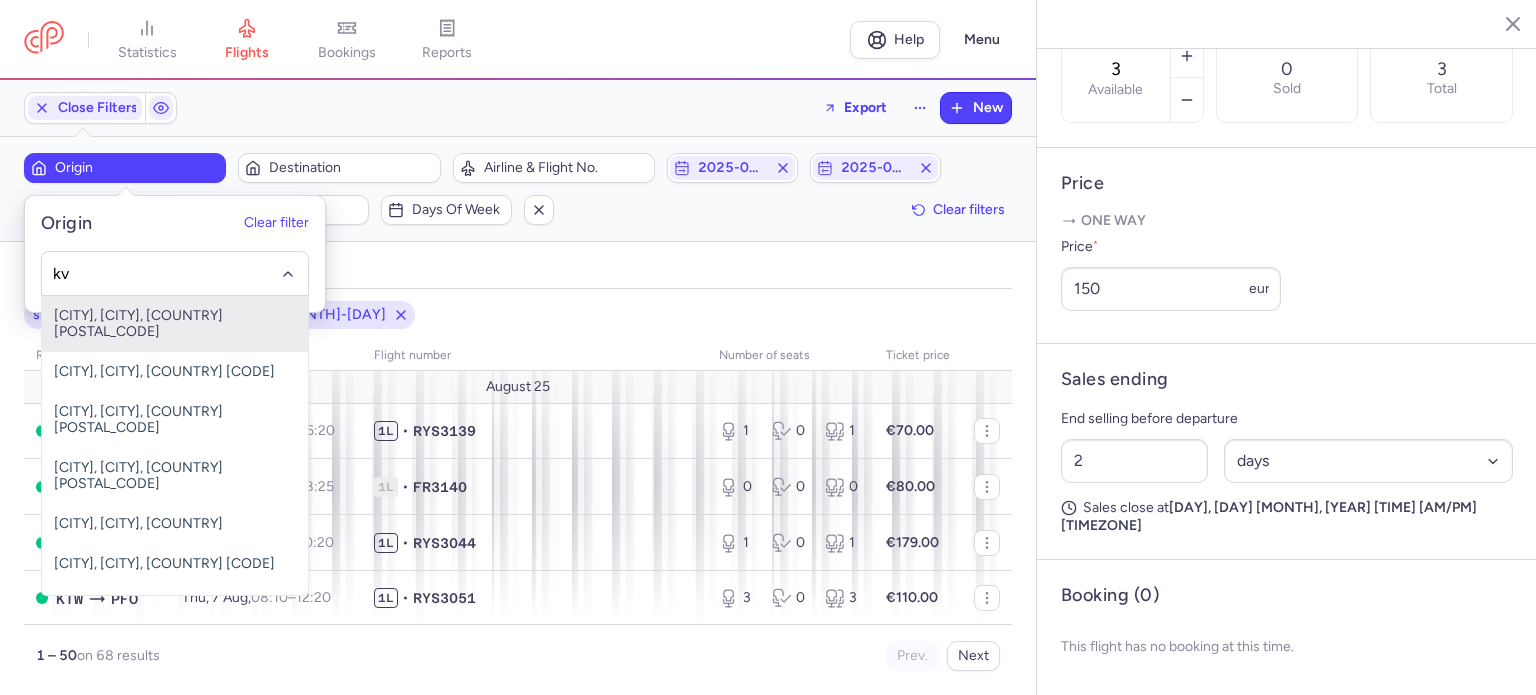 type on "kva" 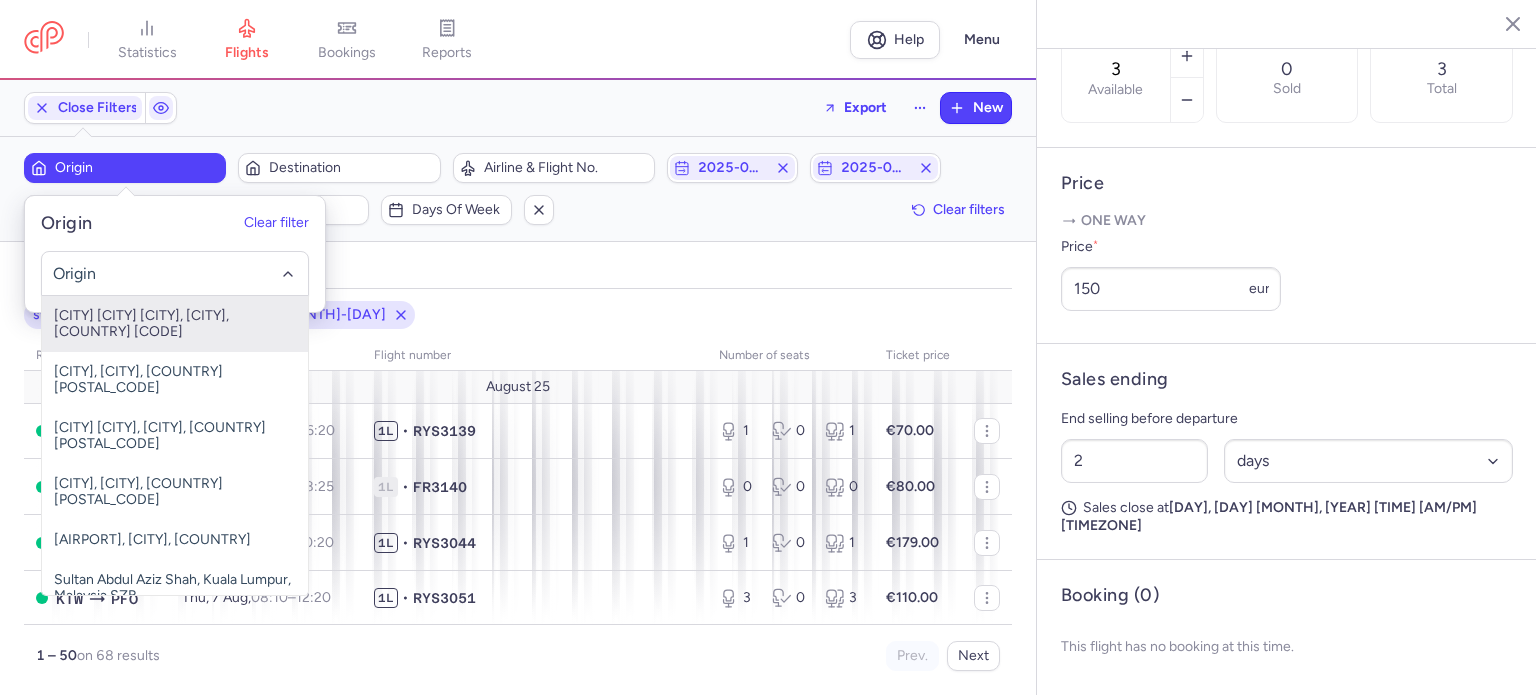 click on "Close Filters  Export  New" at bounding box center [518, 108] 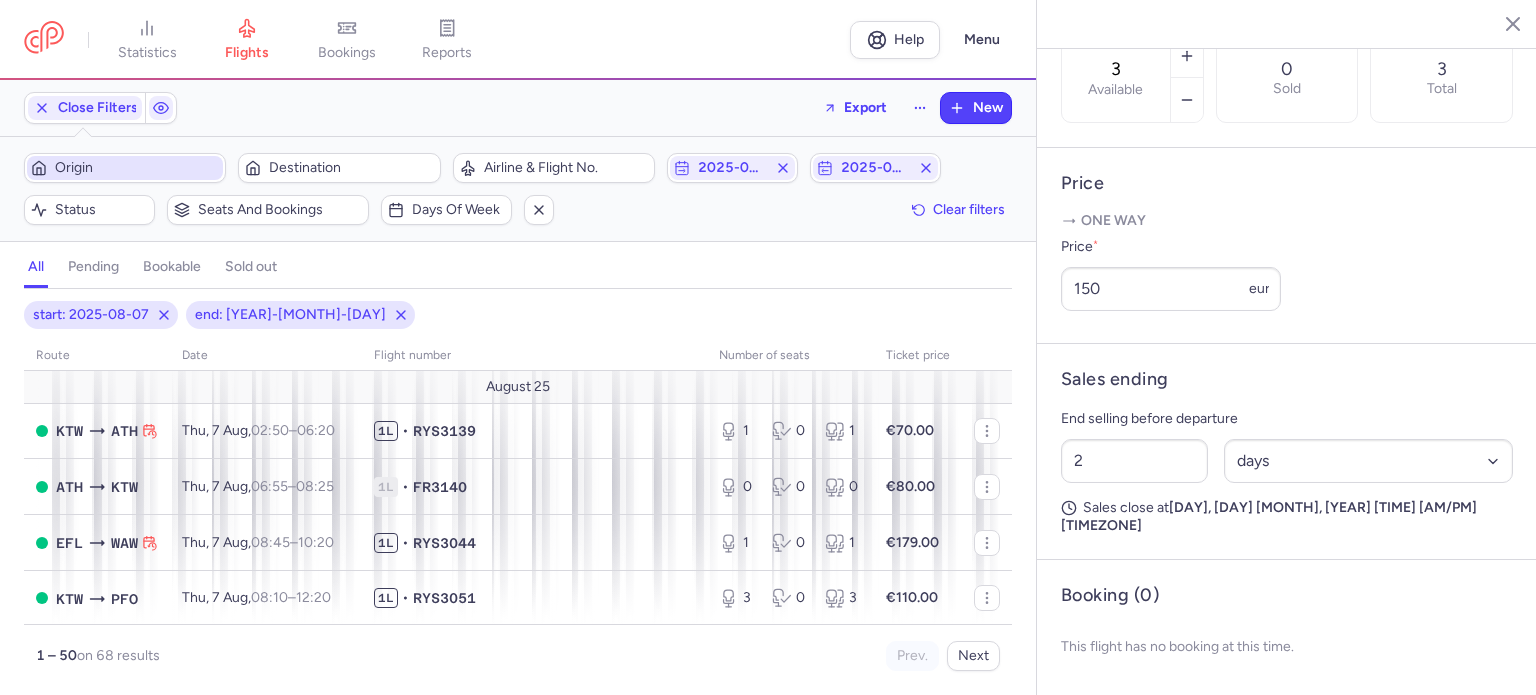 click on "Origin" at bounding box center (137, 168) 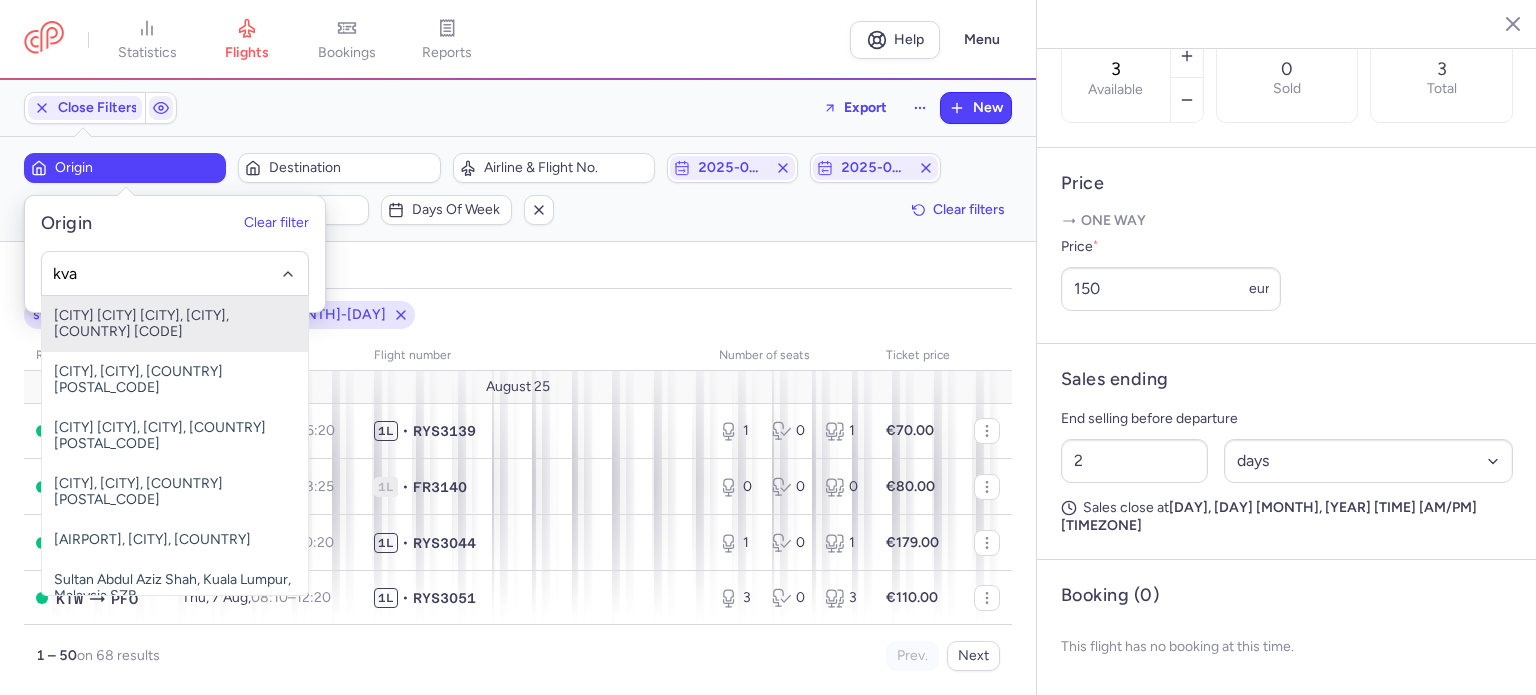 click on "[CITY] [CITY] [CITY], [CITY], [COUNTRY] [CODE]" at bounding box center (175, 324) 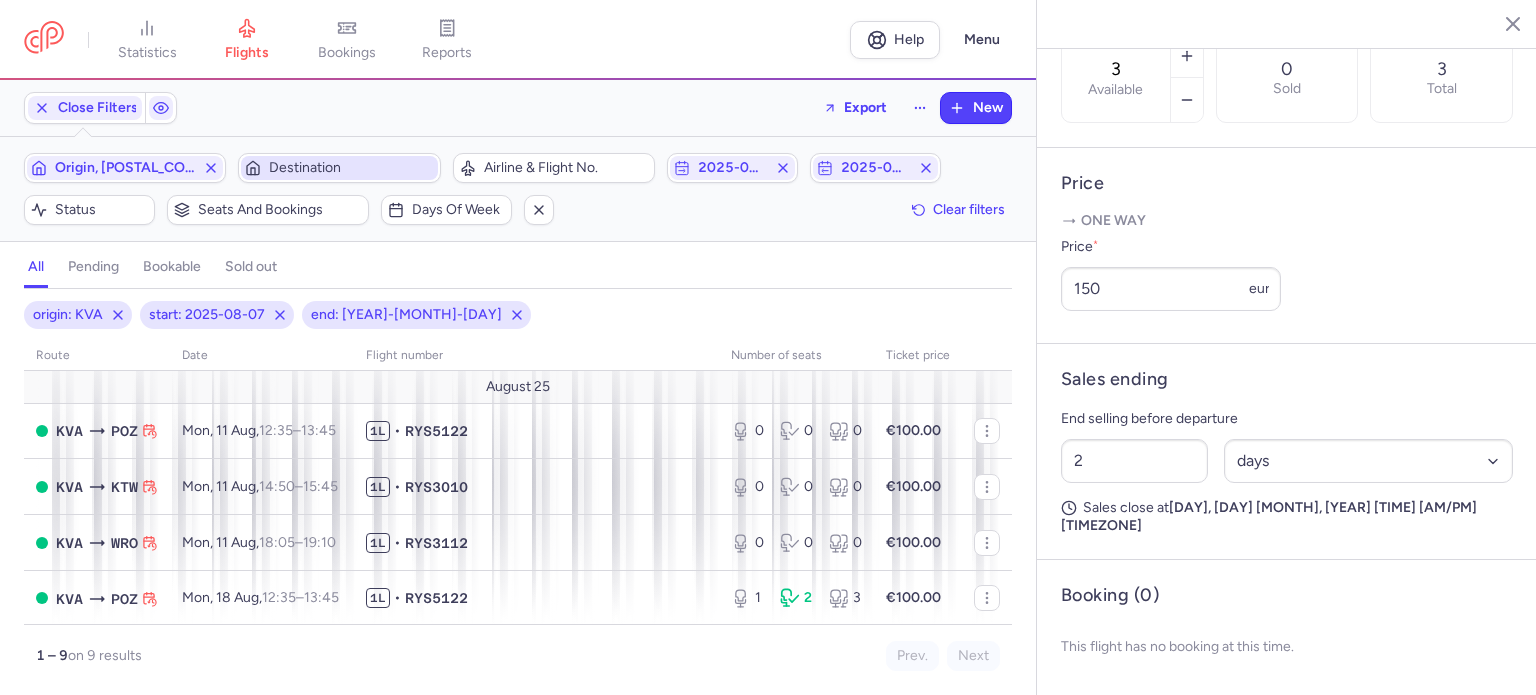 click on "Destination" at bounding box center [351, 168] 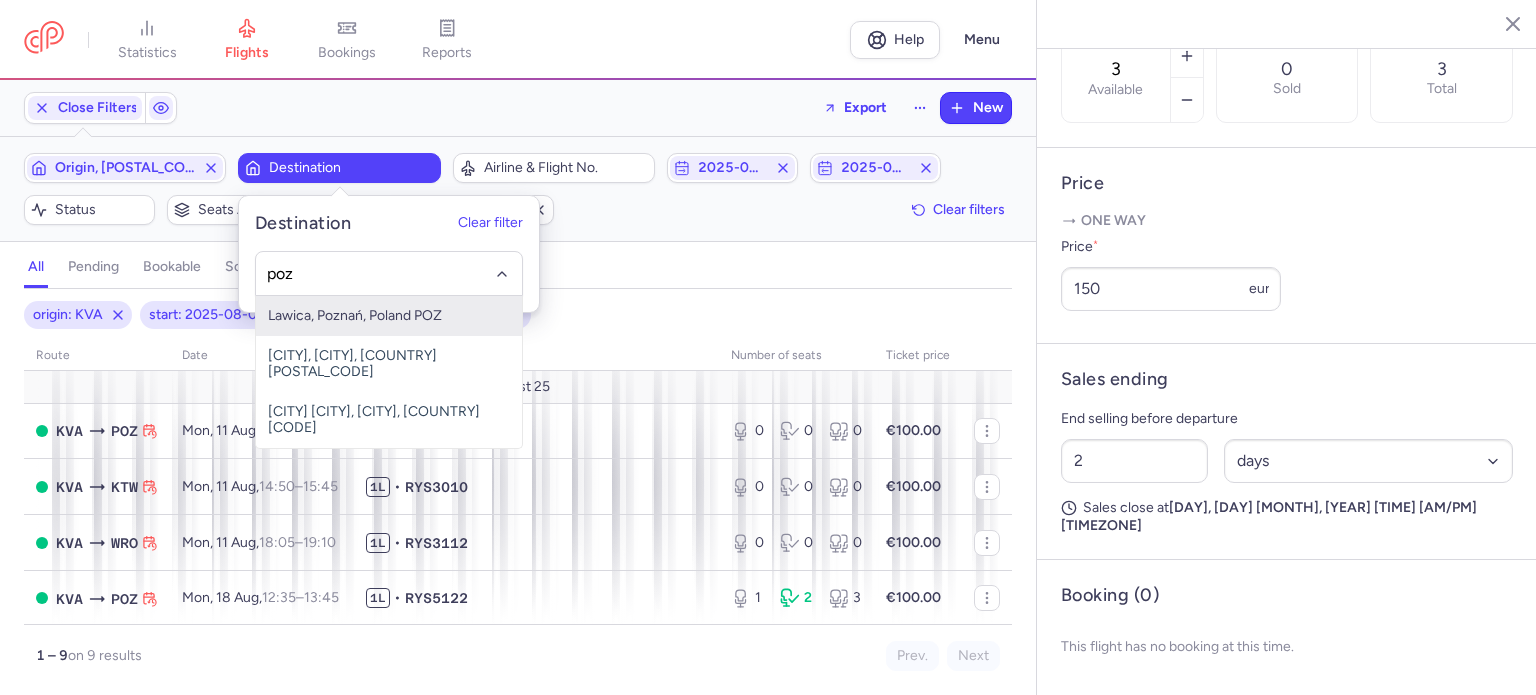 click on "Lawica, Poznań, Poland POZ" at bounding box center [389, 316] 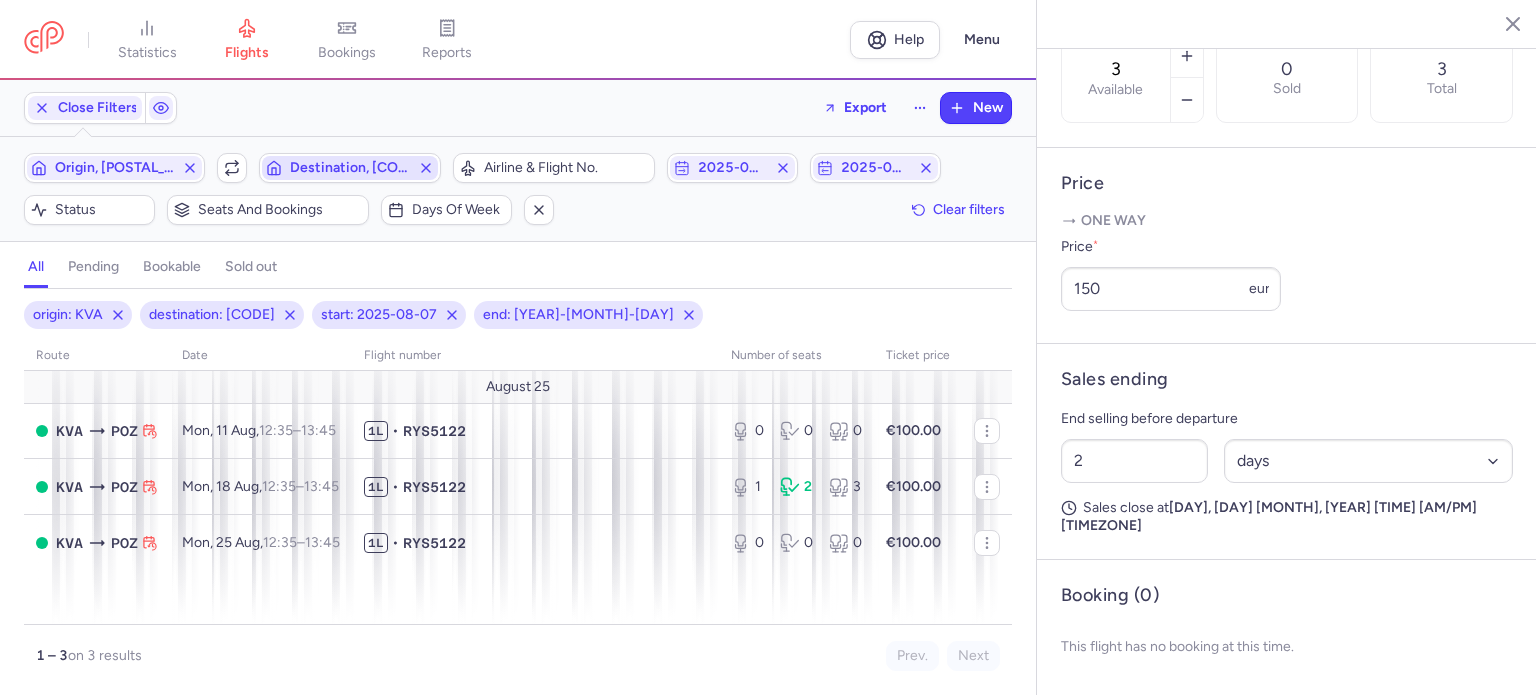 click 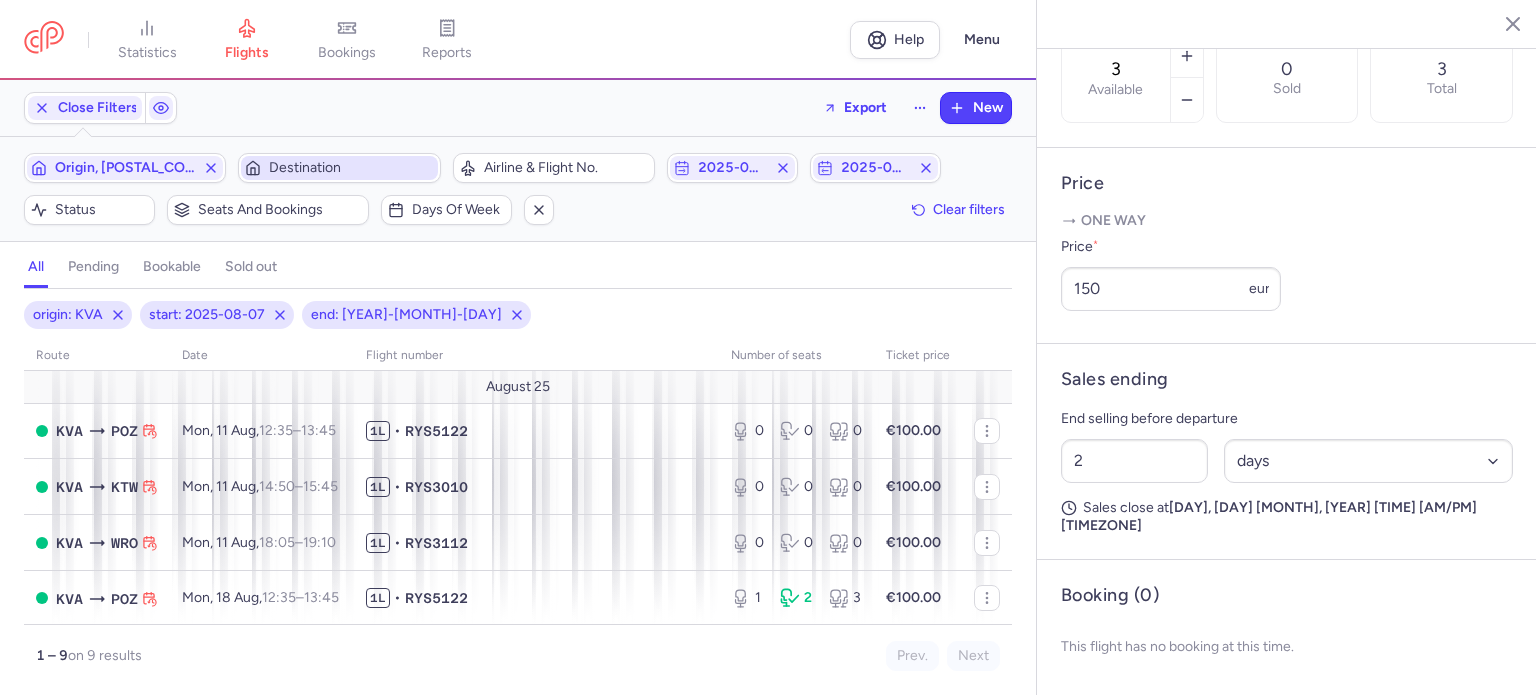 click on "Destination" at bounding box center (351, 168) 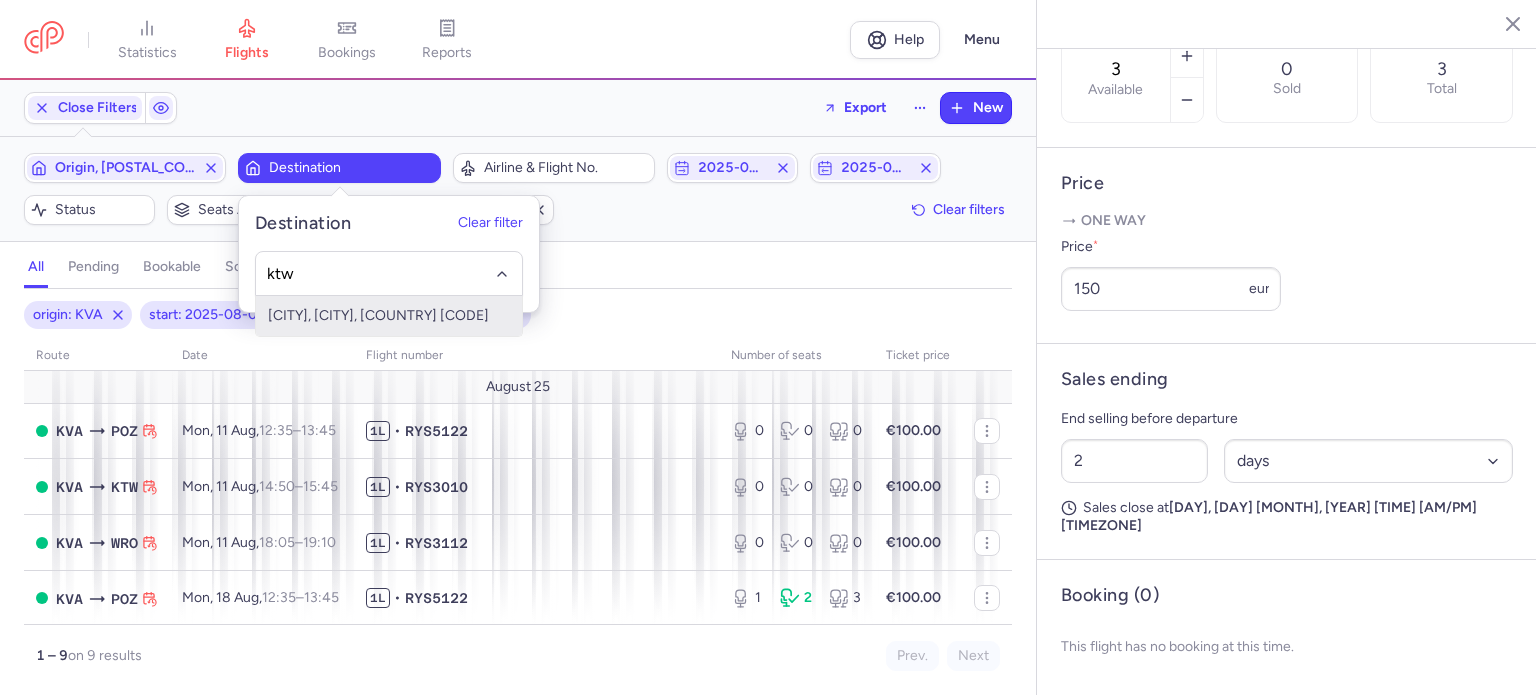 click on "[CITY], [CITY], [COUNTRY] [CODE]" at bounding box center [389, 316] 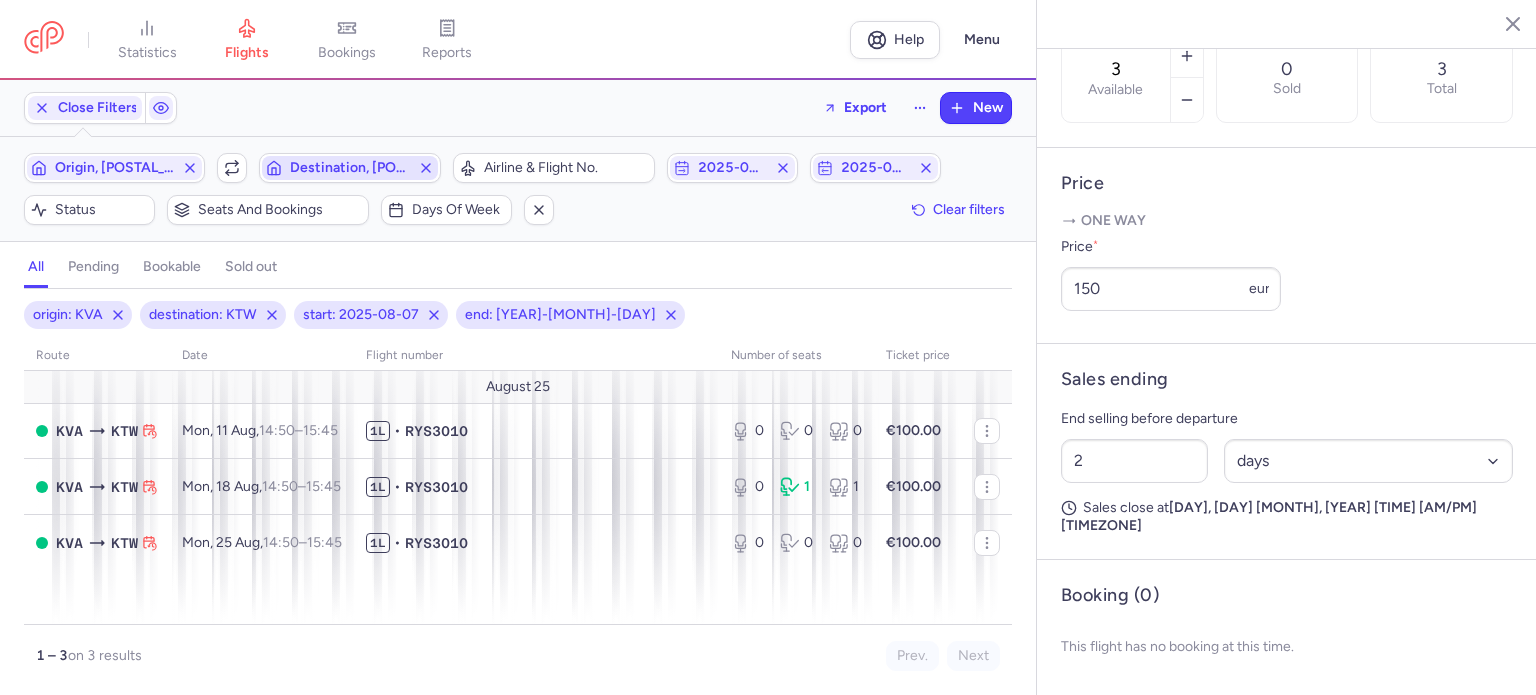 click 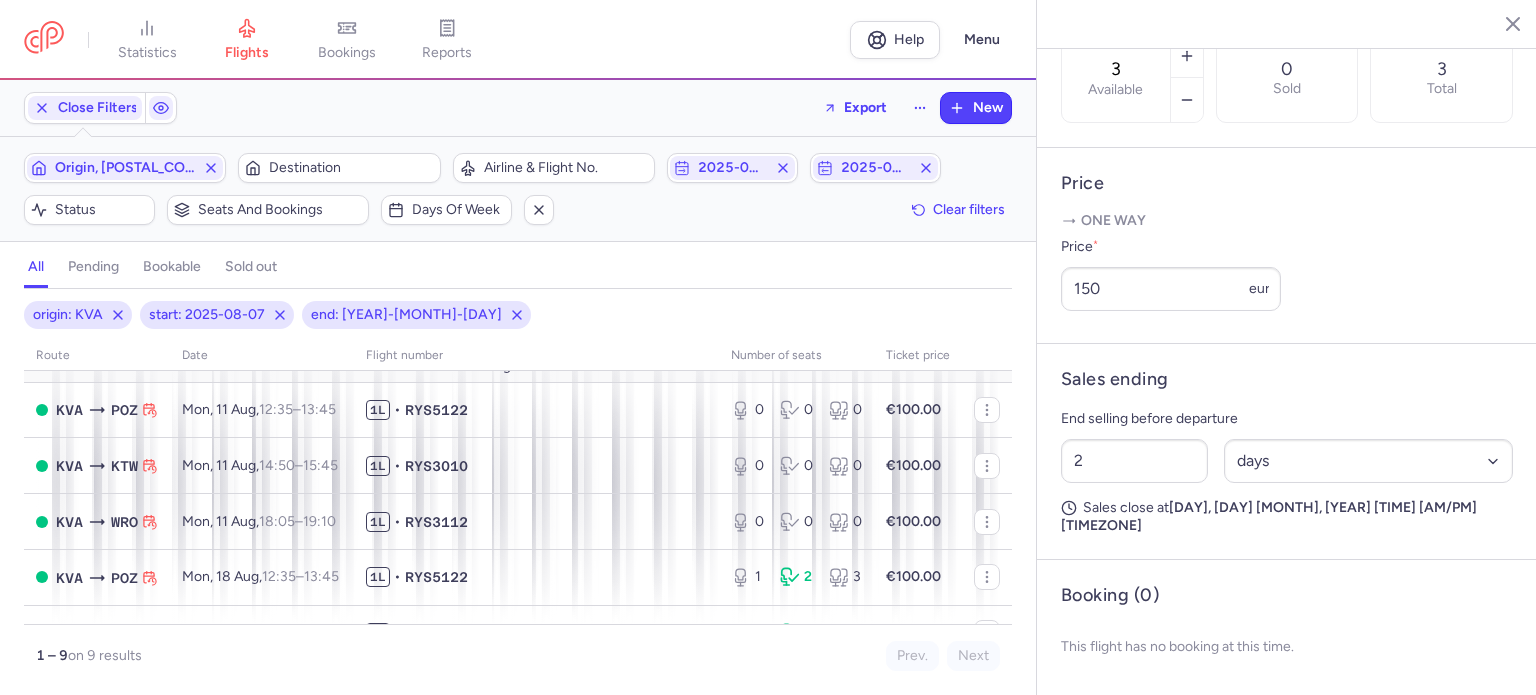 scroll, scrollTop: 0, scrollLeft: 0, axis: both 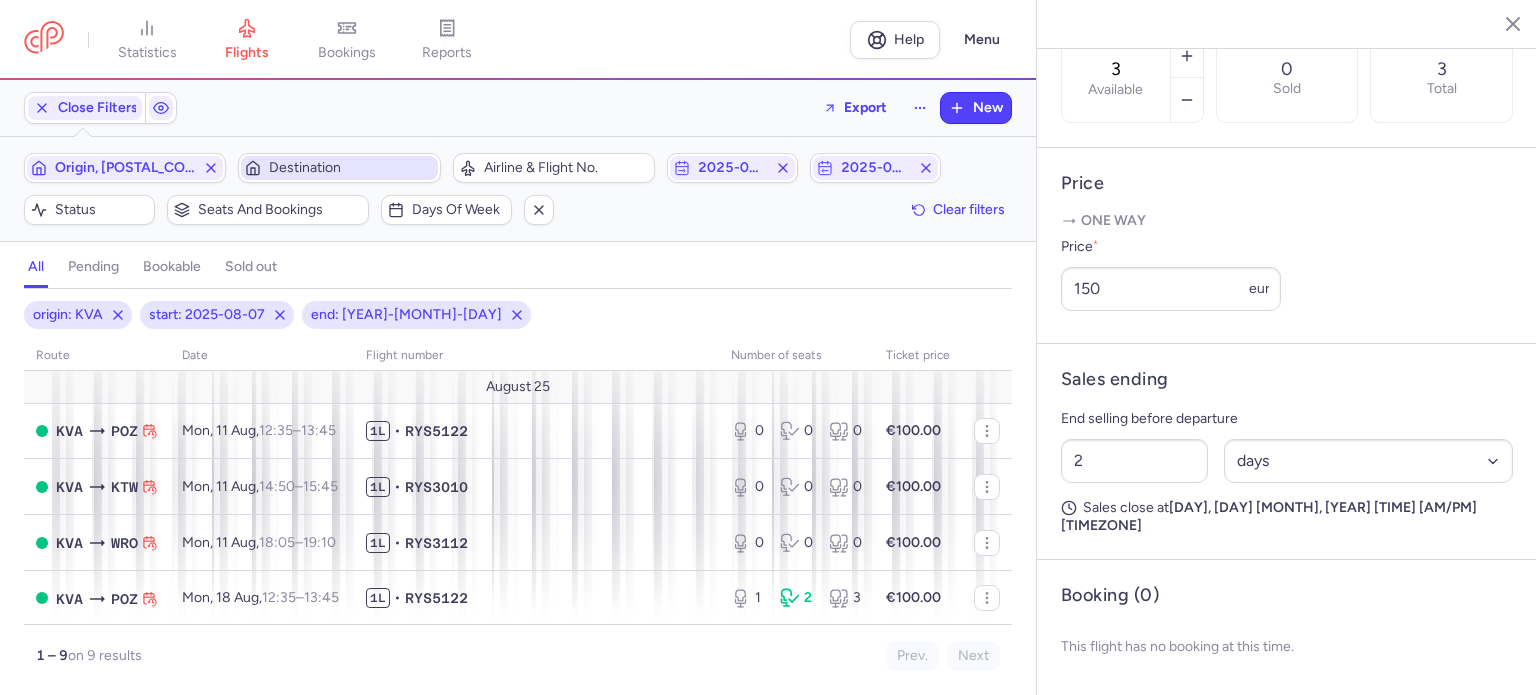 click on "Destination" at bounding box center (351, 168) 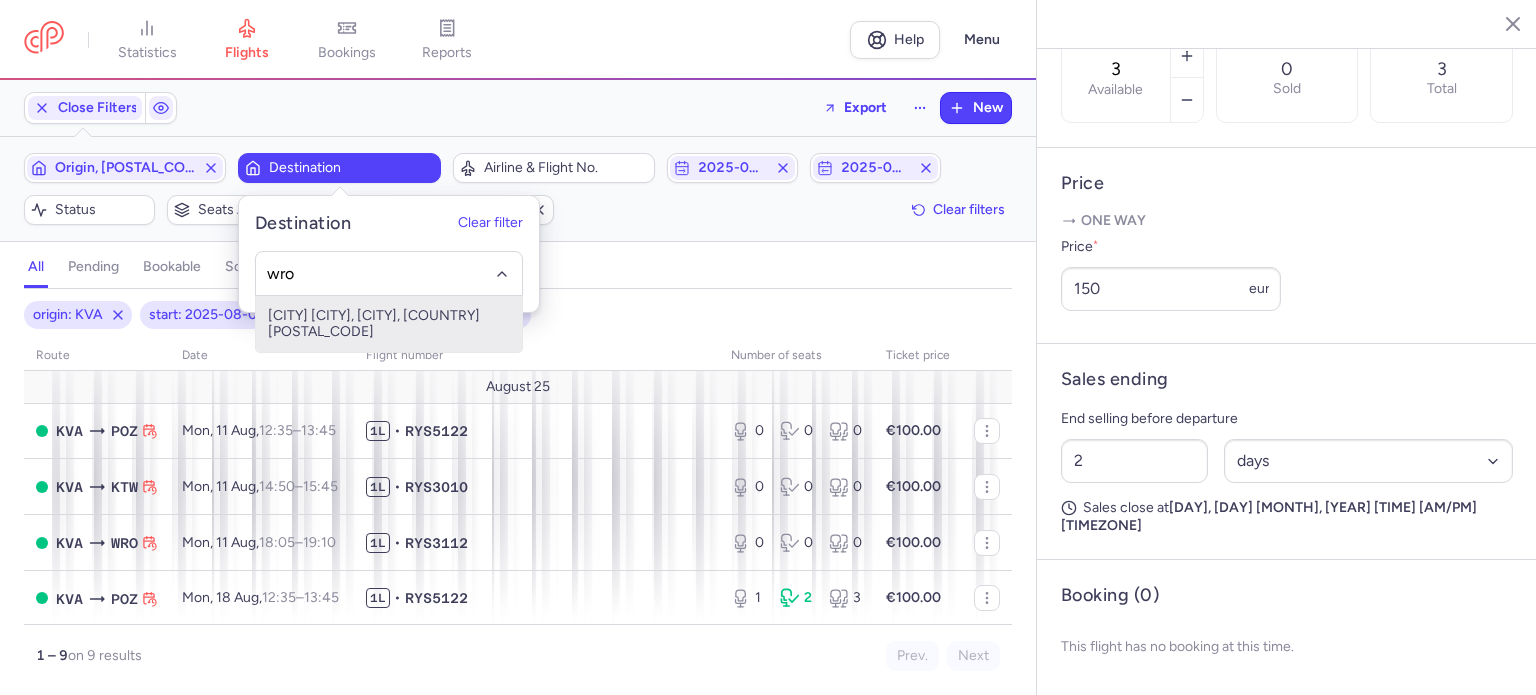 click on "[CITY] [CITY], [CITY], [COUNTRY] [POSTAL_CODE]" at bounding box center [389, 324] 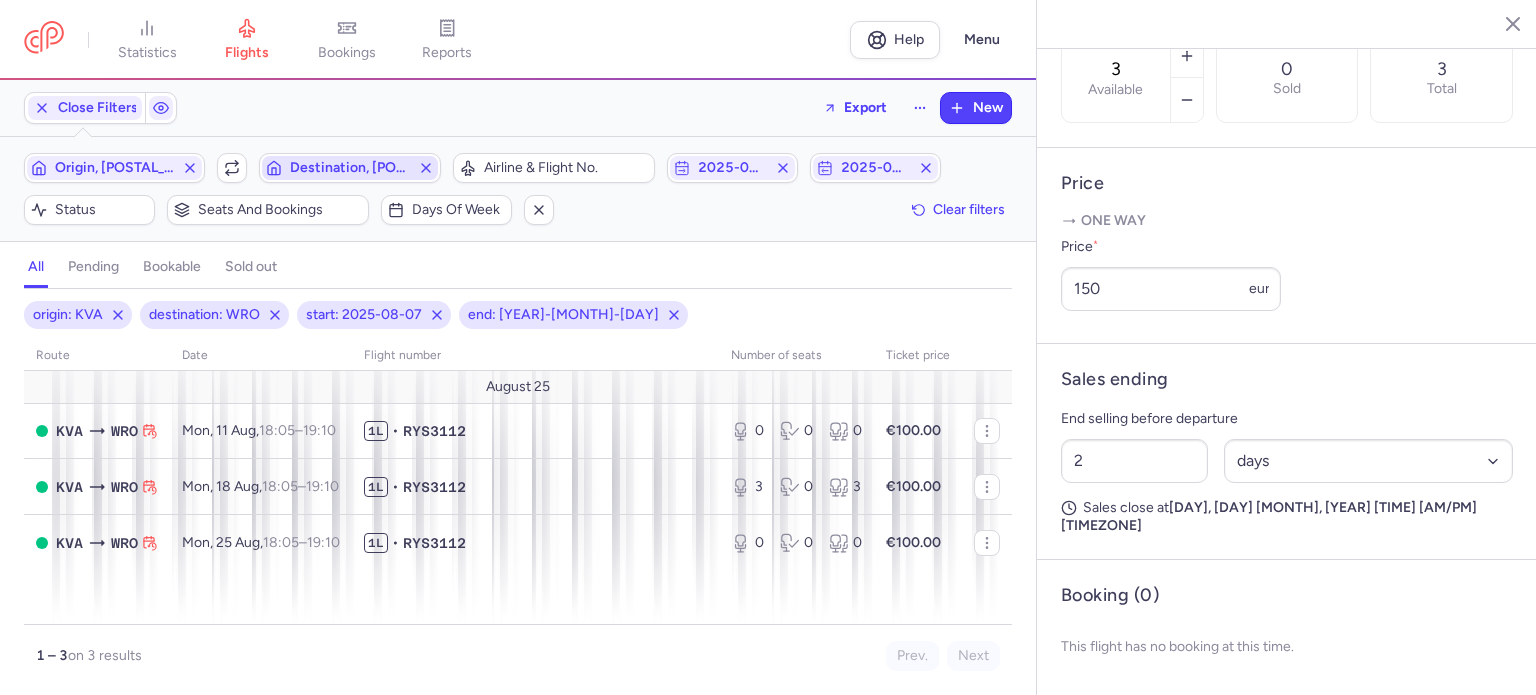 click 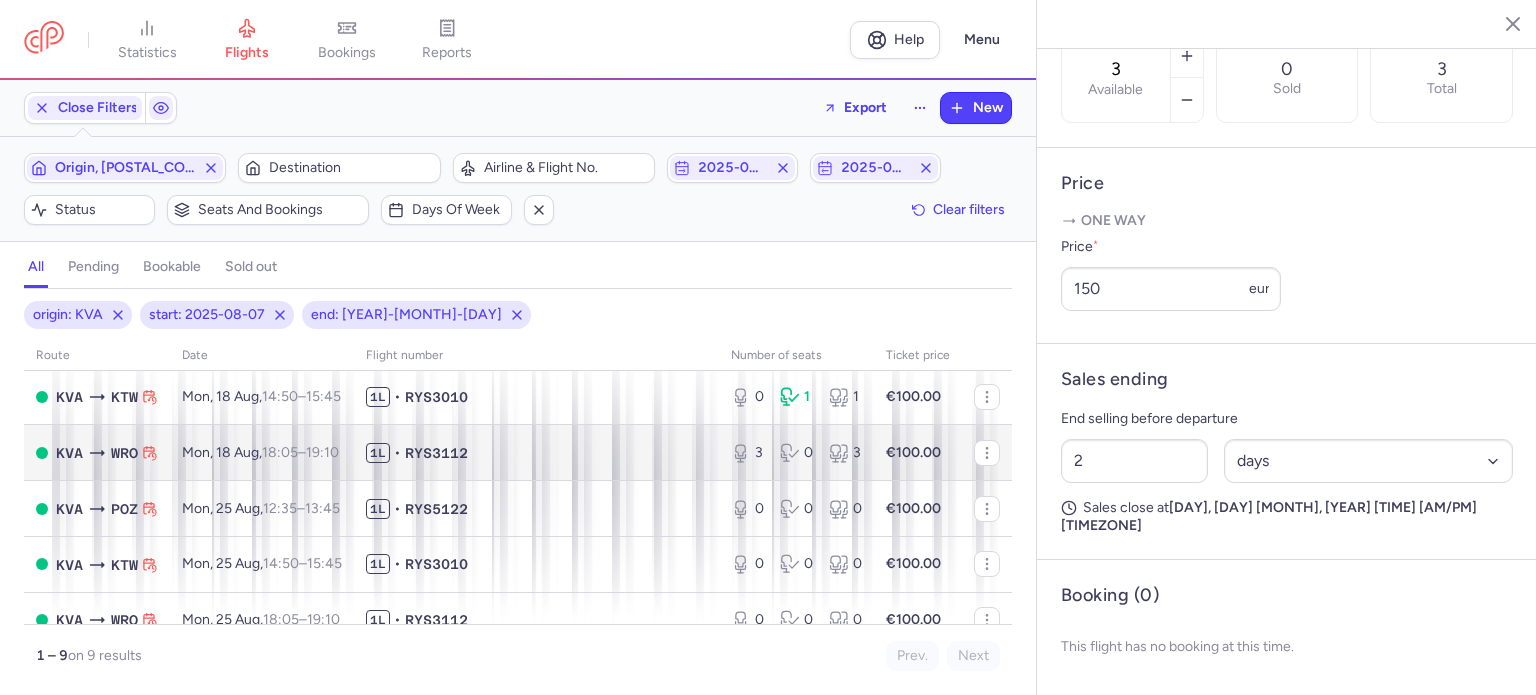 scroll, scrollTop: 289, scrollLeft: 0, axis: vertical 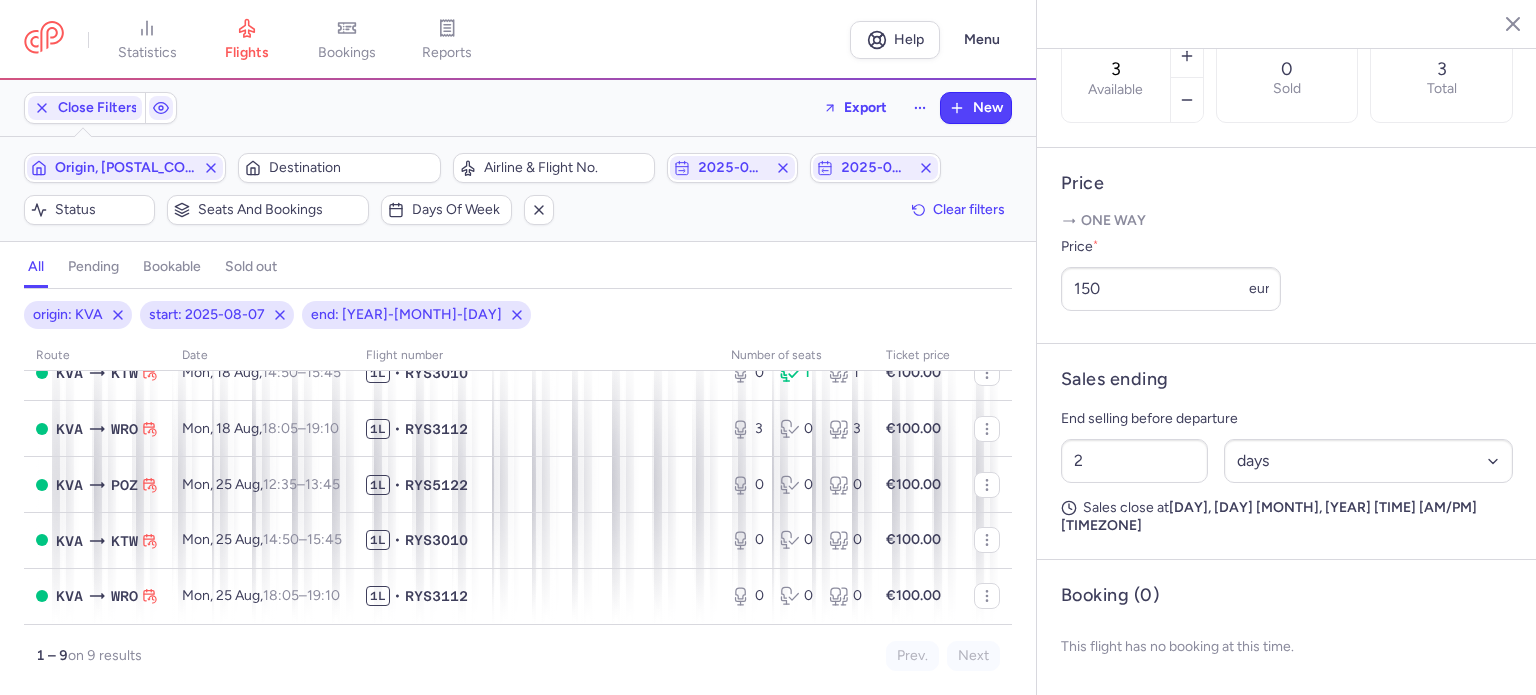 drag, startPoint x: 214, startPoint y: 167, endPoint x: 218, endPoint y: 190, distance: 23.345236 